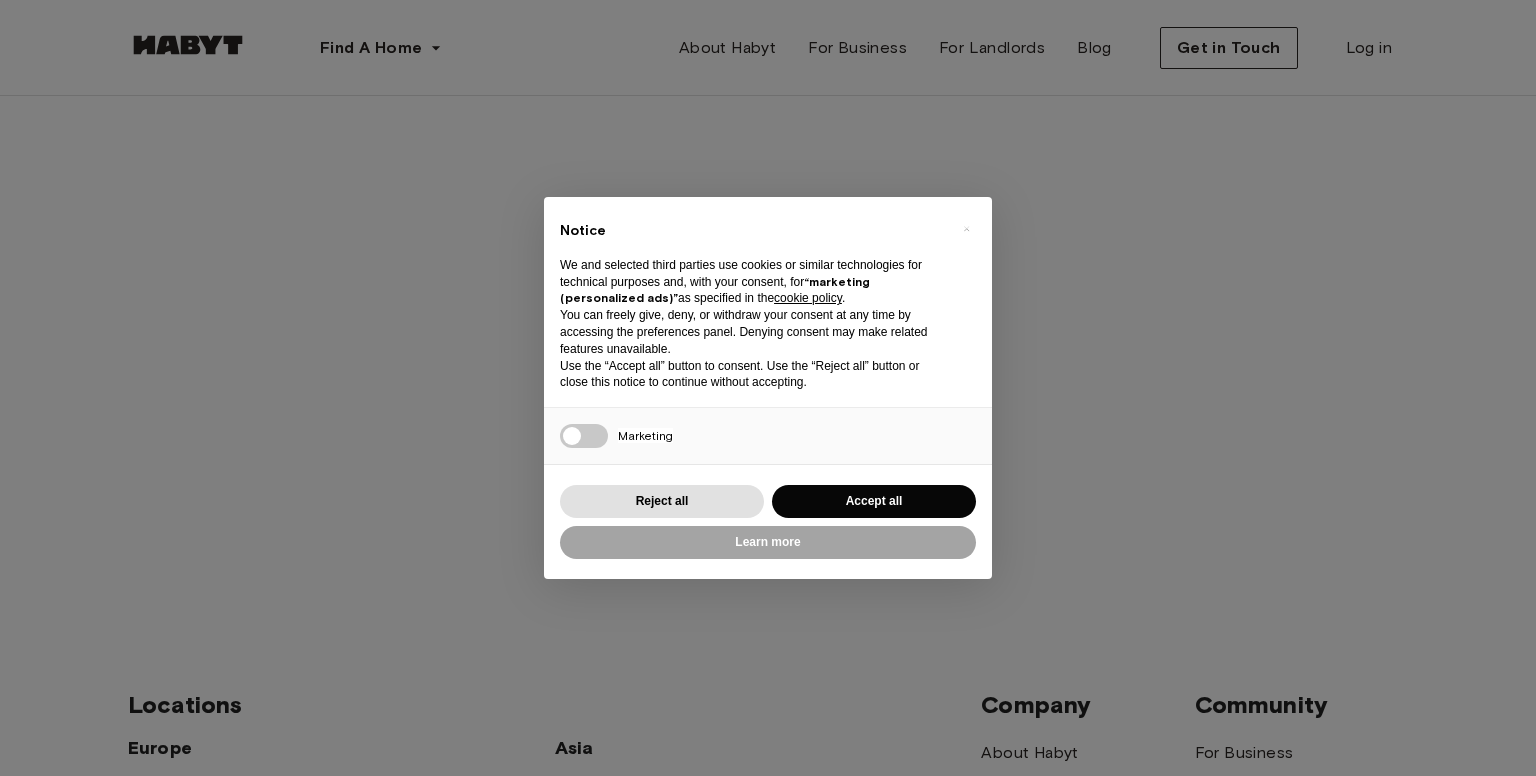 scroll, scrollTop: 0, scrollLeft: 0, axis: both 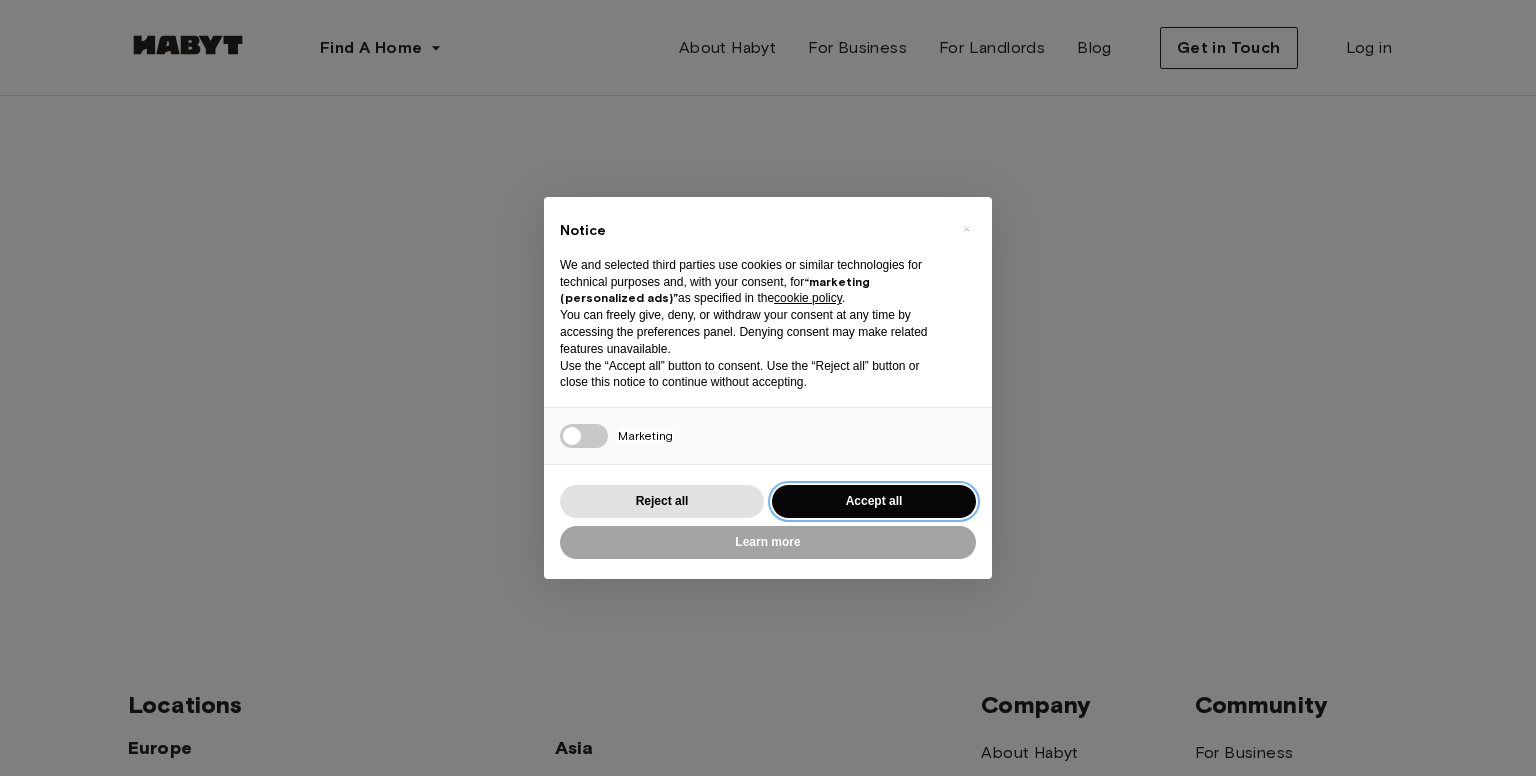 click on "Accept all" at bounding box center [874, 501] 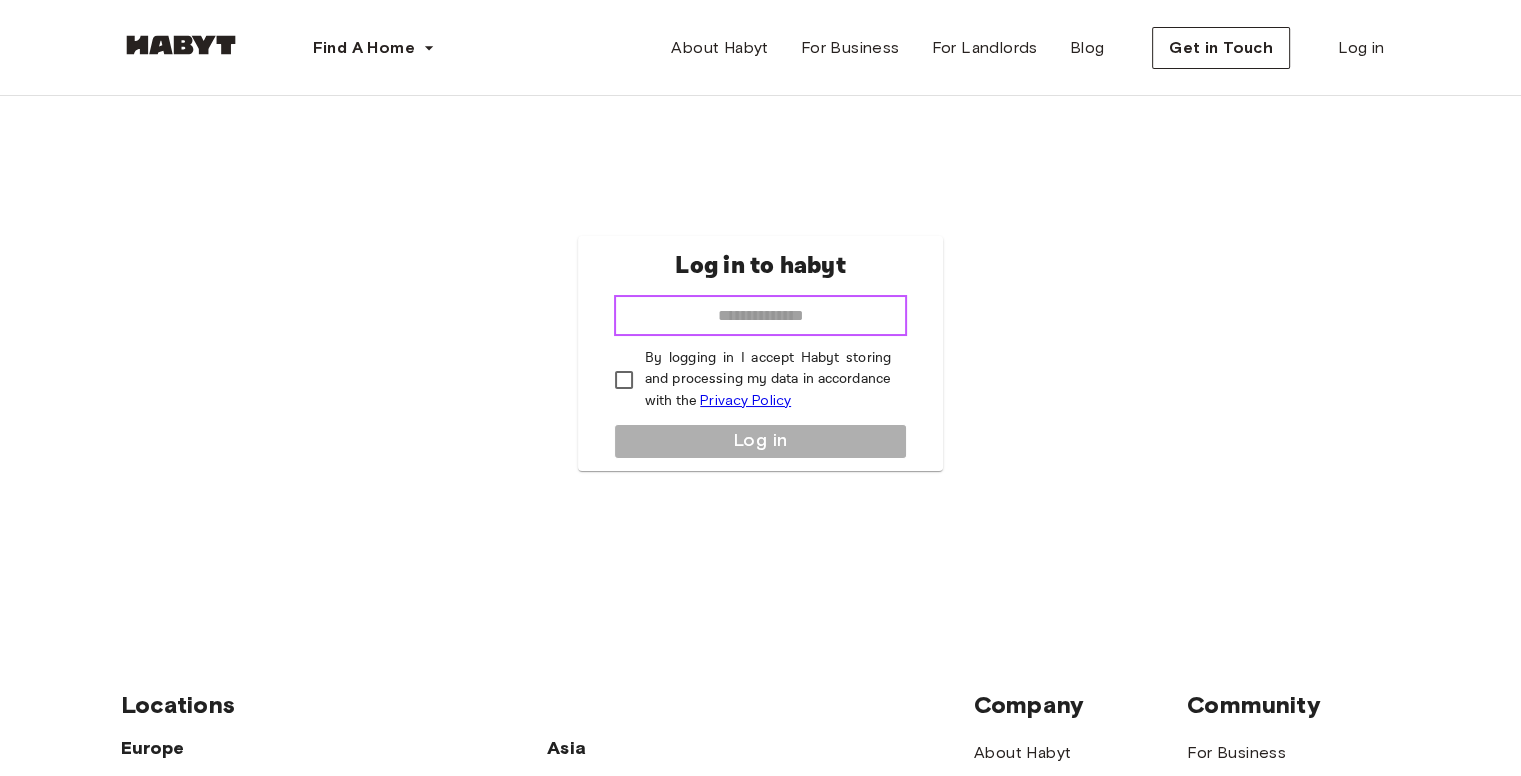 click at bounding box center [760, 316] 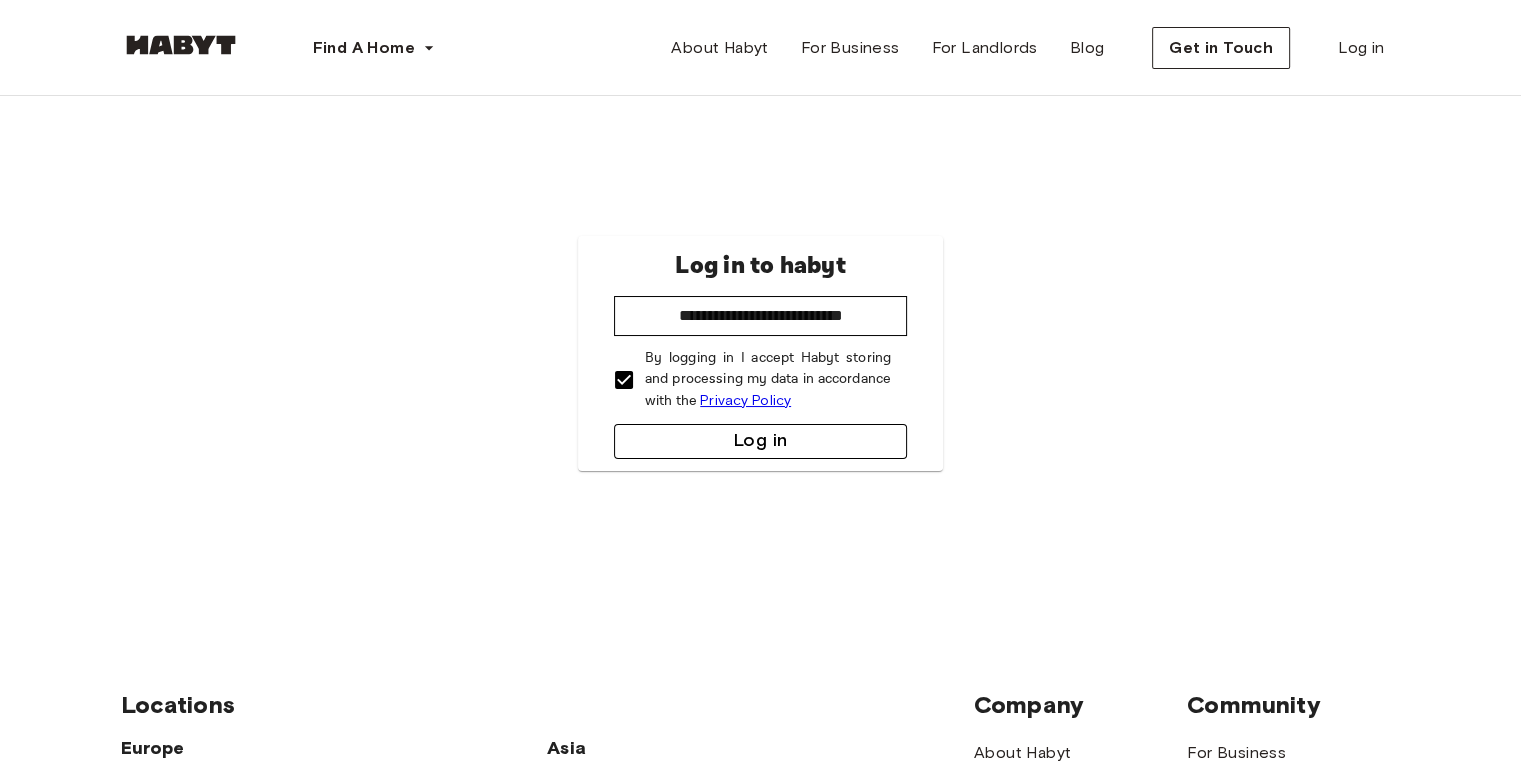 click on "Log in" at bounding box center (760, 441) 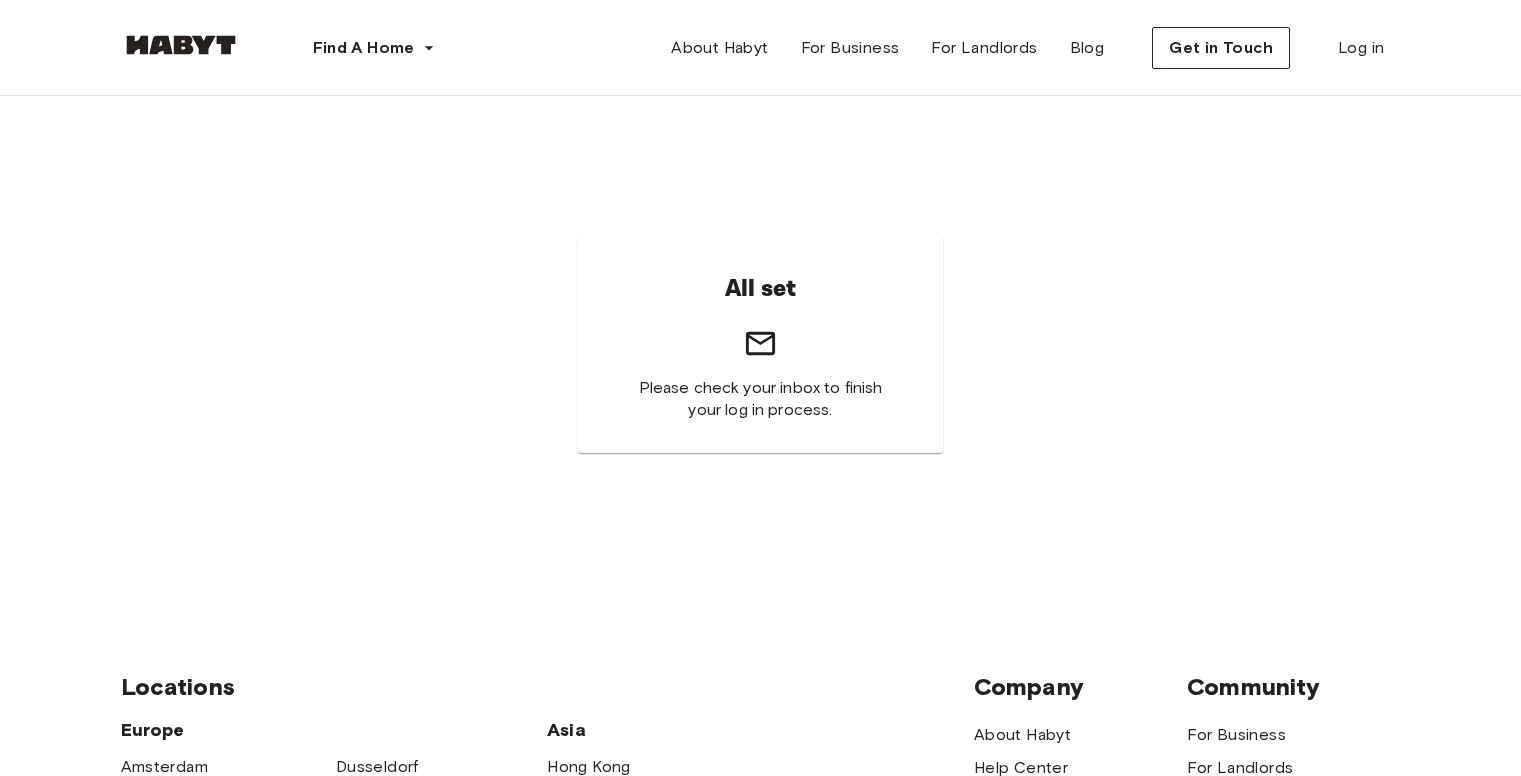 scroll, scrollTop: 0, scrollLeft: 0, axis: both 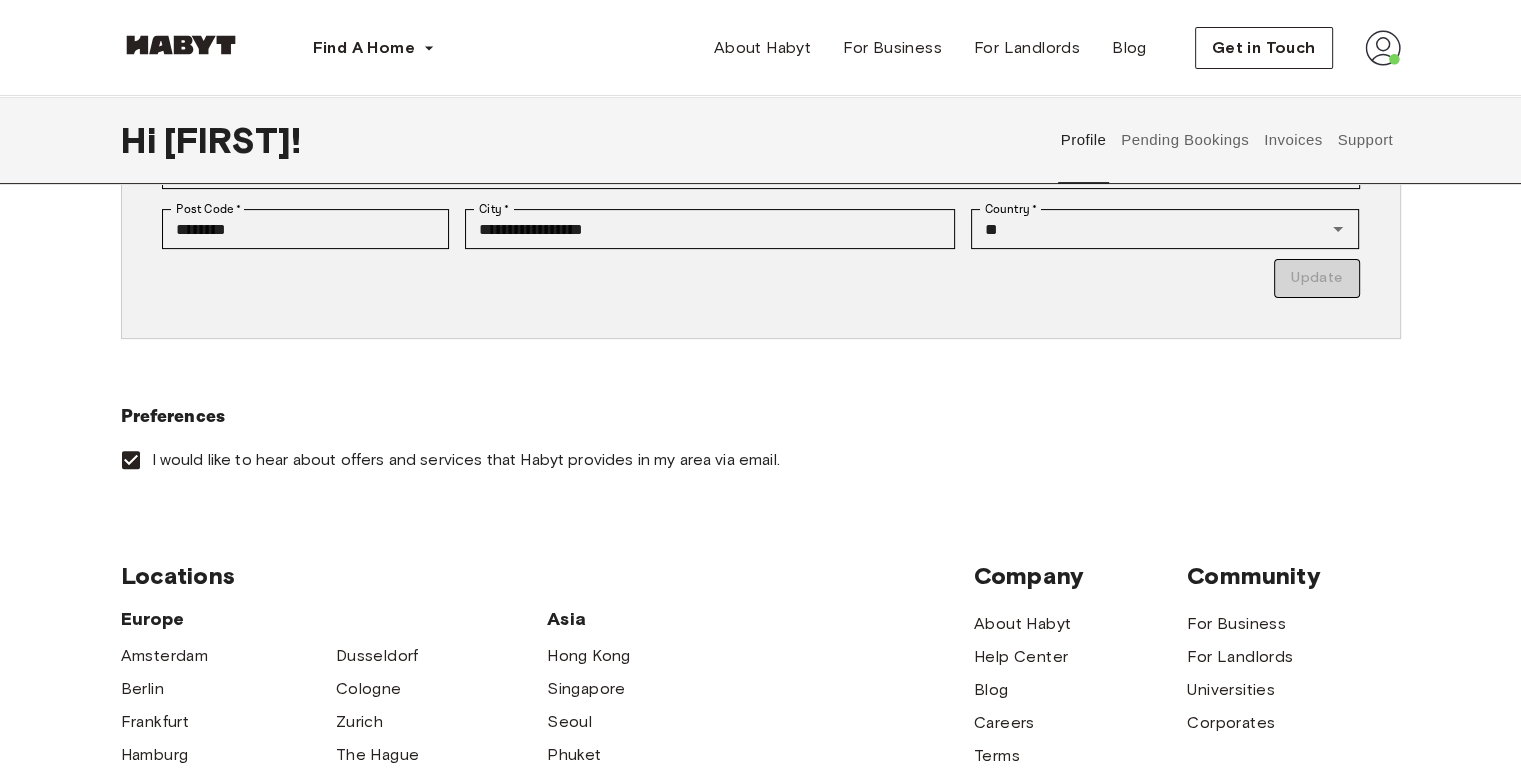click at bounding box center (1383, 48) 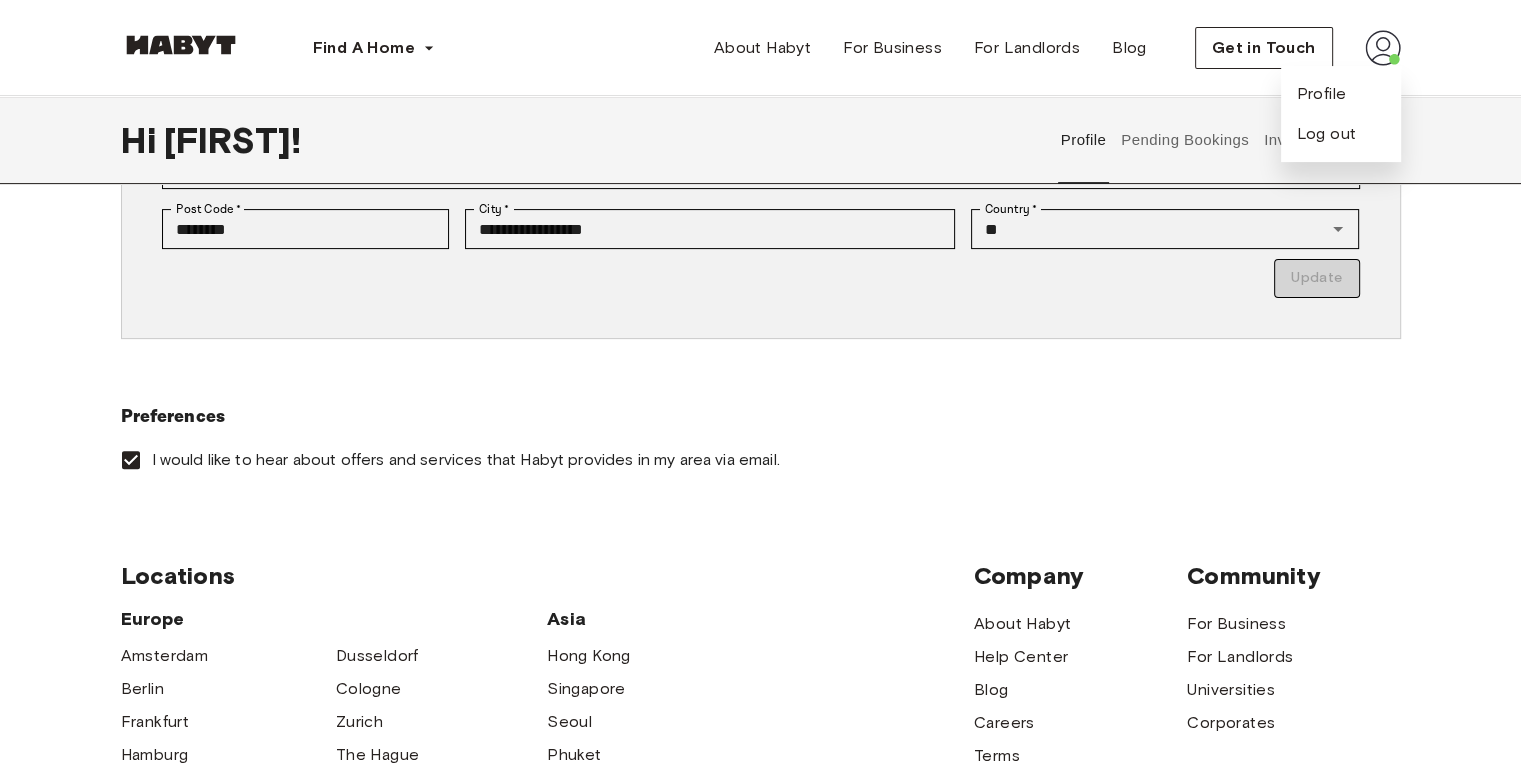 click at bounding box center (1383, 48) 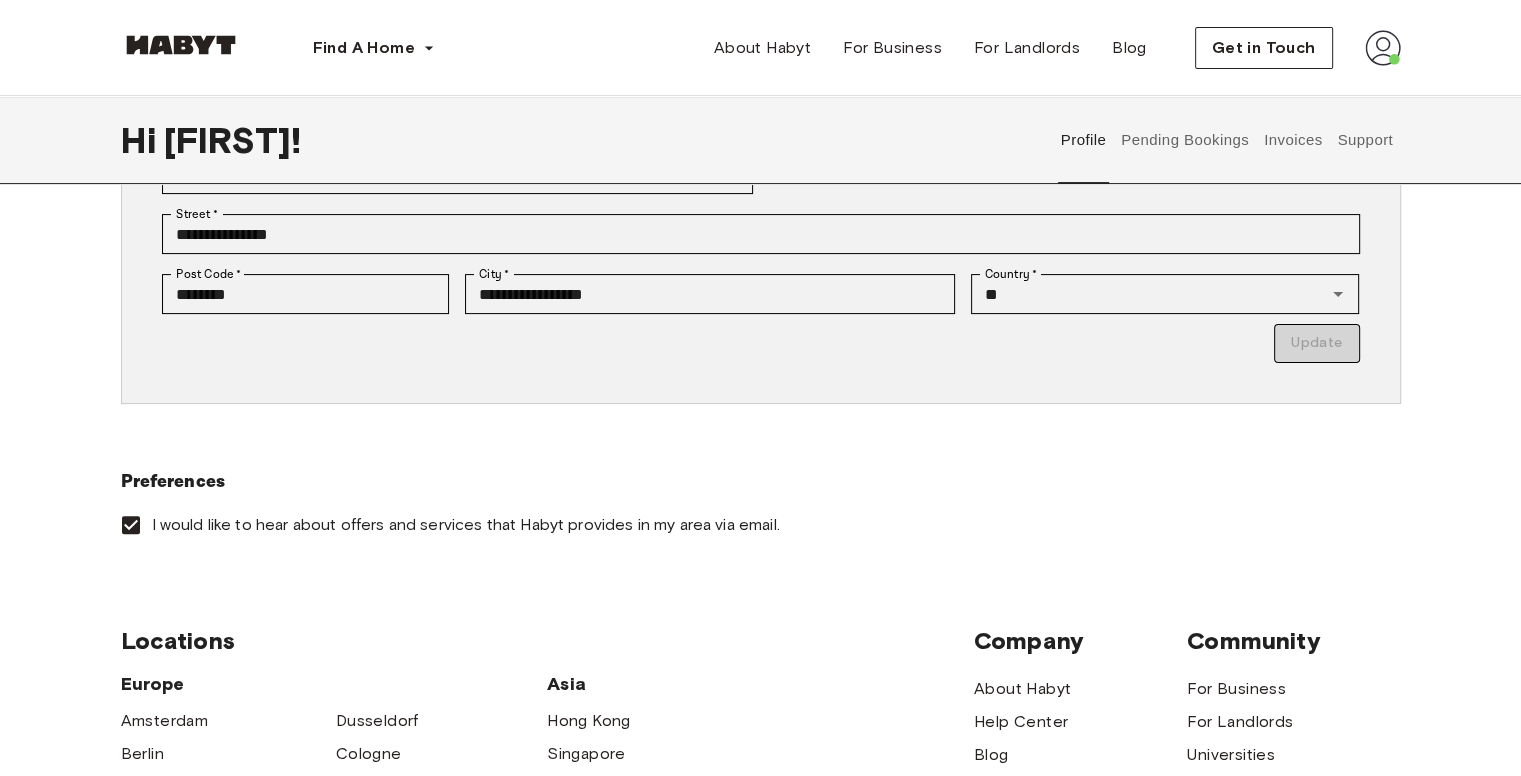 scroll, scrollTop: 200, scrollLeft: 0, axis: vertical 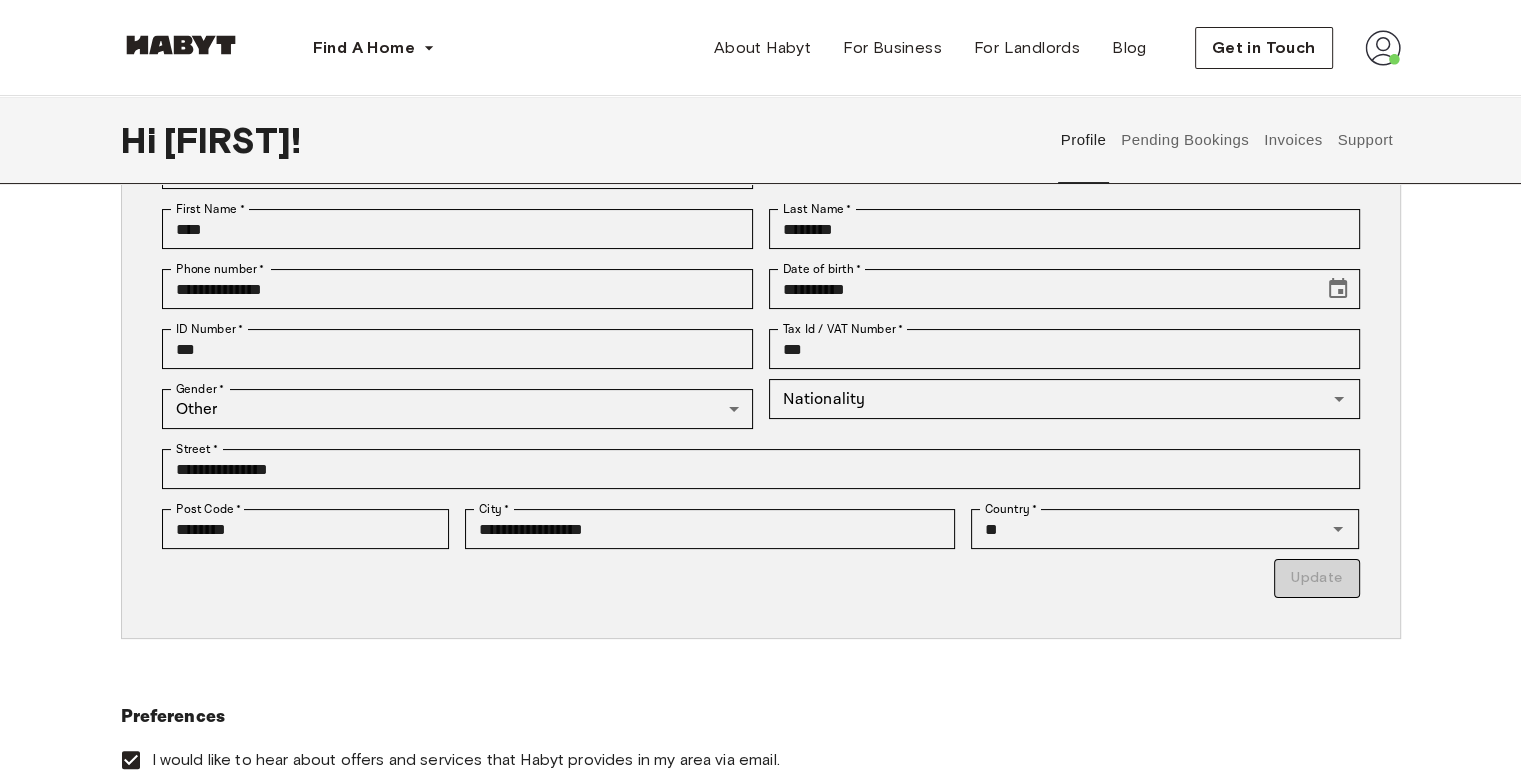 click on "Pending Bookings" at bounding box center (1185, 140) 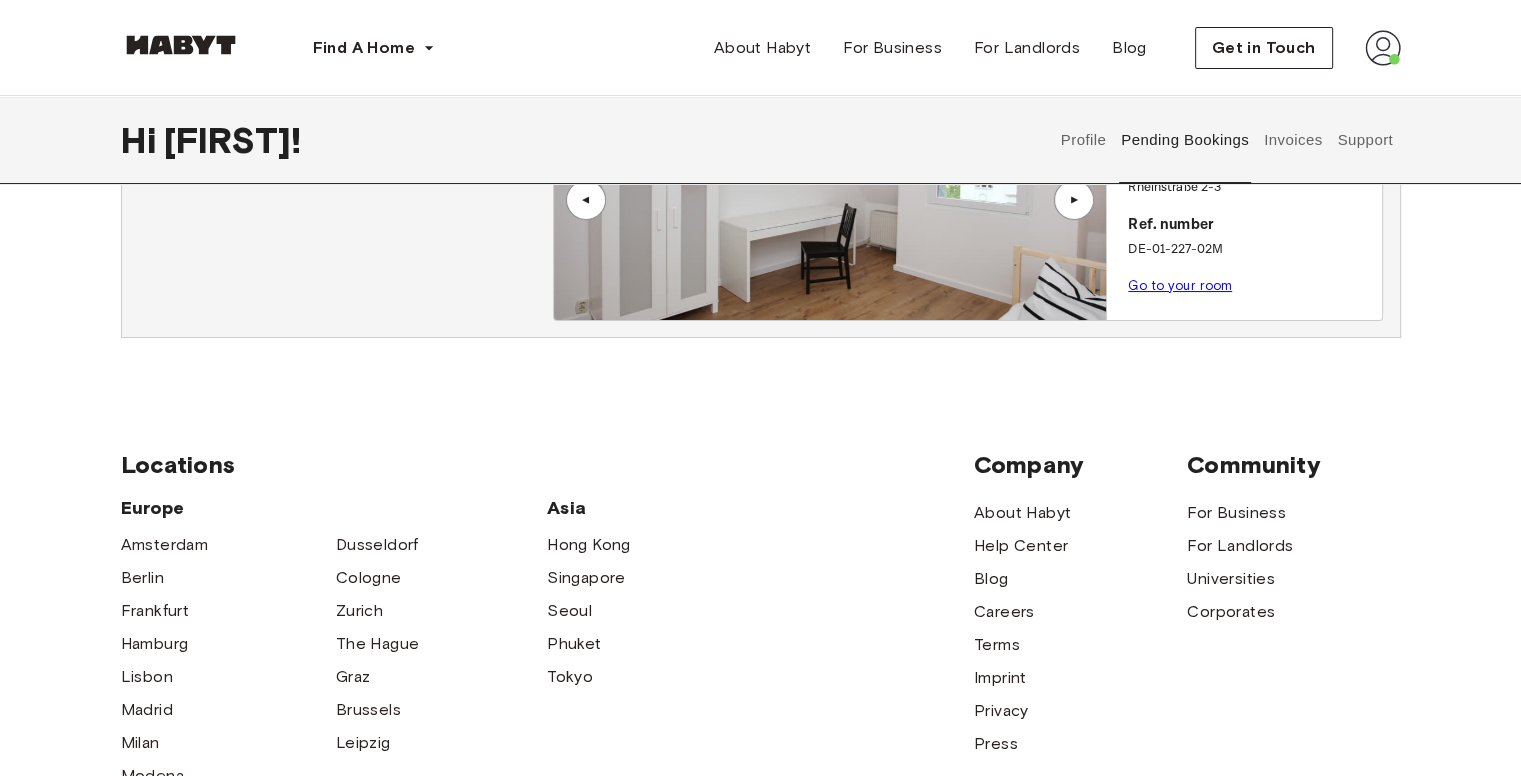 scroll, scrollTop: 0, scrollLeft: 0, axis: both 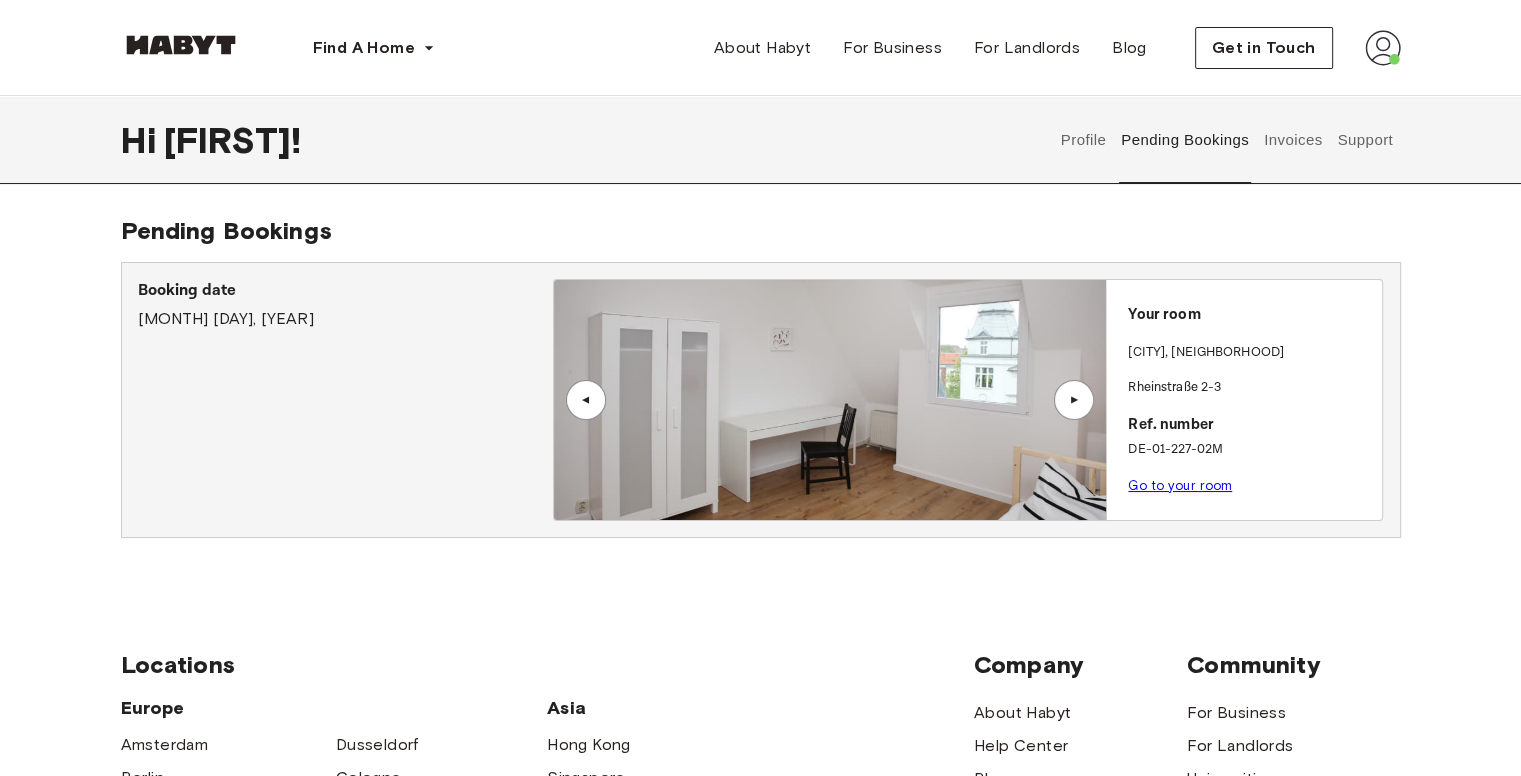 click on "Profile" at bounding box center [1083, 140] 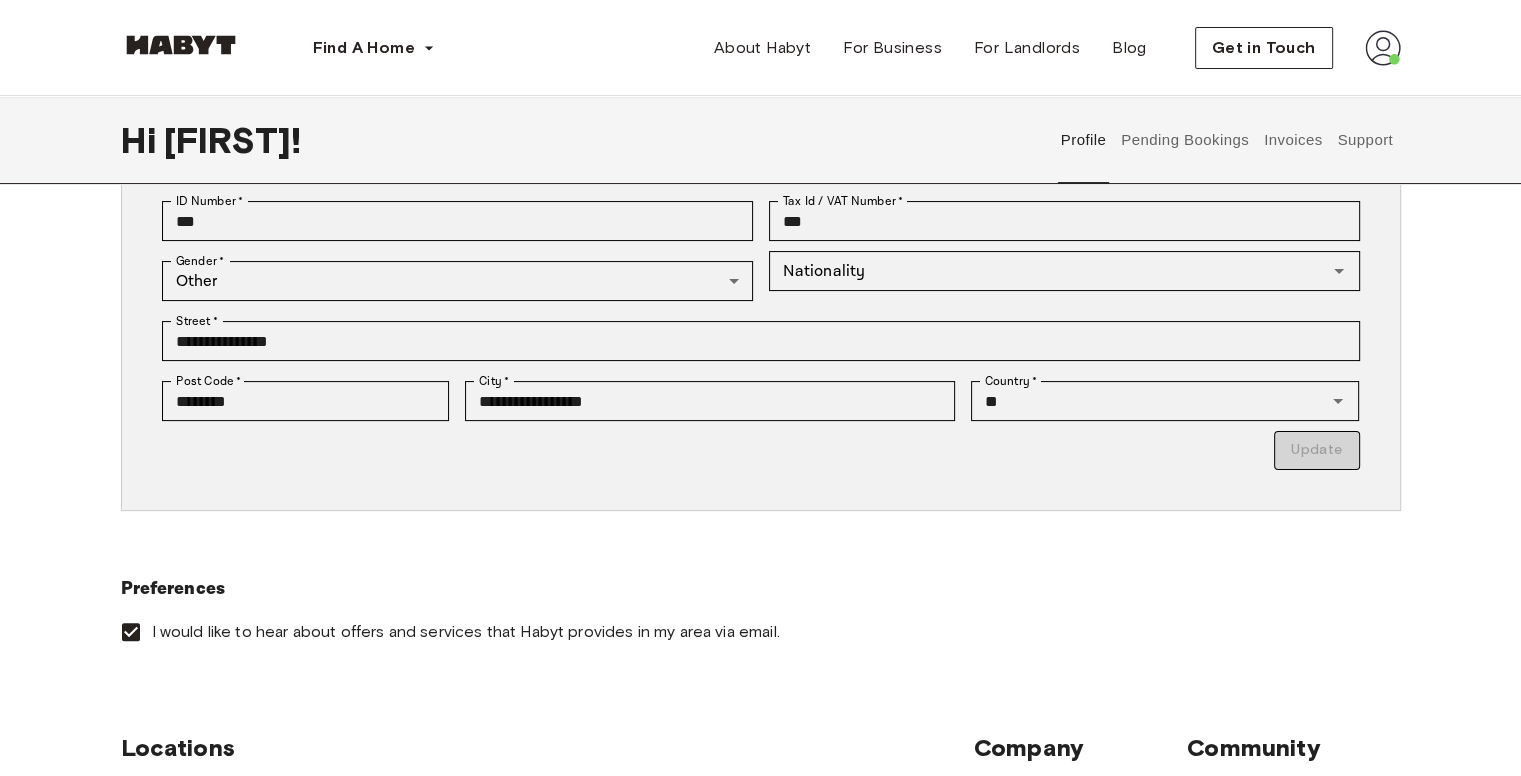scroll, scrollTop: 400, scrollLeft: 0, axis: vertical 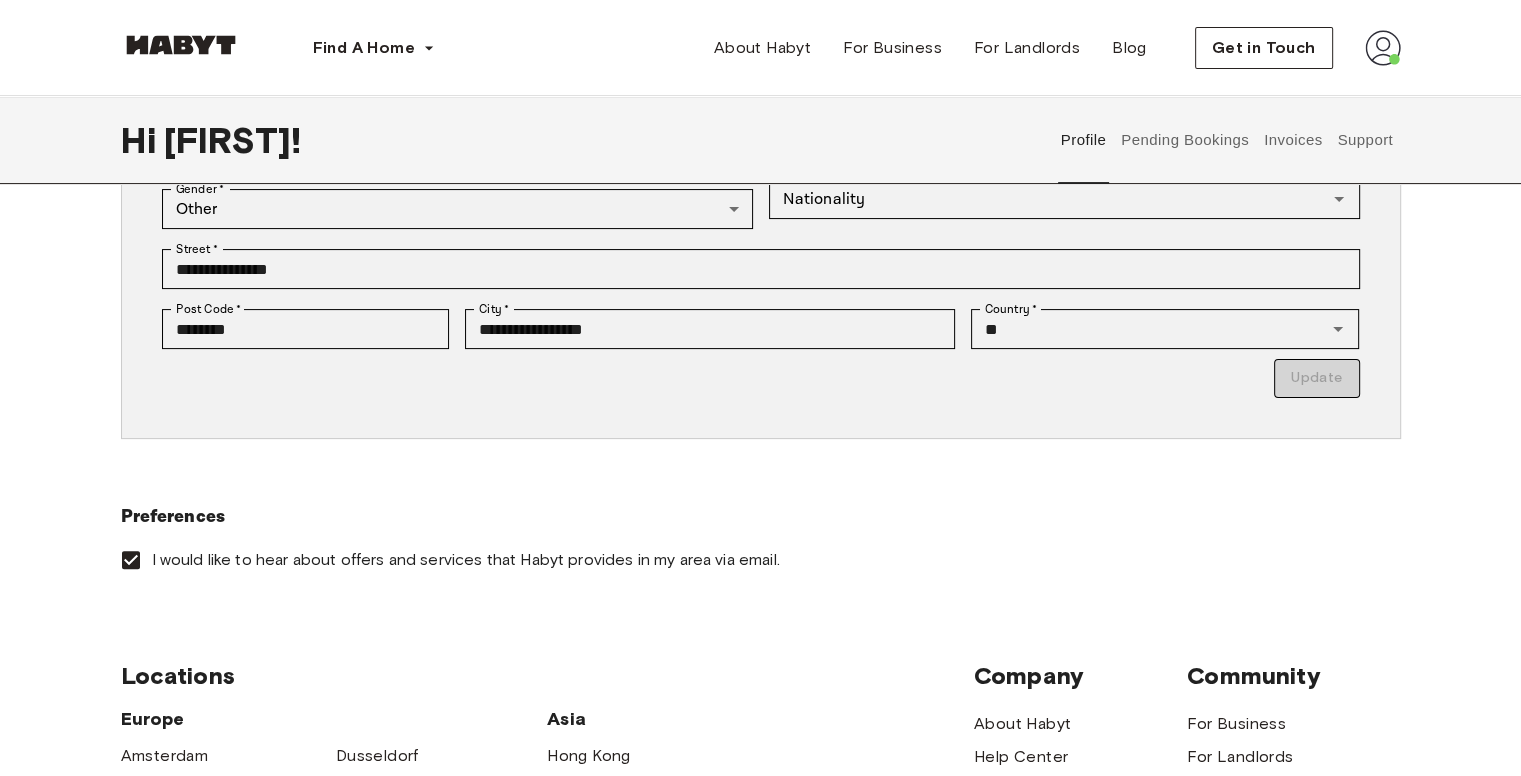 click on "Update" at bounding box center [761, 378] 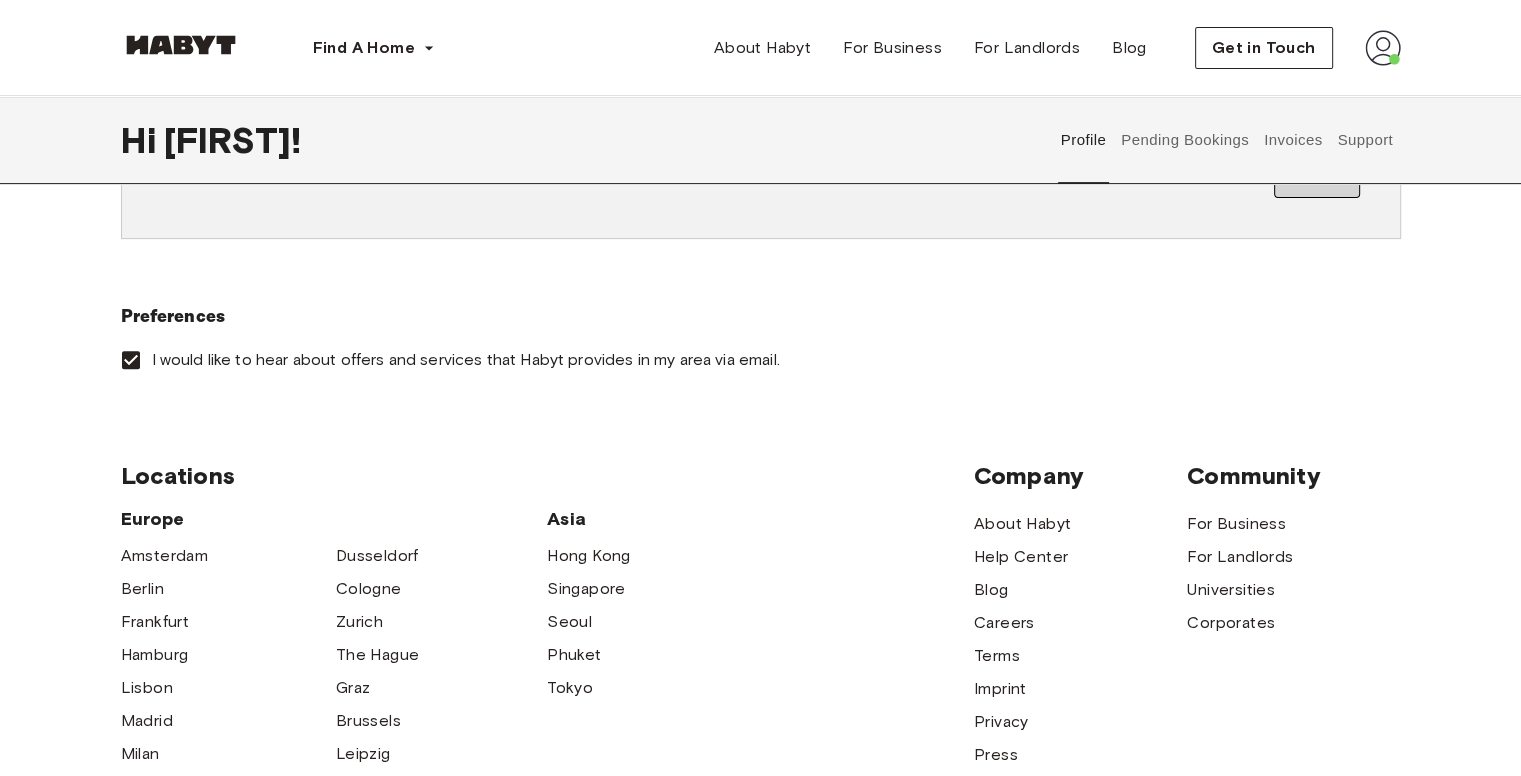 click on "Pending Bookings" at bounding box center [1185, 140] 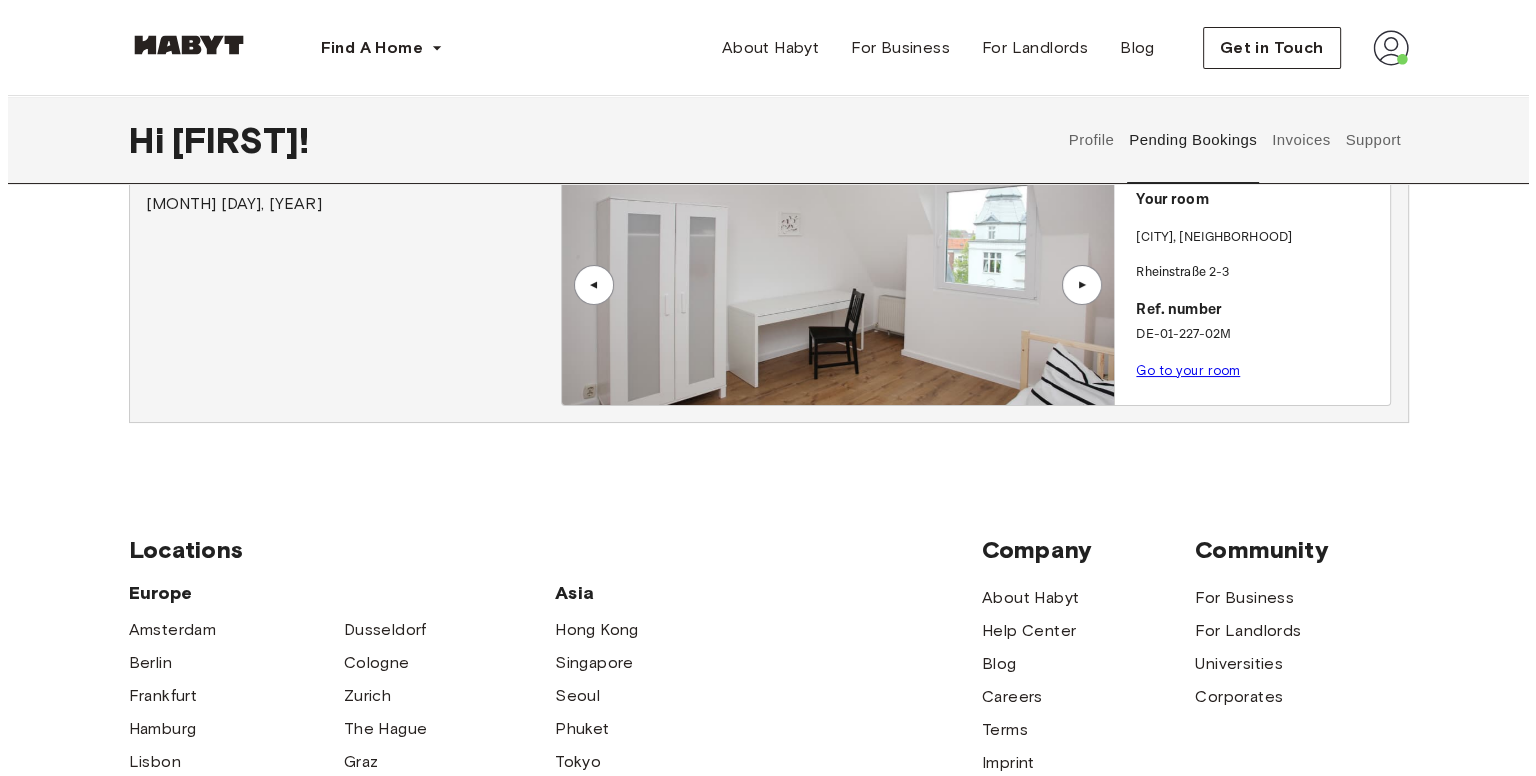 scroll, scrollTop: 0, scrollLeft: 0, axis: both 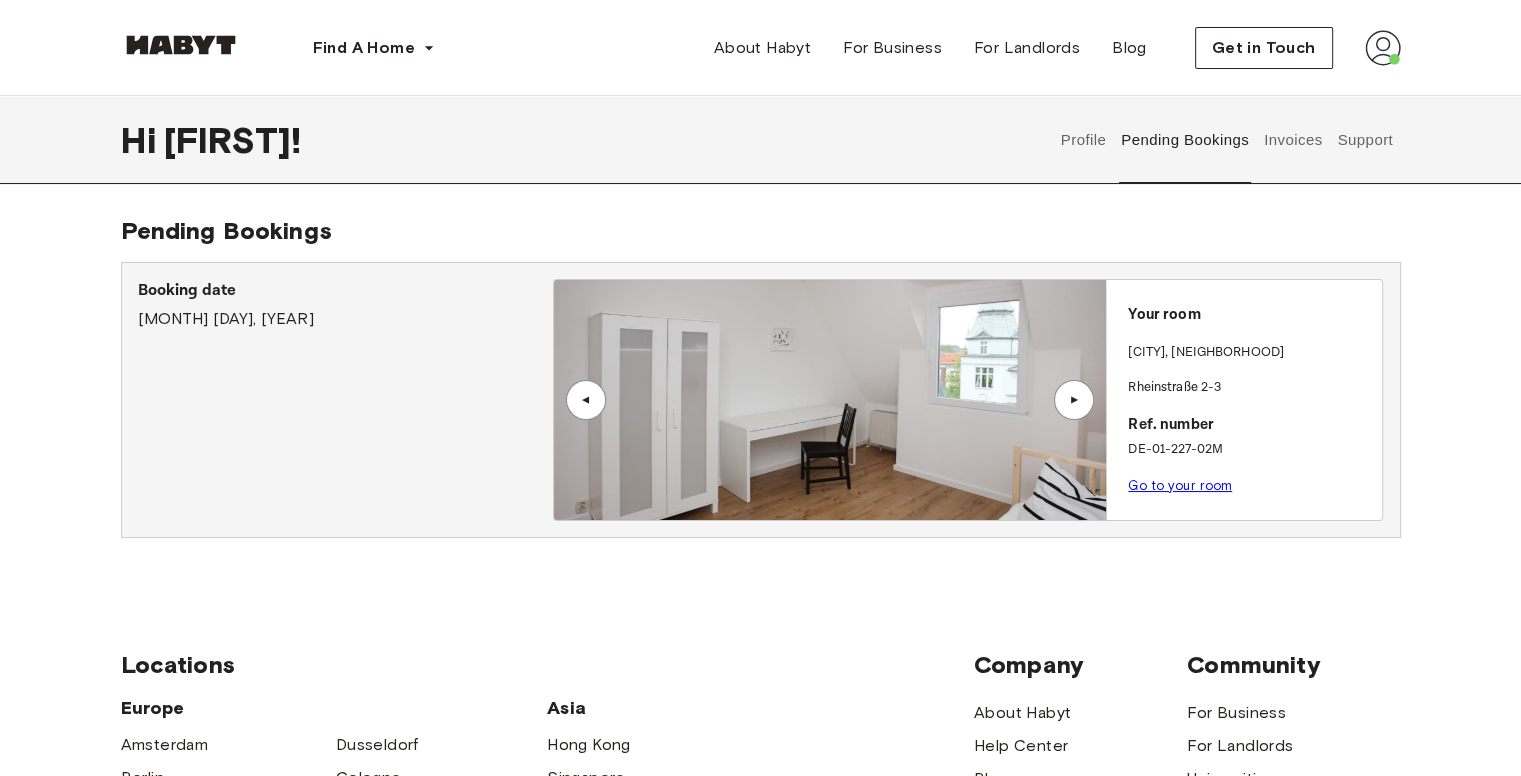 click on "Go to your room" at bounding box center [1180, 485] 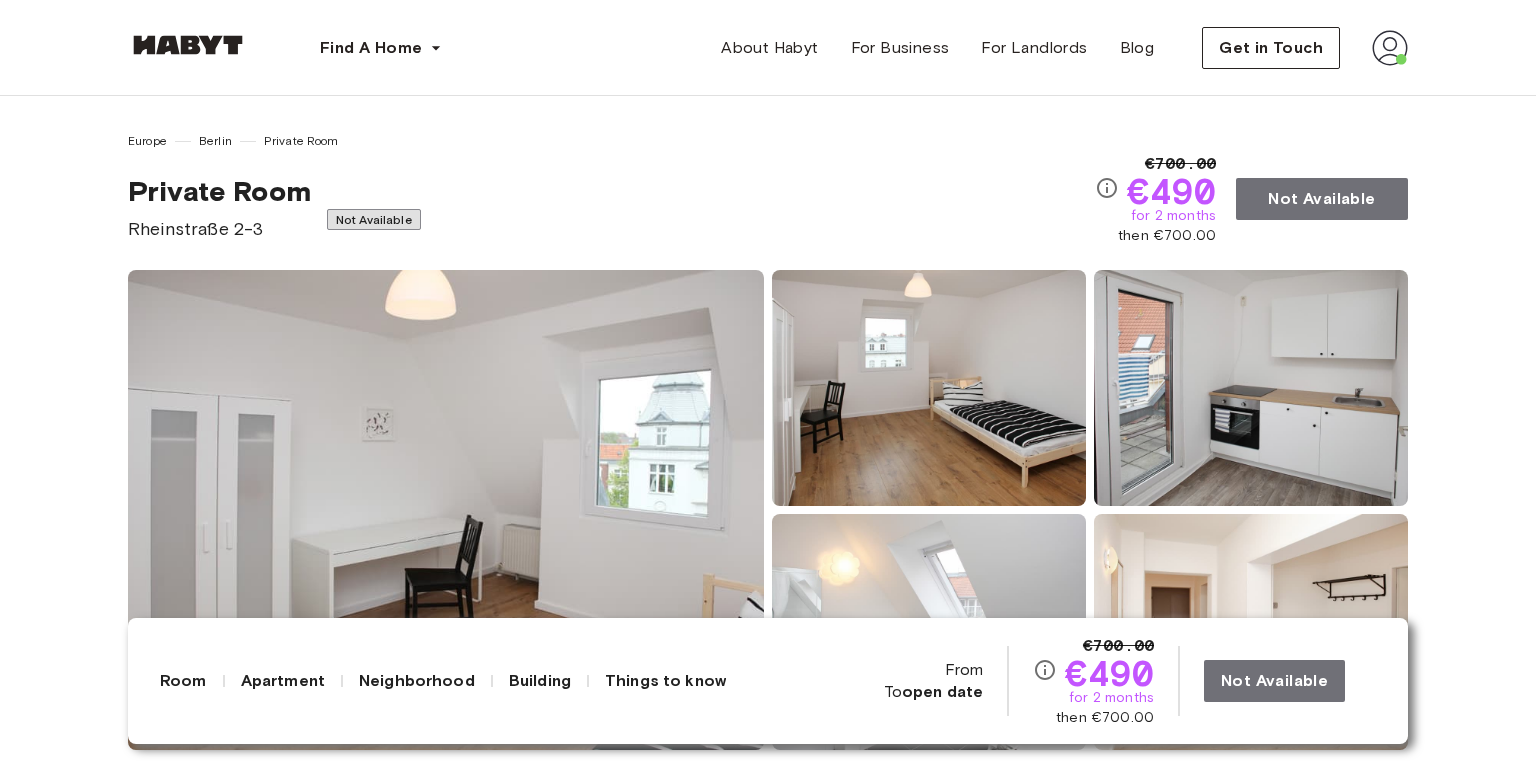click on "Not Available" at bounding box center [1322, 199] 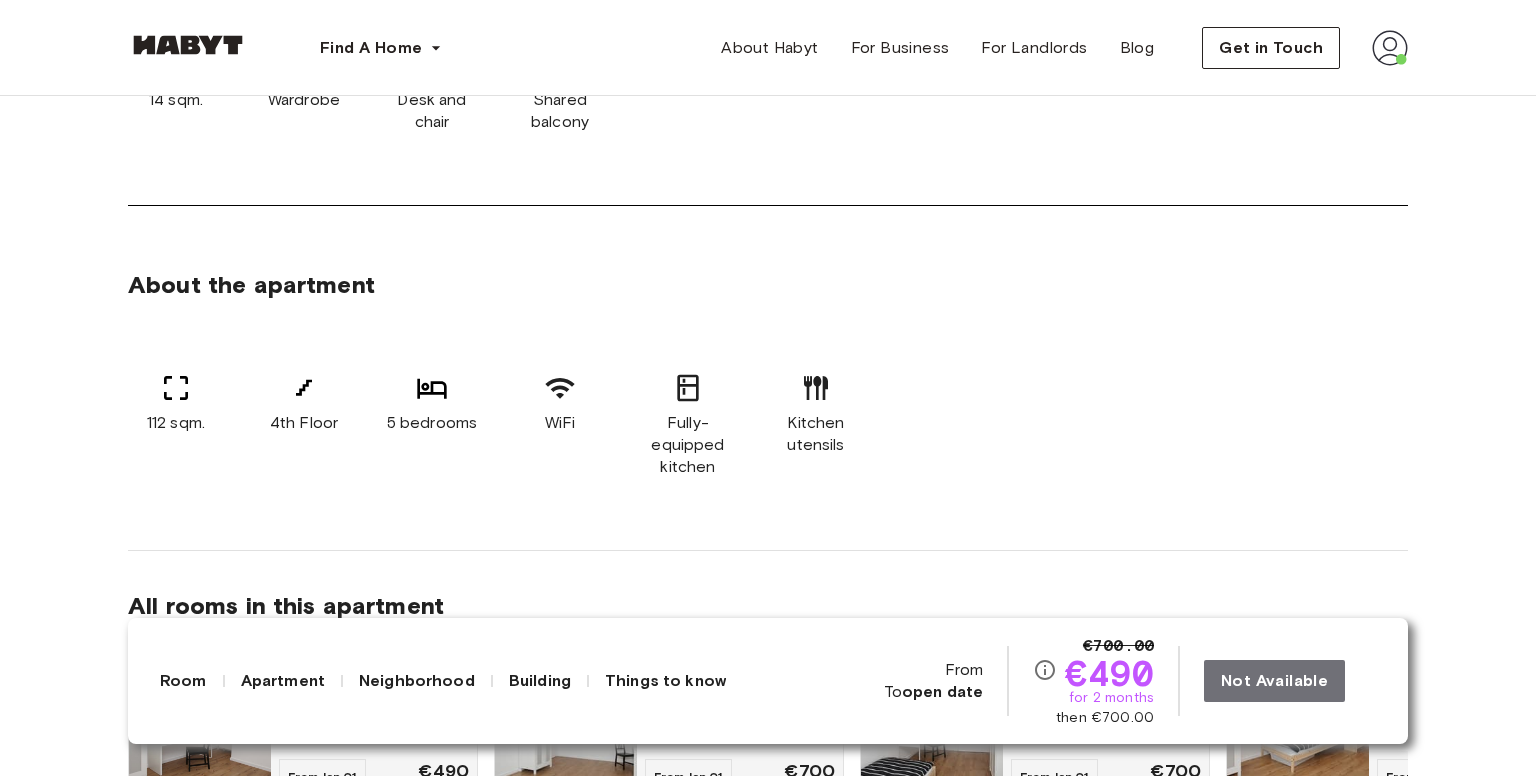 scroll, scrollTop: 1000, scrollLeft: 0, axis: vertical 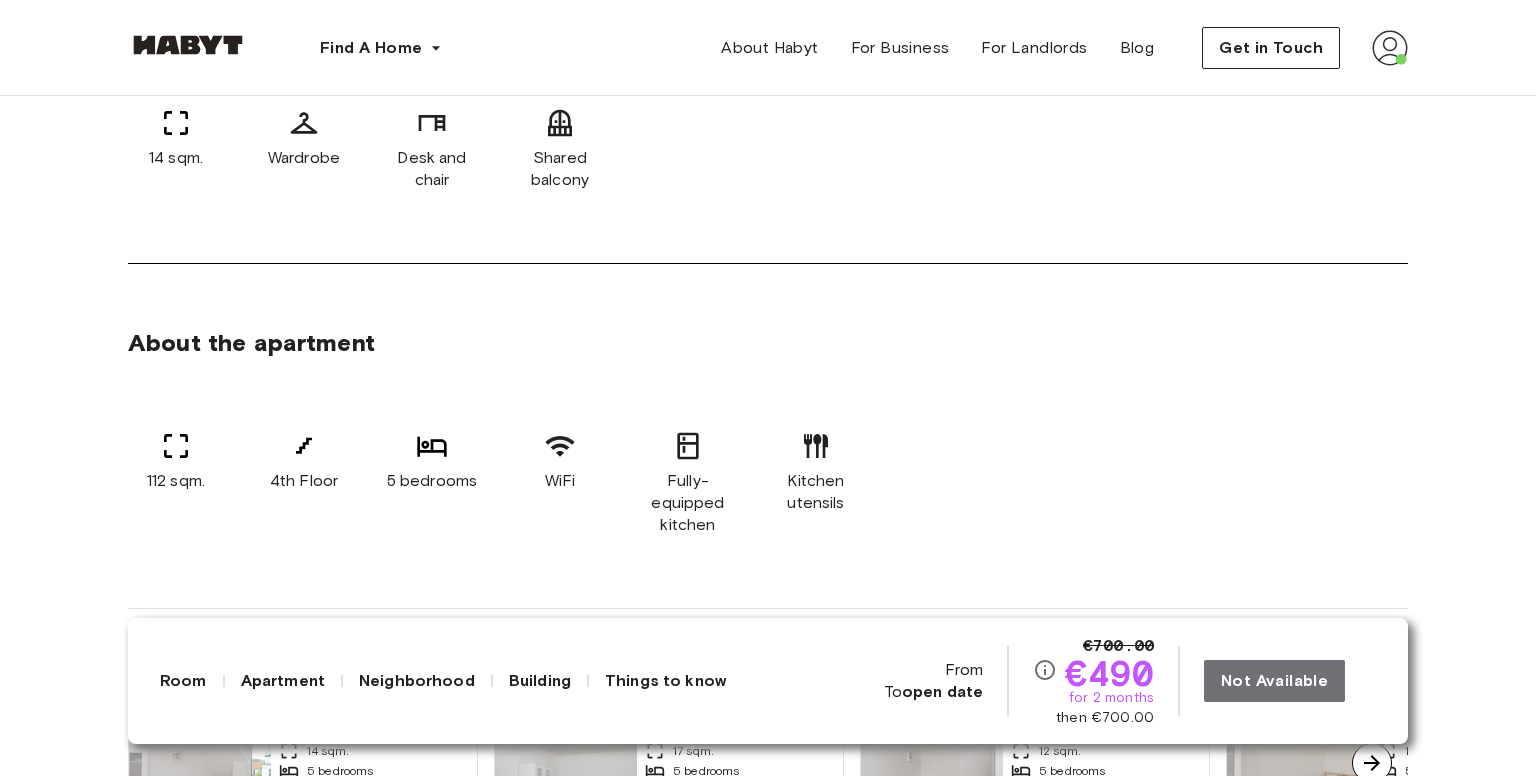 click on "€490" at bounding box center (1109, 673) 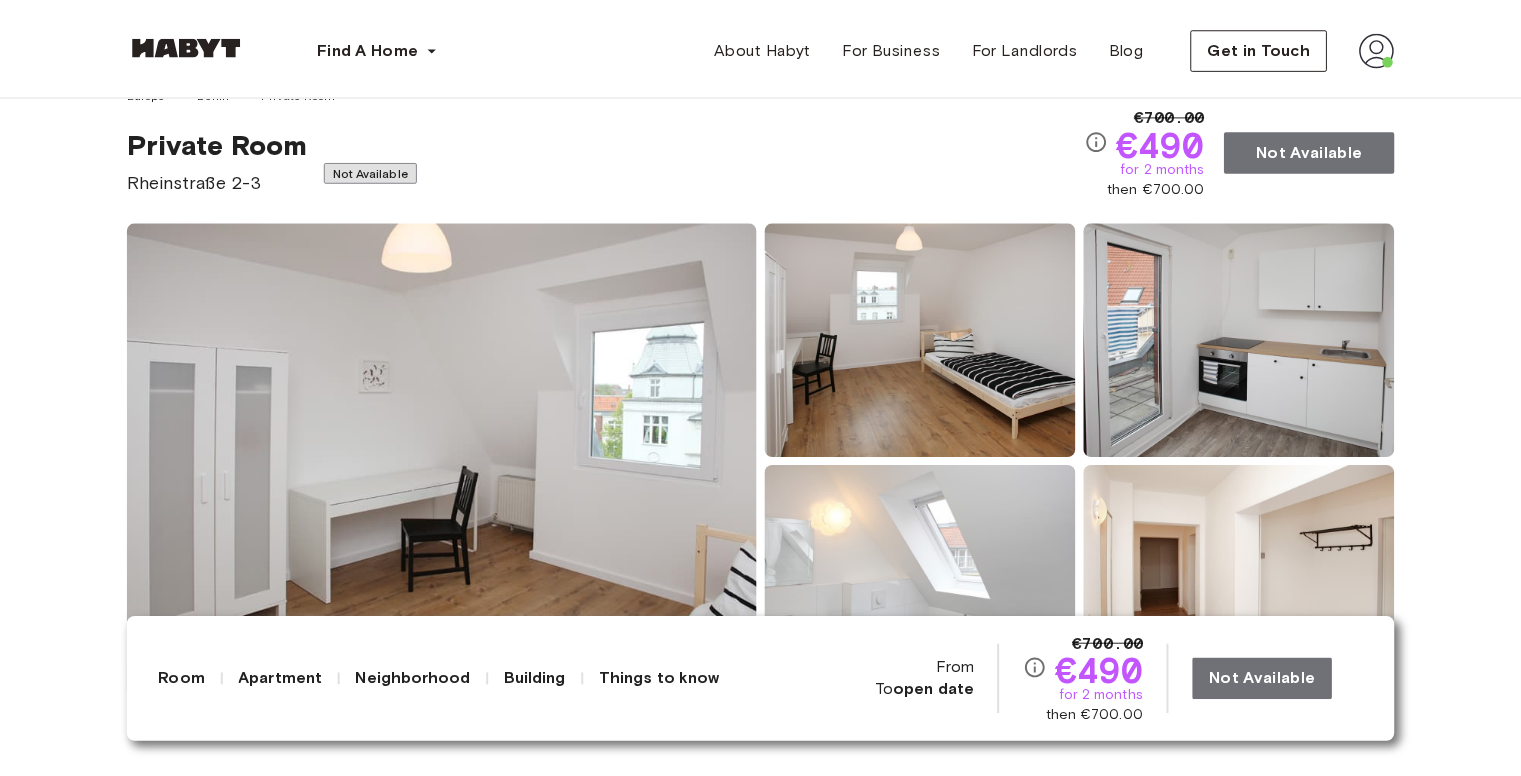 scroll, scrollTop: 0, scrollLeft: 0, axis: both 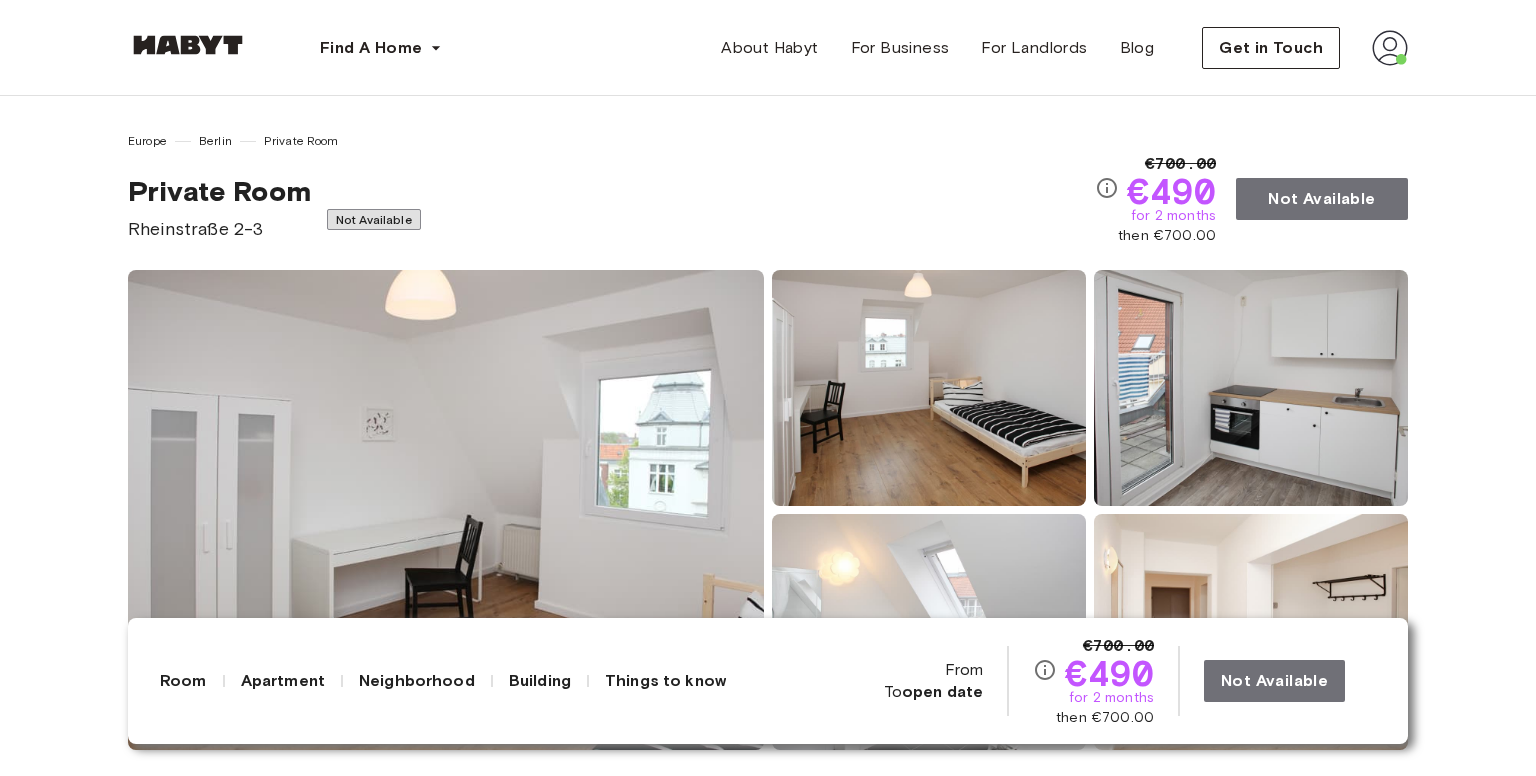 click on "Europe" at bounding box center [147, 141] 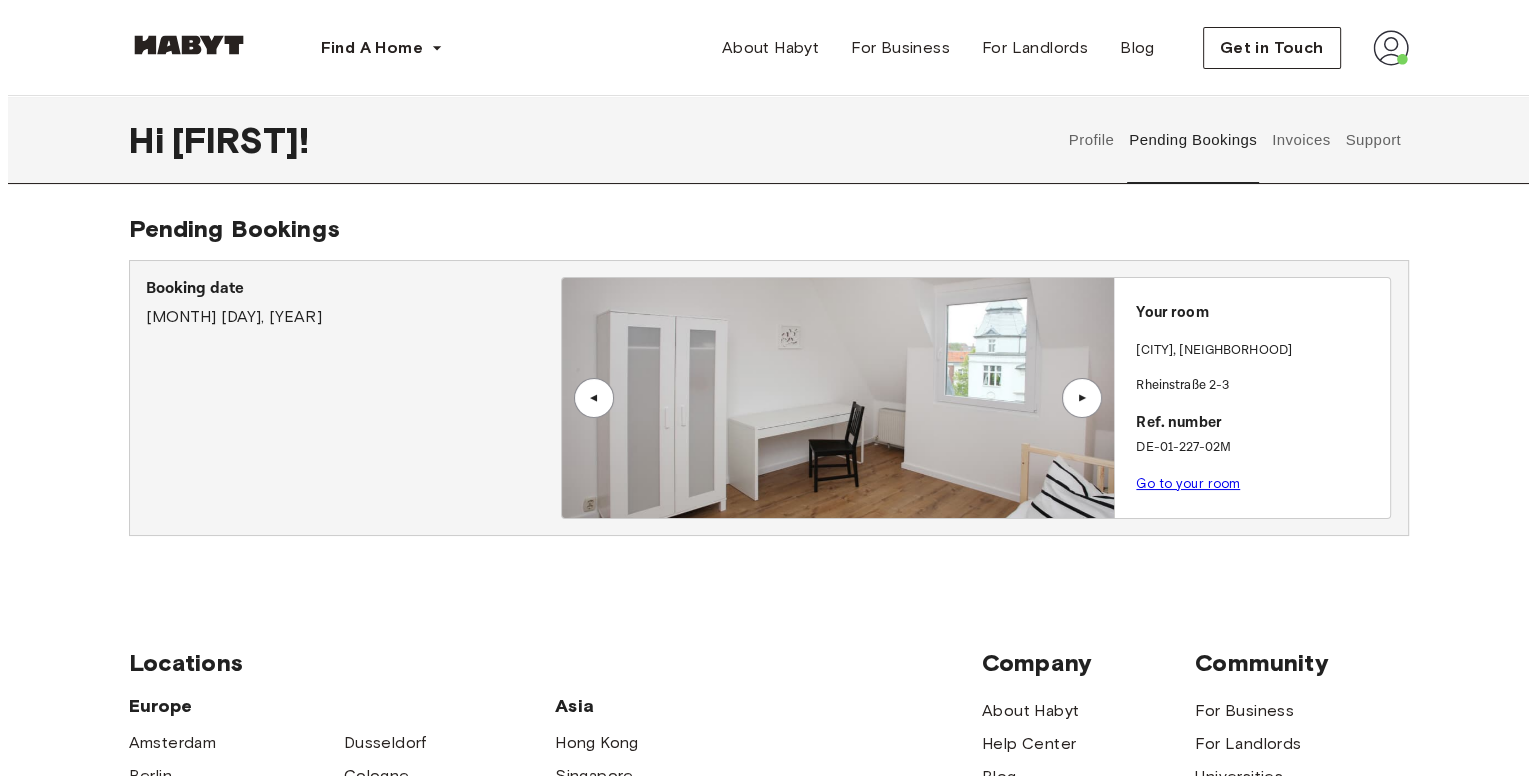 scroll, scrollTop: 0, scrollLeft: 0, axis: both 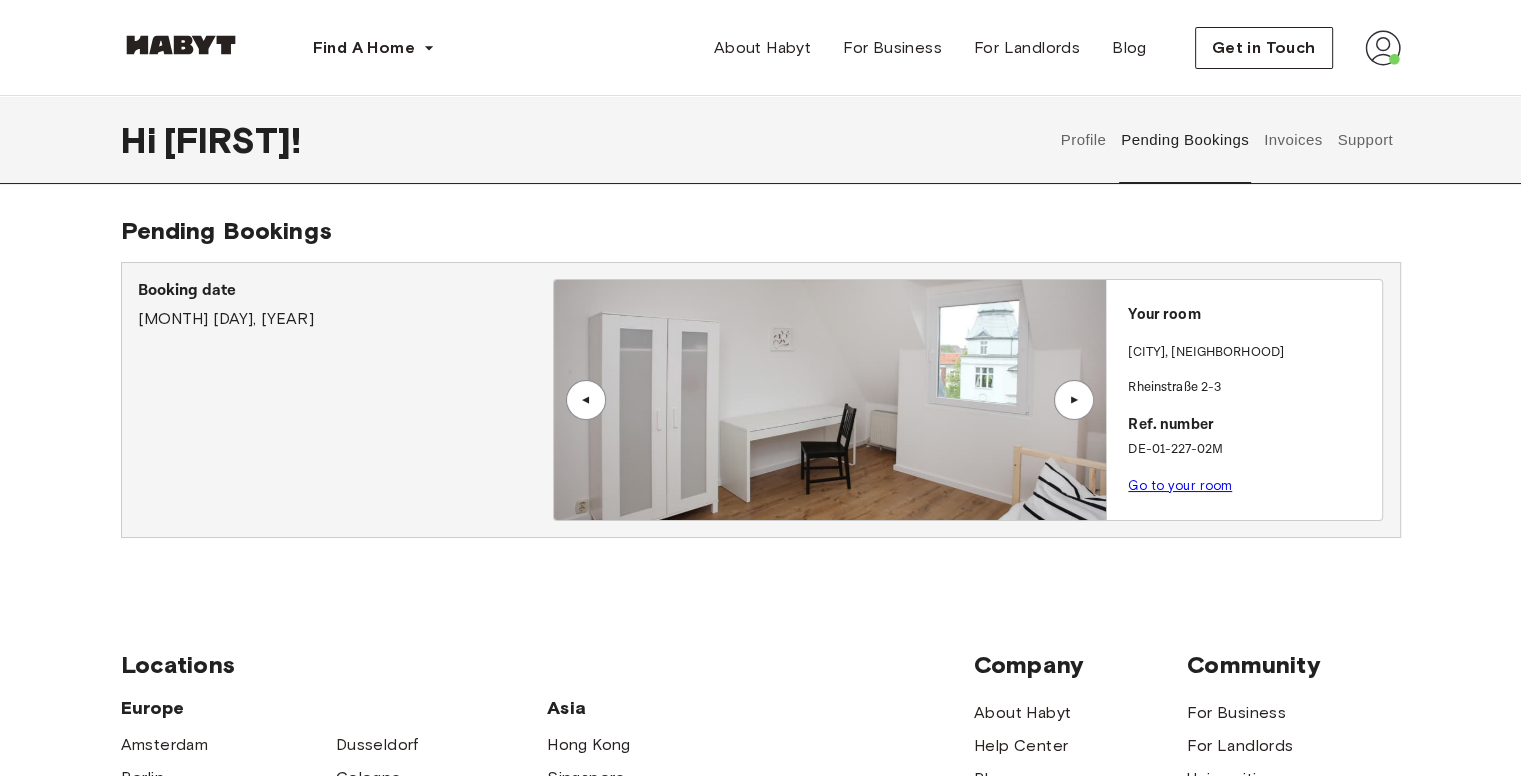 click on "▲" at bounding box center (1074, 400) 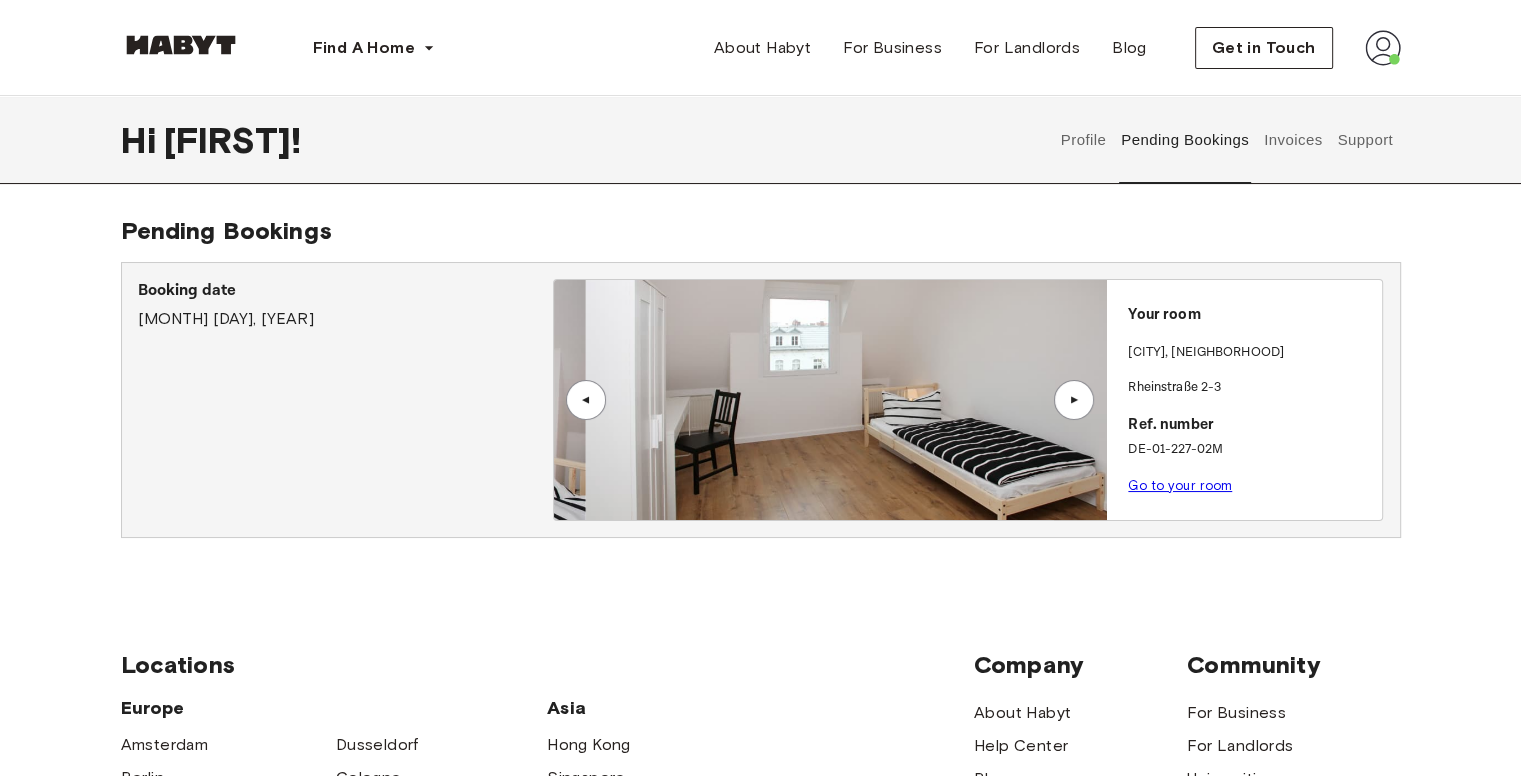 click on "▲" at bounding box center (1074, 400) 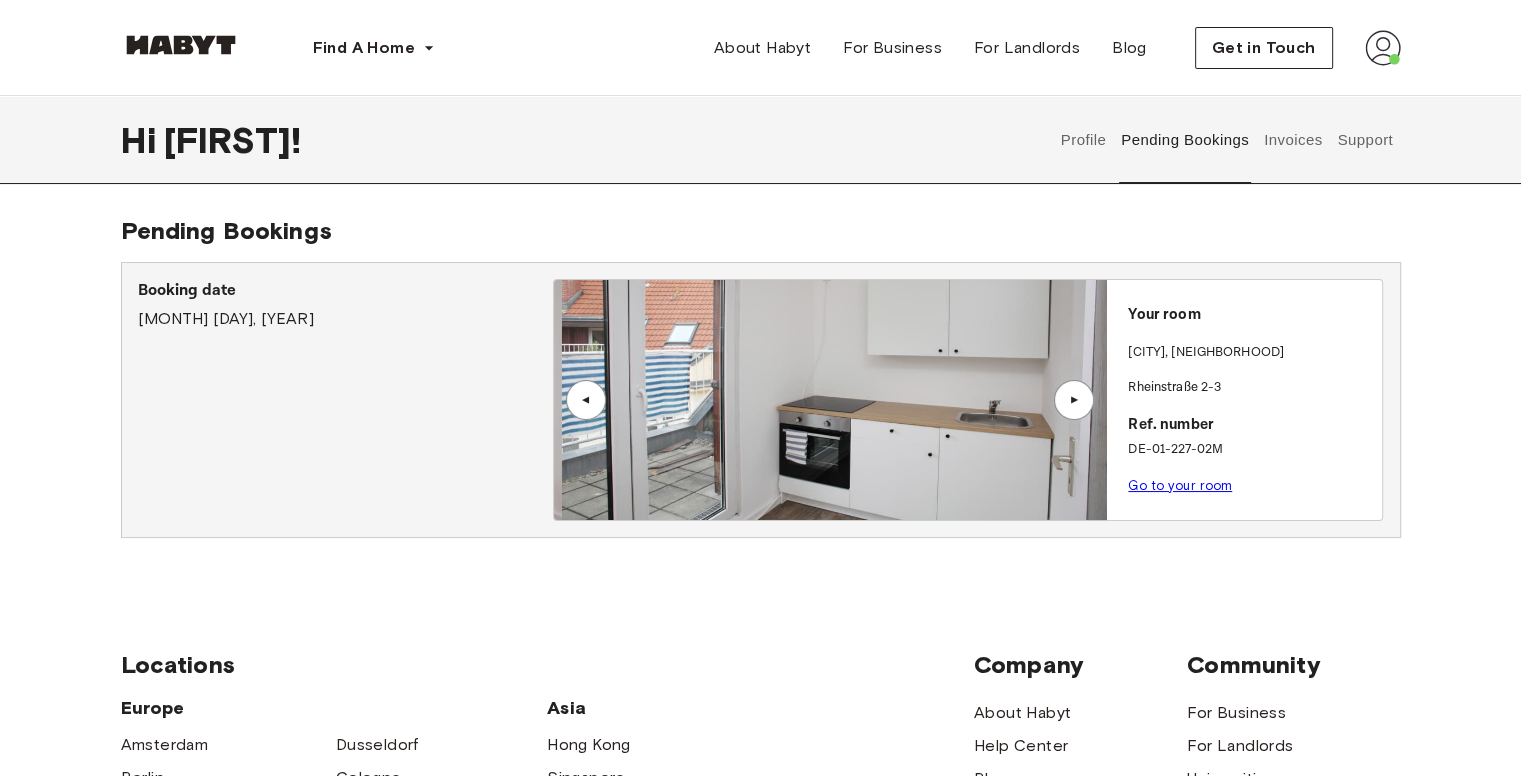 click on "▲" at bounding box center (1074, 400) 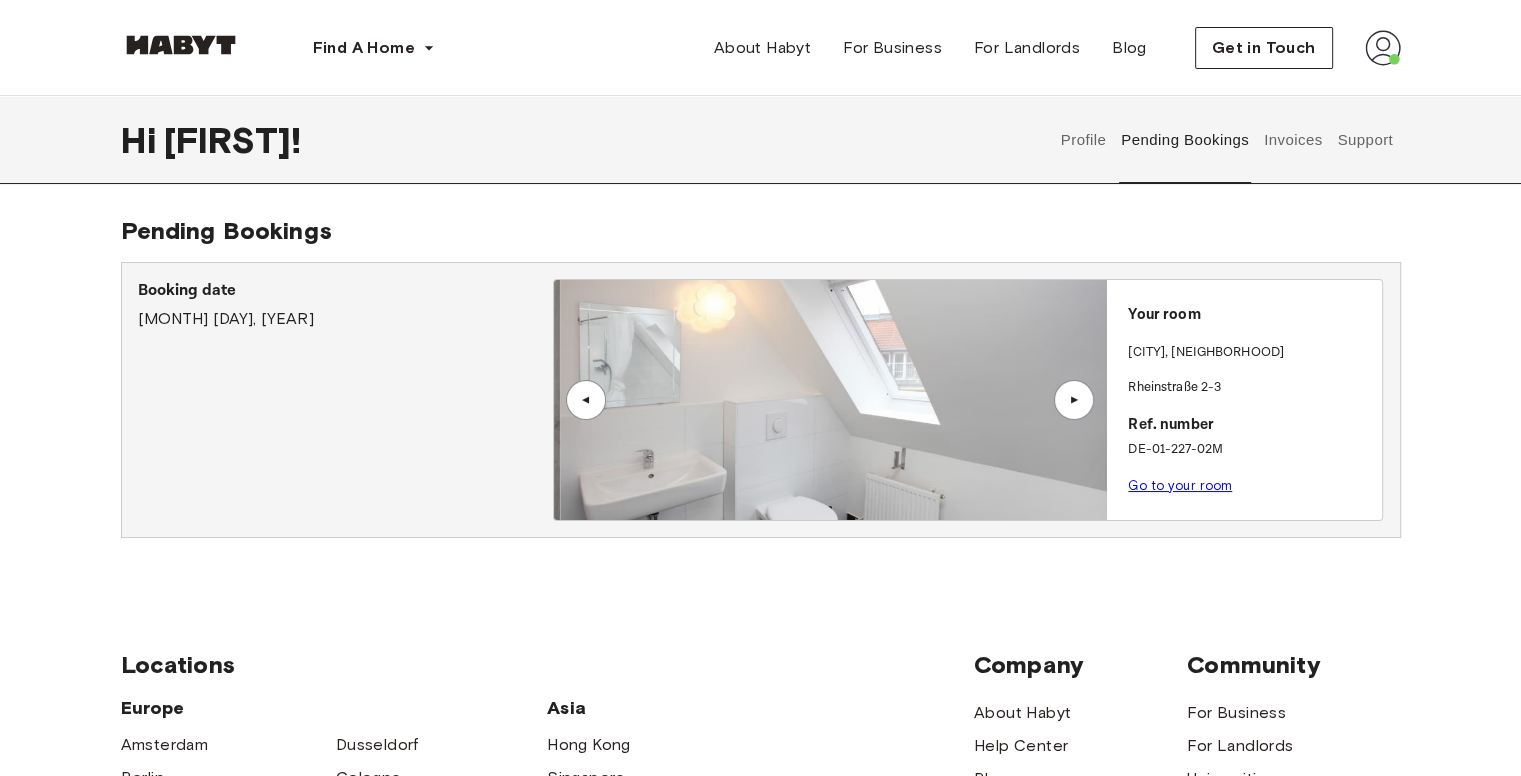 click on "▲" at bounding box center [1074, 400] 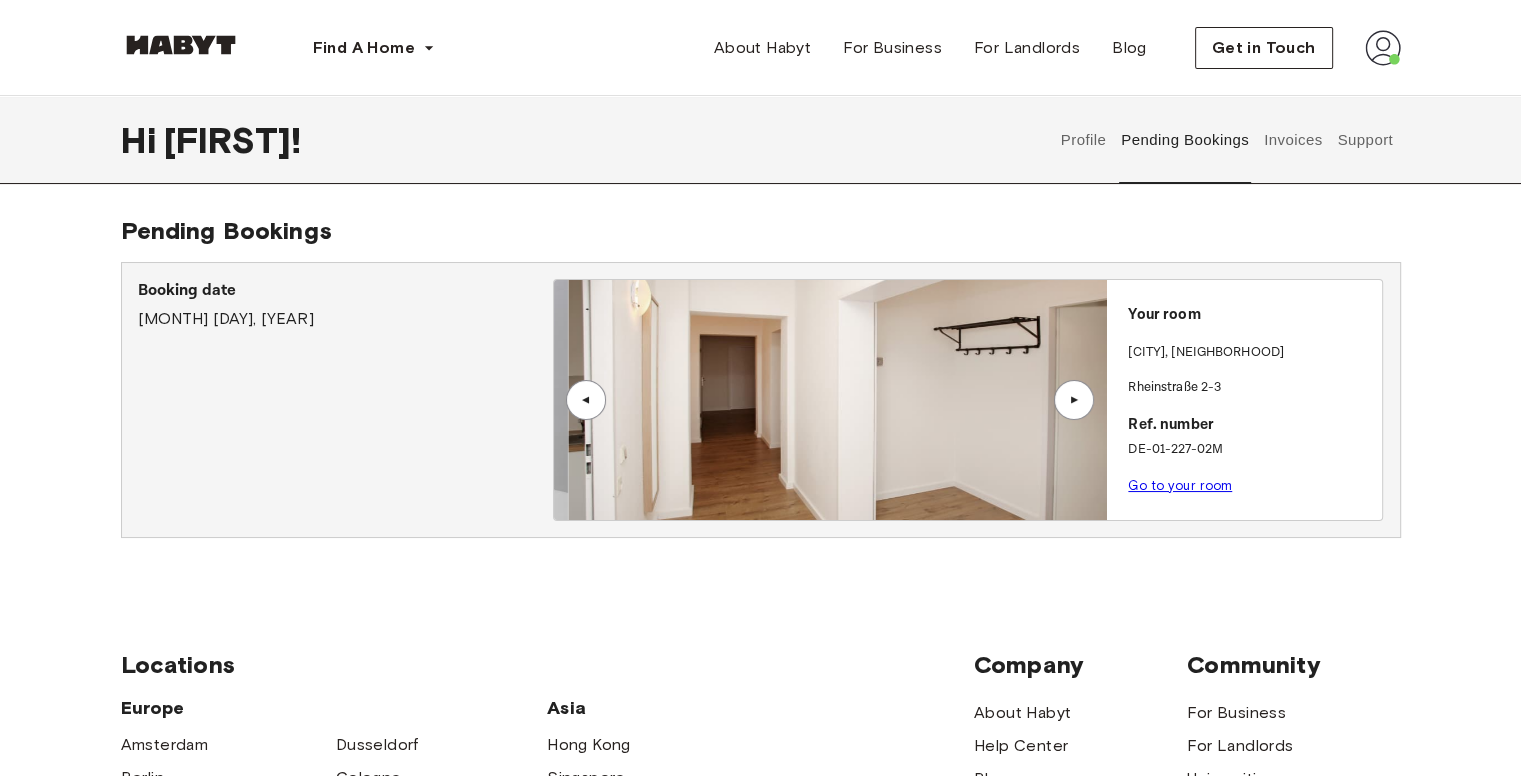 click on "▲" at bounding box center (1074, 400) 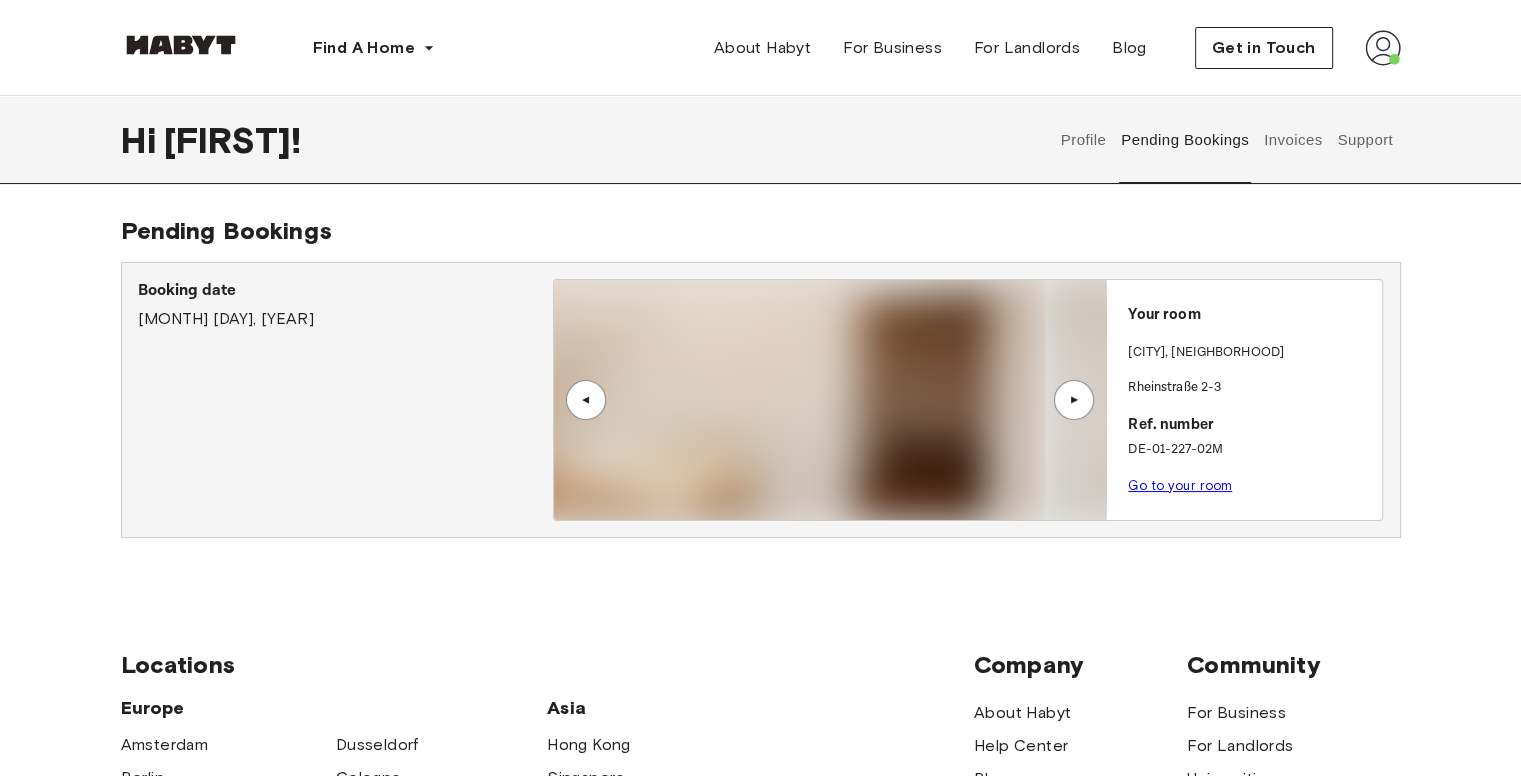 click on "▲" at bounding box center [1074, 400] 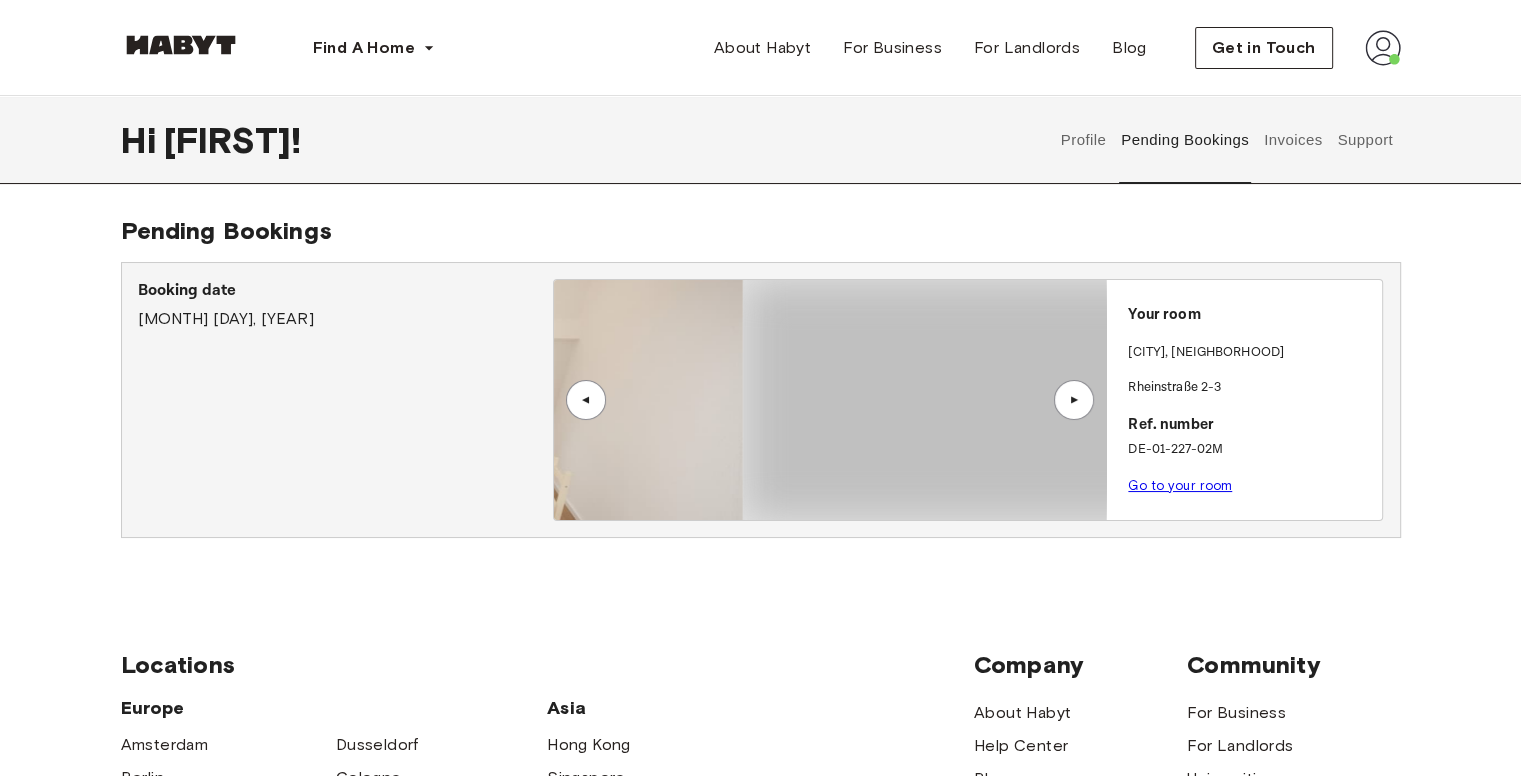 click on "▲" at bounding box center (1074, 400) 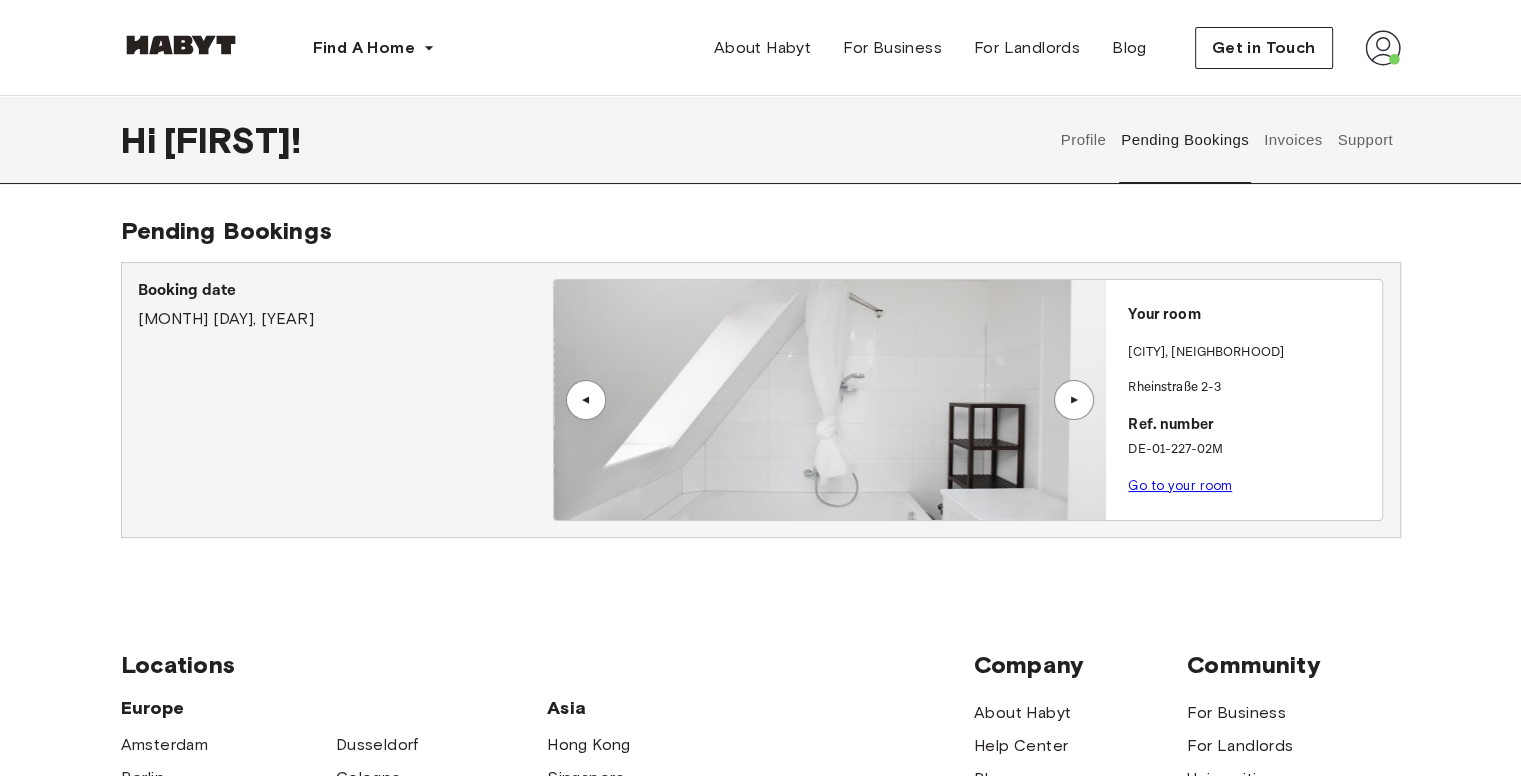 click on "DE-01-227-02M" at bounding box center [1251, 450] 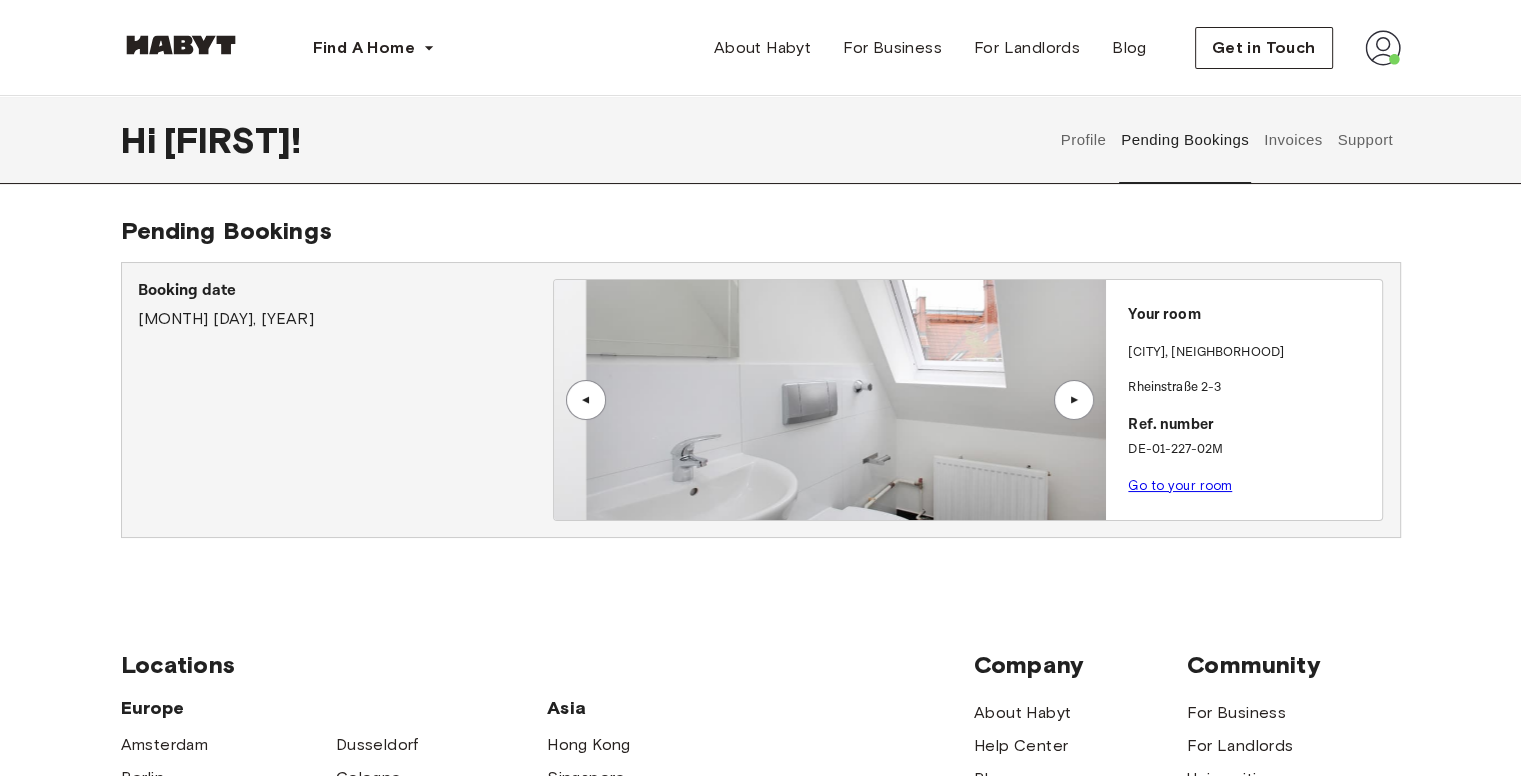 click on "Go to your room" at bounding box center [1180, 485] 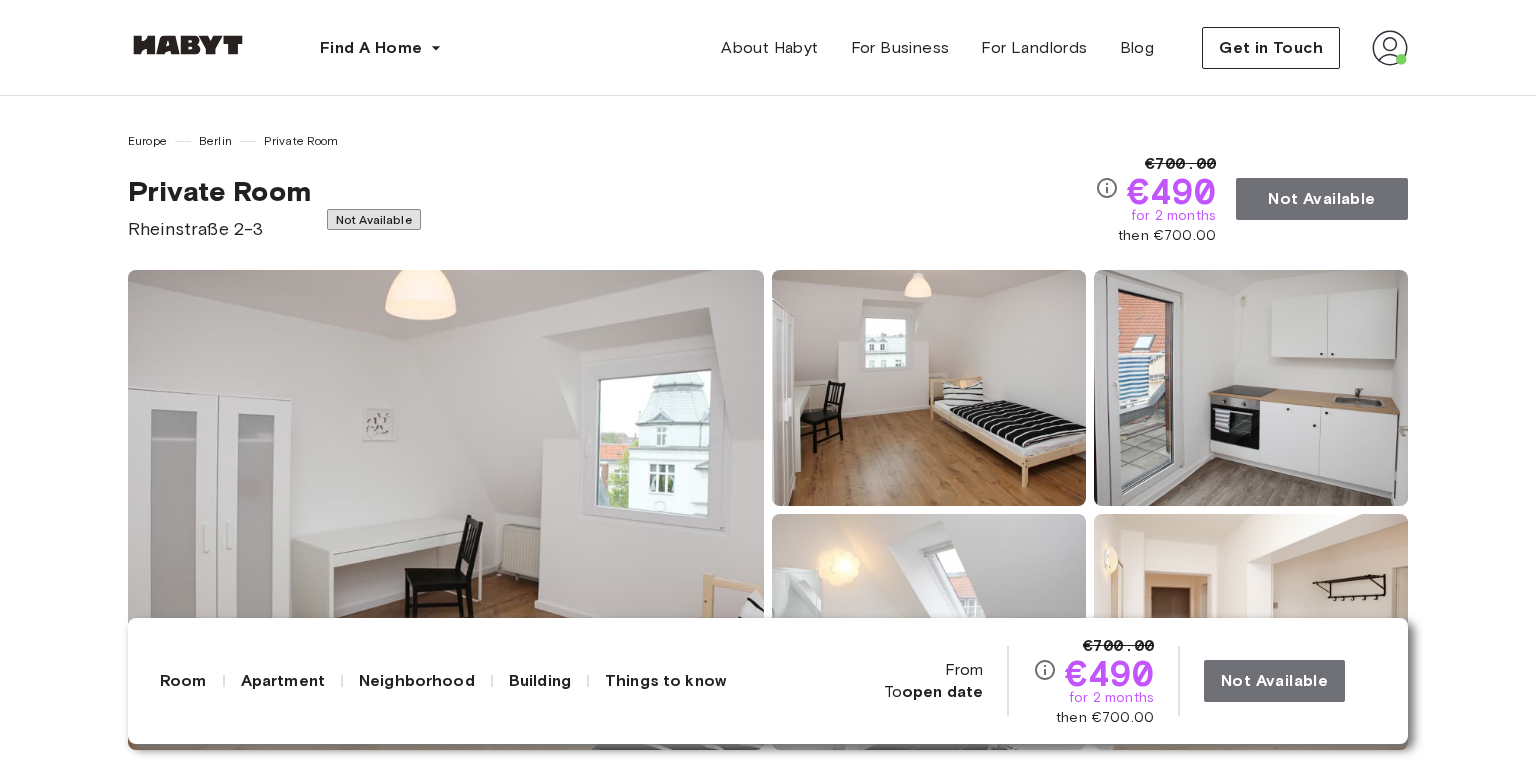 click on "Not Available" at bounding box center [1322, 199] 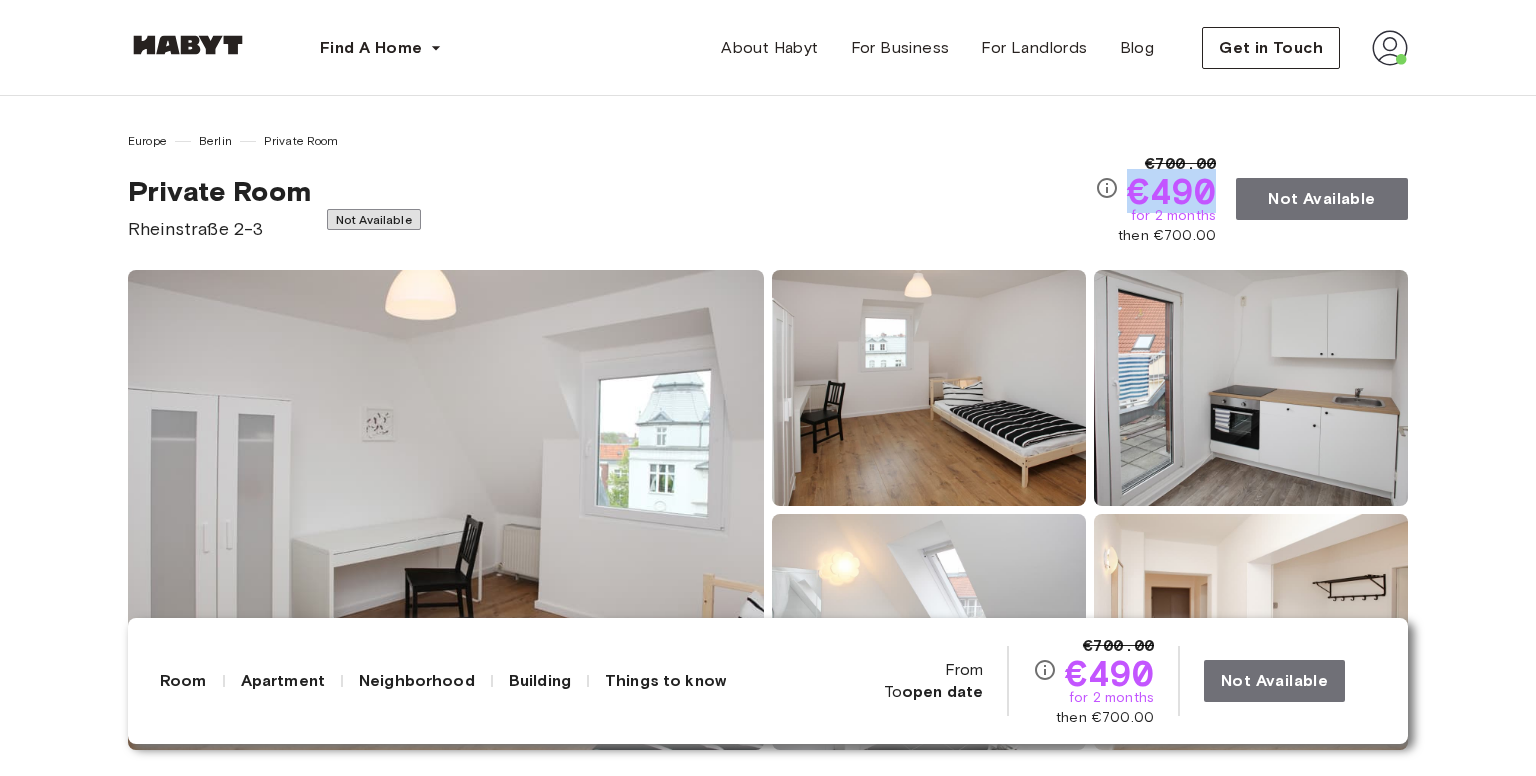 drag, startPoint x: 1218, startPoint y: 190, endPoint x: 1062, endPoint y: 188, distance: 156.01282 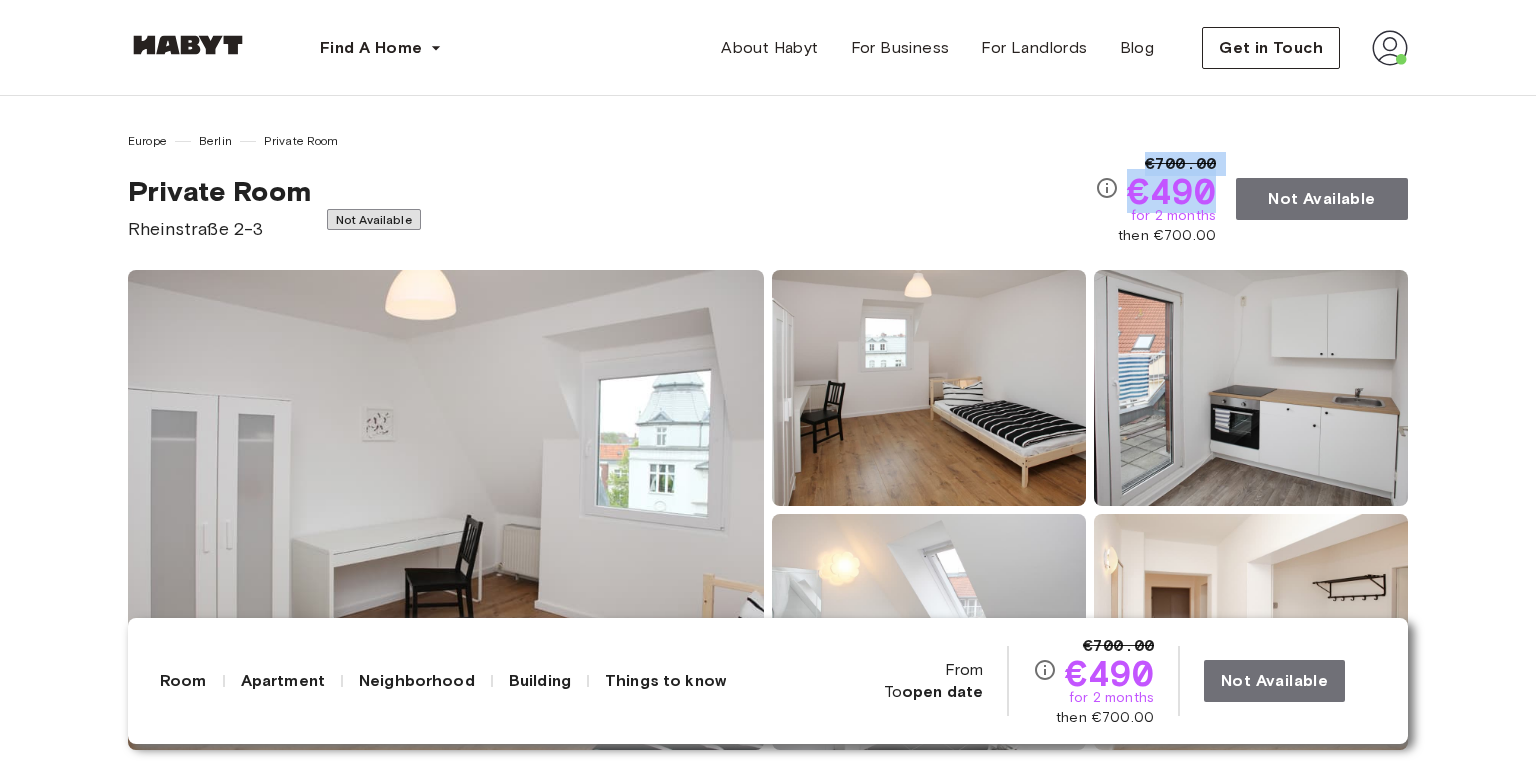 click on "Private Room Rheinstraße 2-3 Not Available" at bounding box center [611, 208] 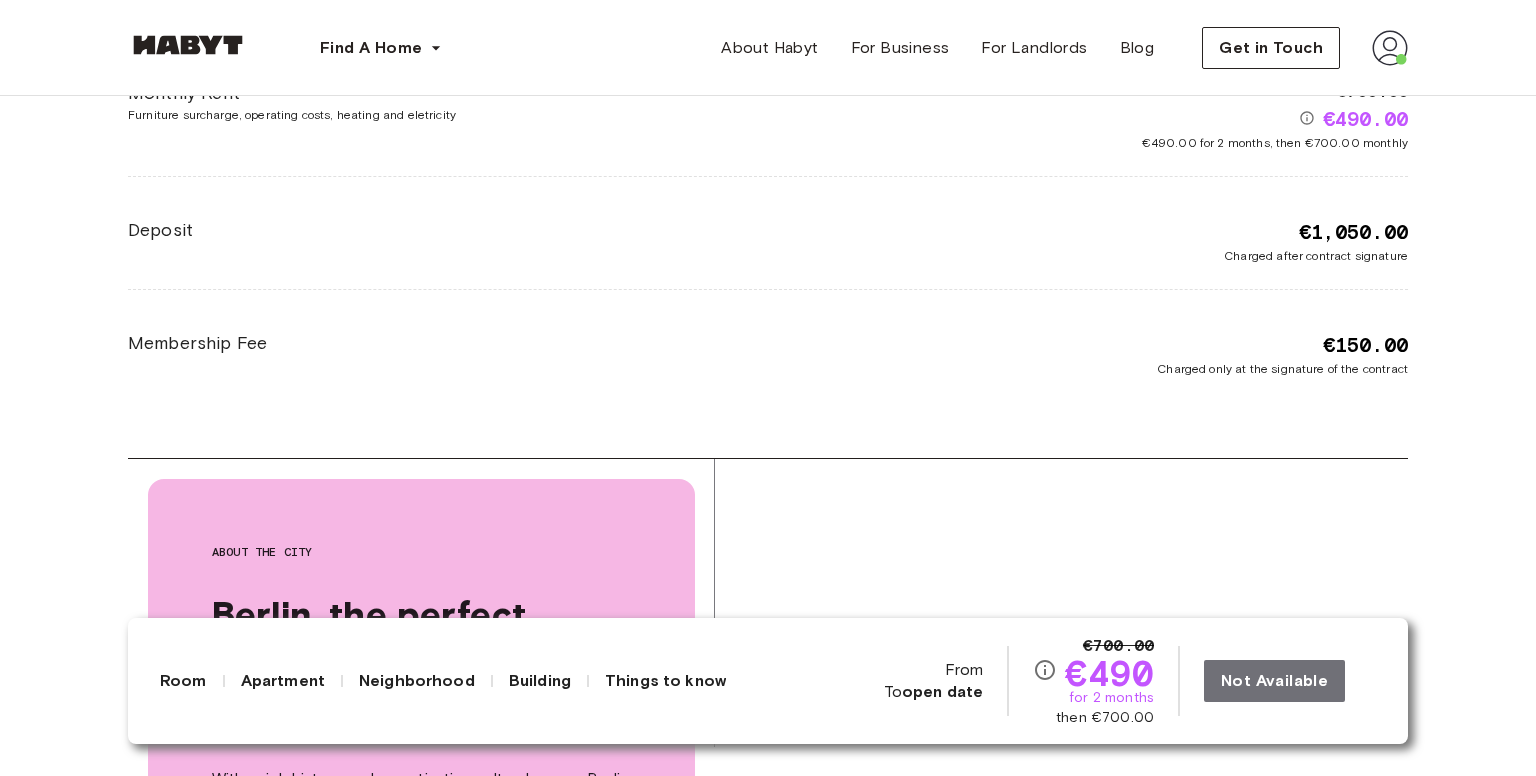 scroll, scrollTop: 3500, scrollLeft: 0, axis: vertical 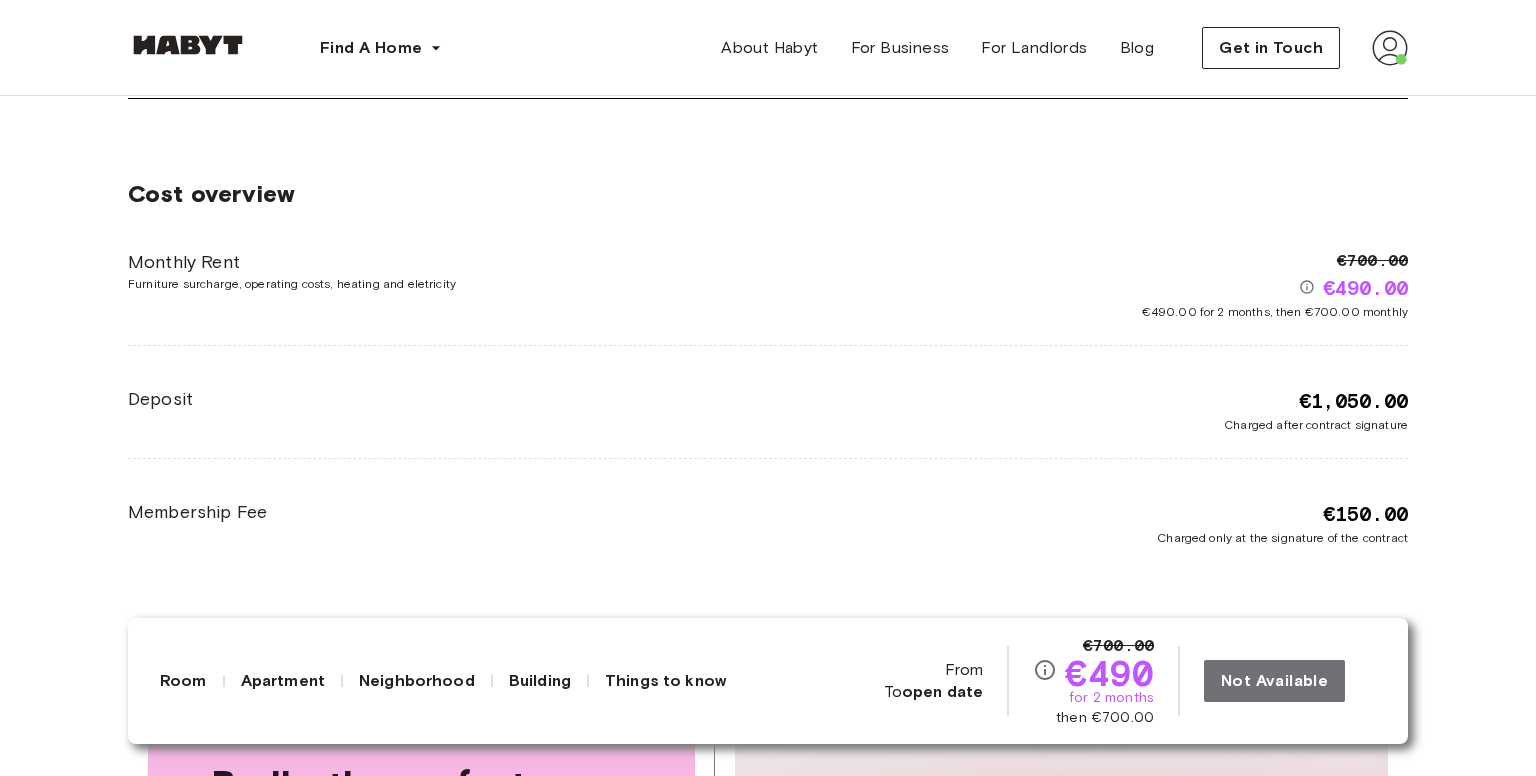 click at bounding box center [1390, 48] 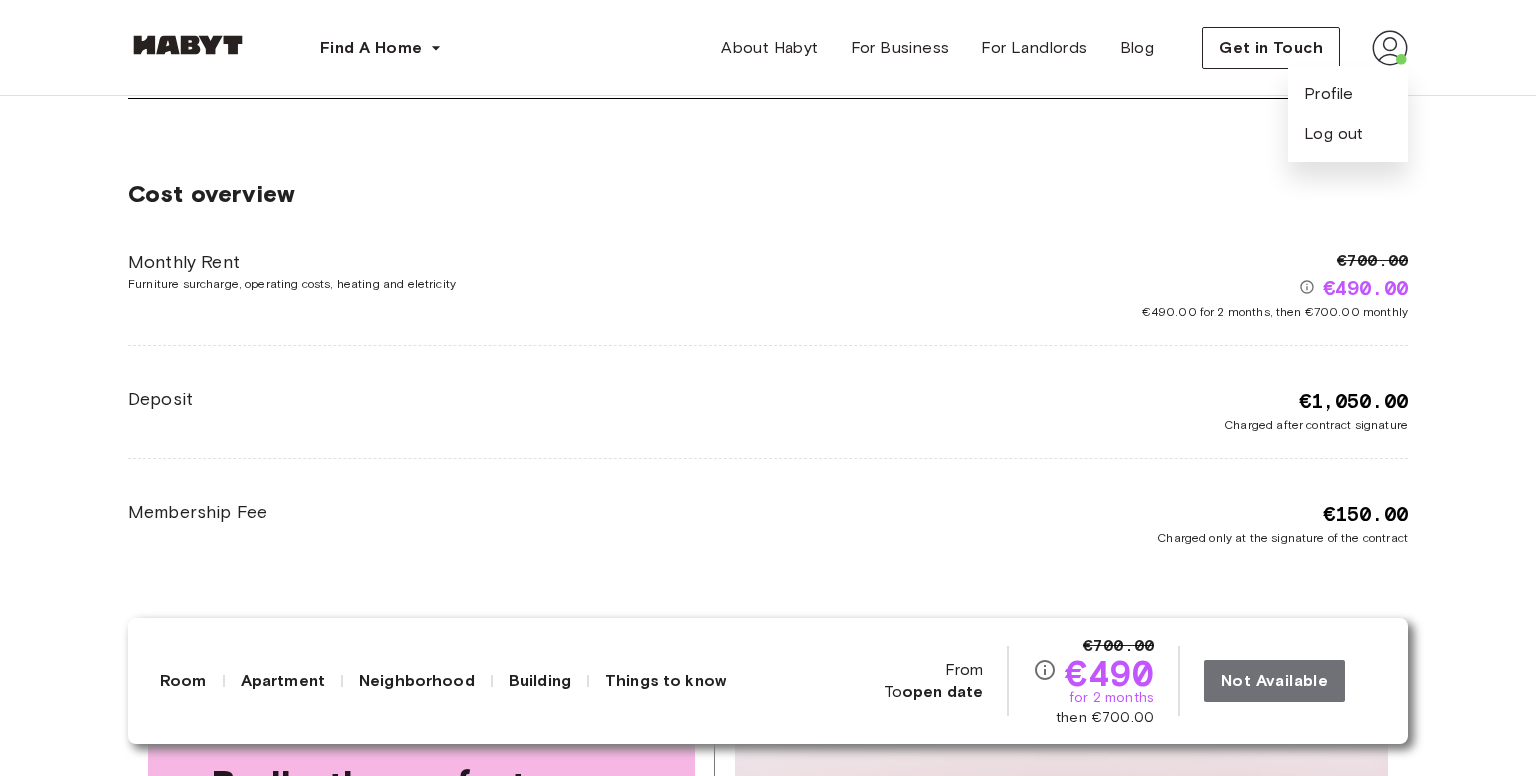 click on "Profile Log out" at bounding box center [1348, 114] 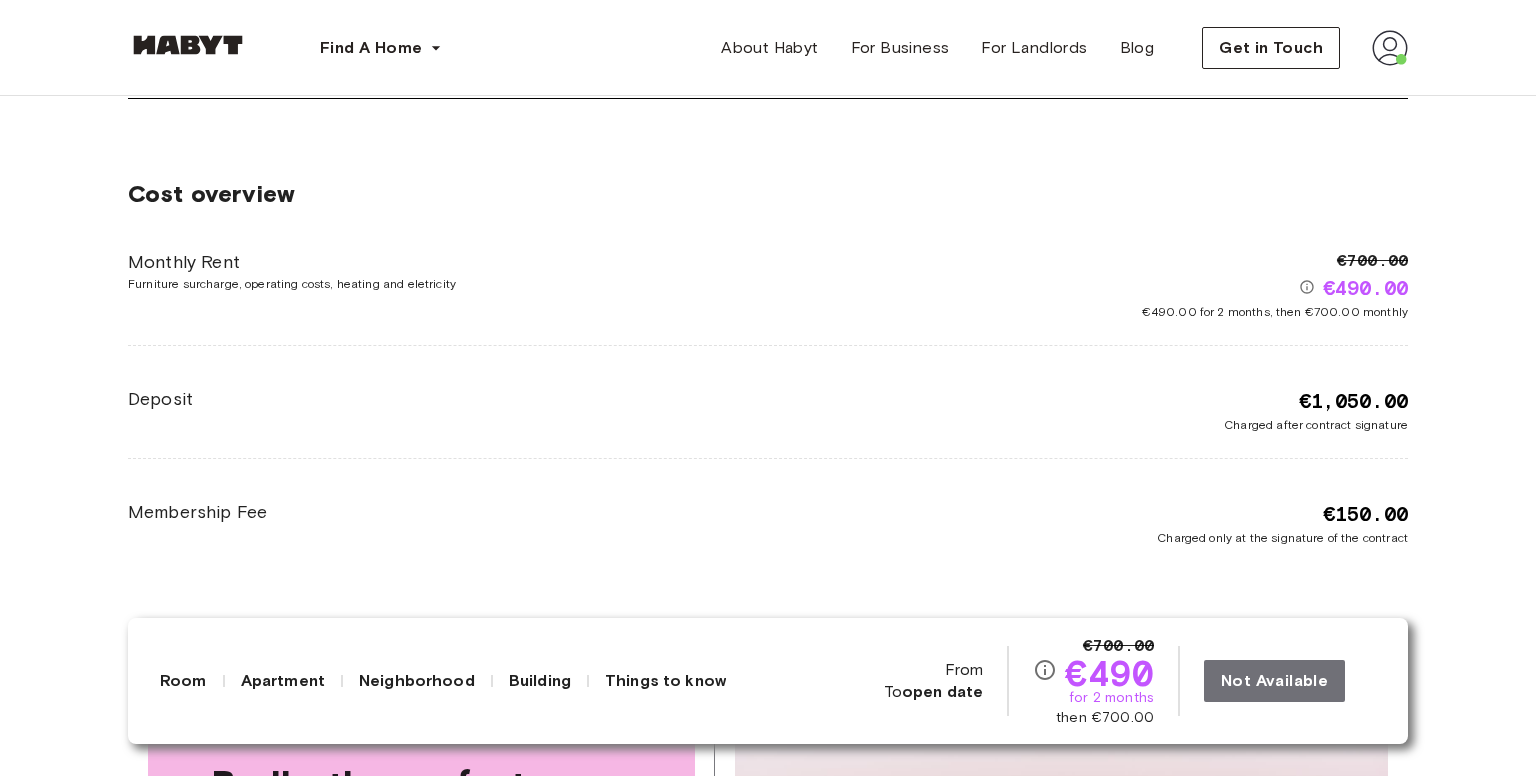 click at bounding box center [1390, 48] 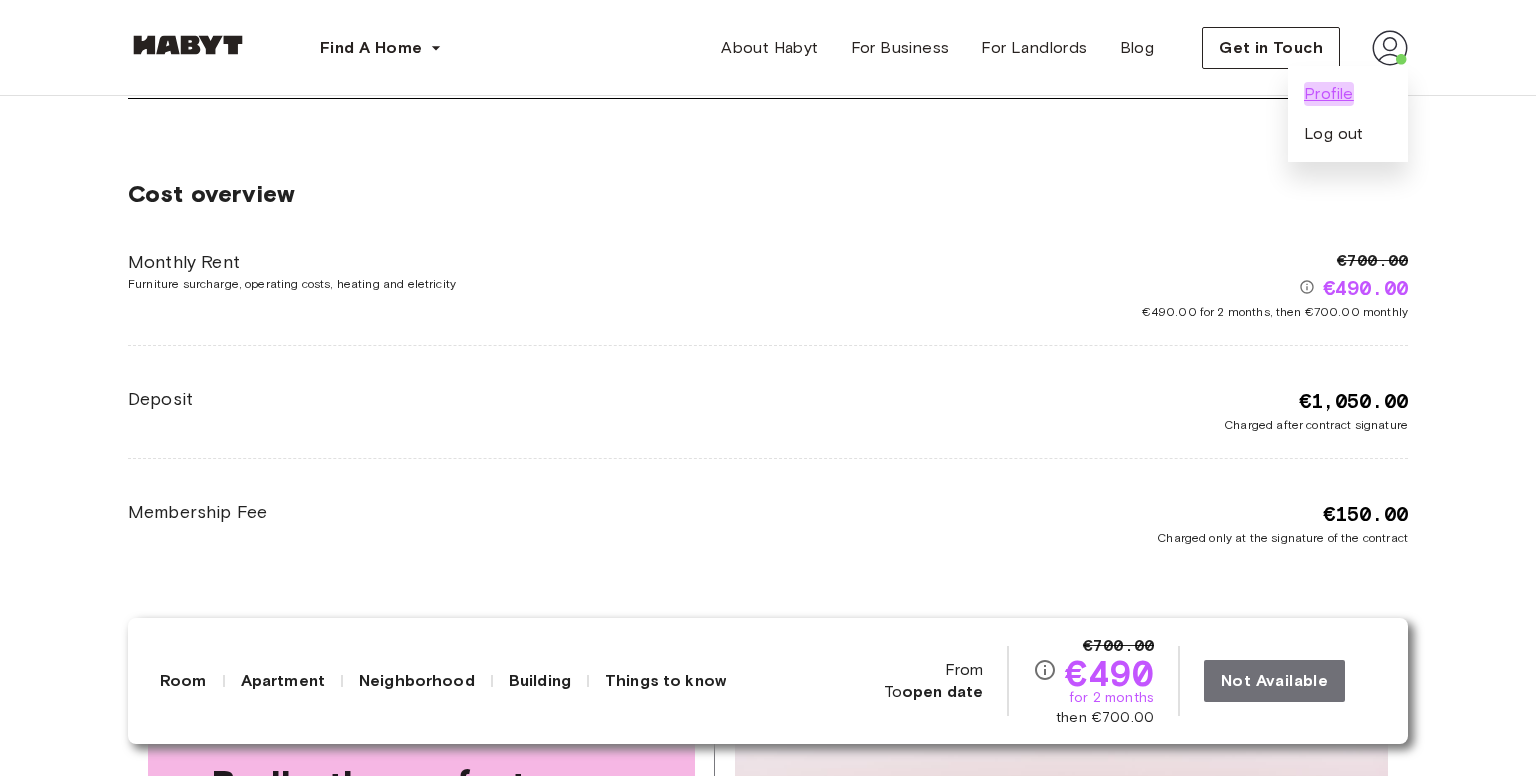 click on "Profile" at bounding box center (1329, 94) 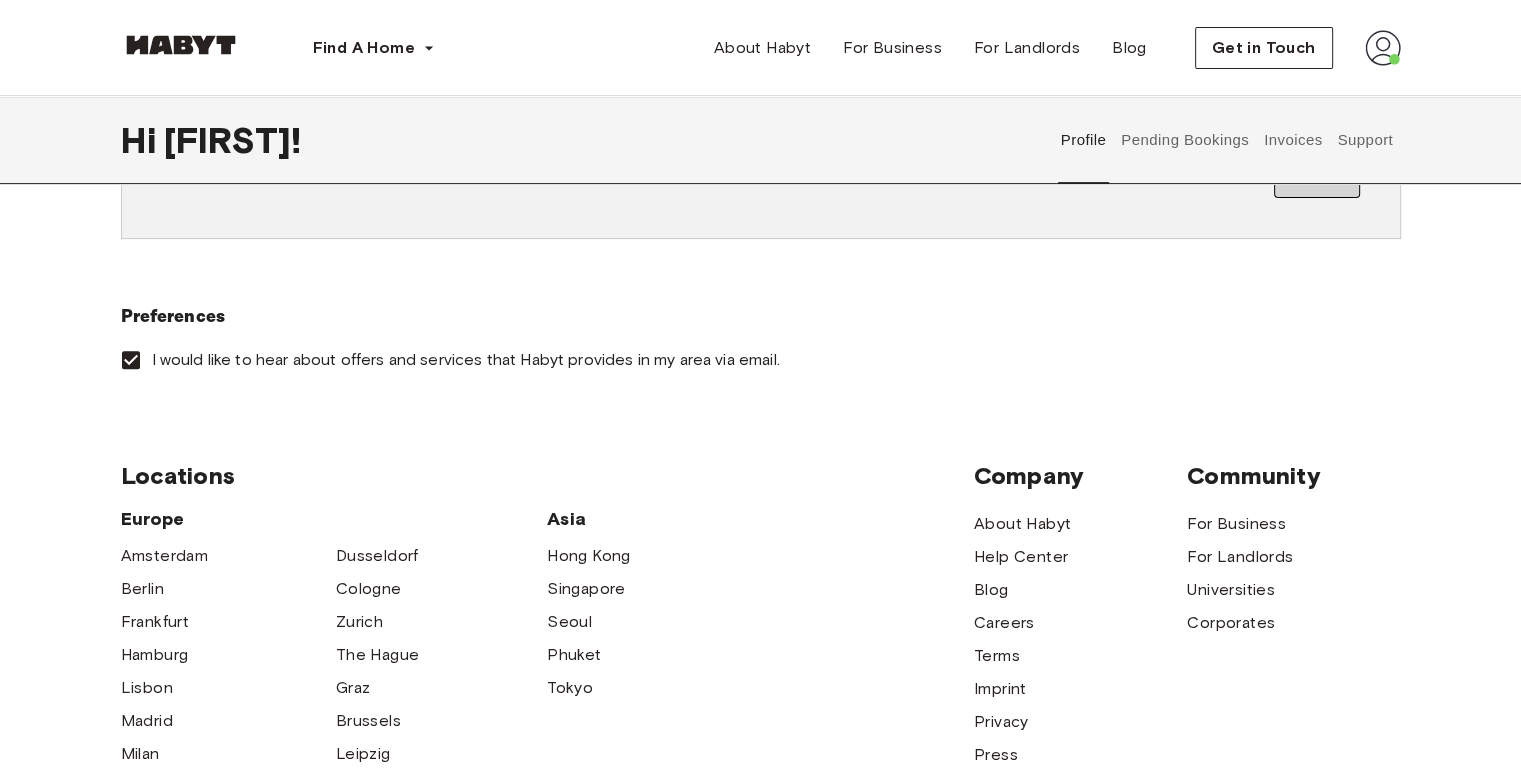 scroll, scrollTop: 500, scrollLeft: 0, axis: vertical 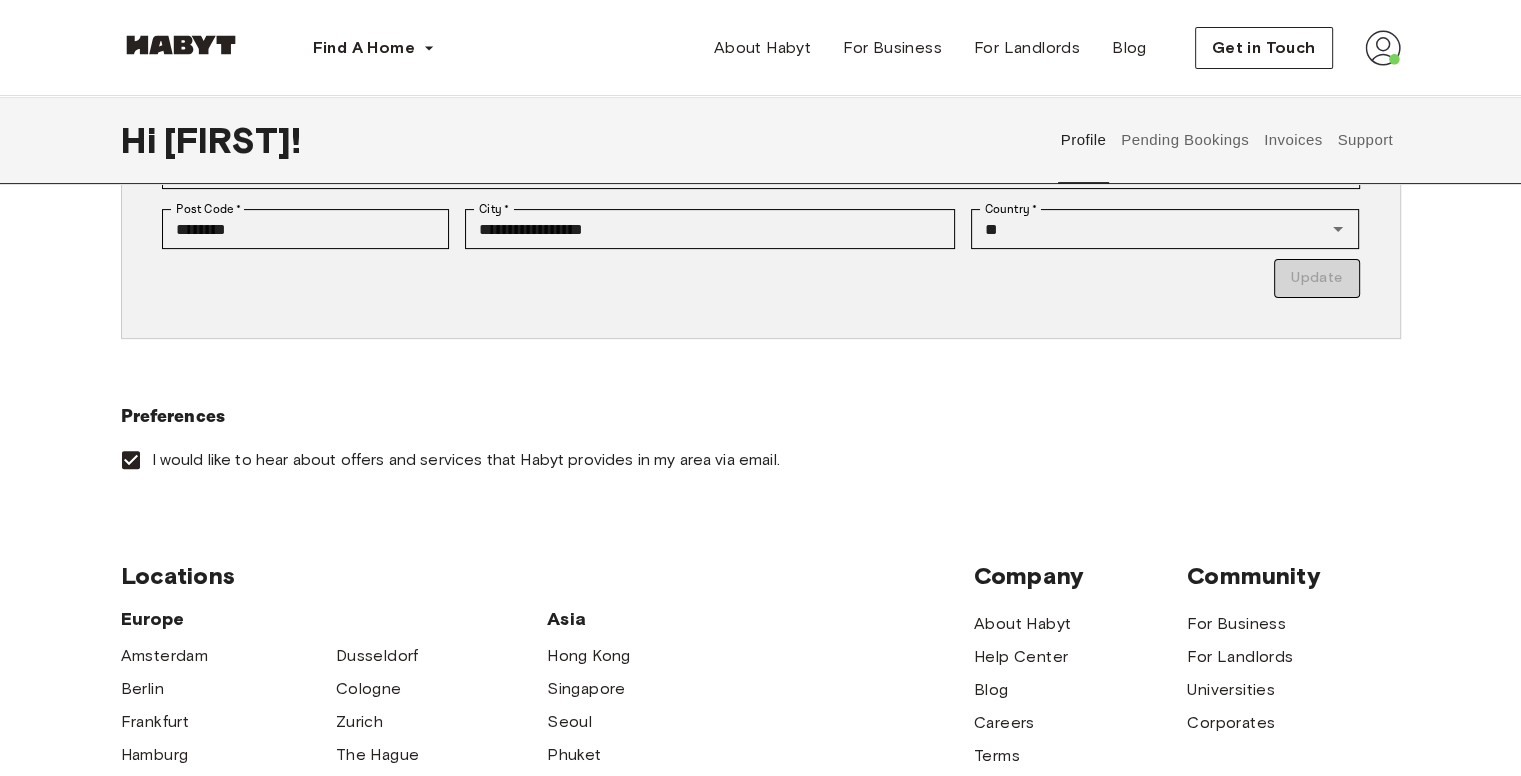 click on "Pending Bookings" at bounding box center [1185, 140] 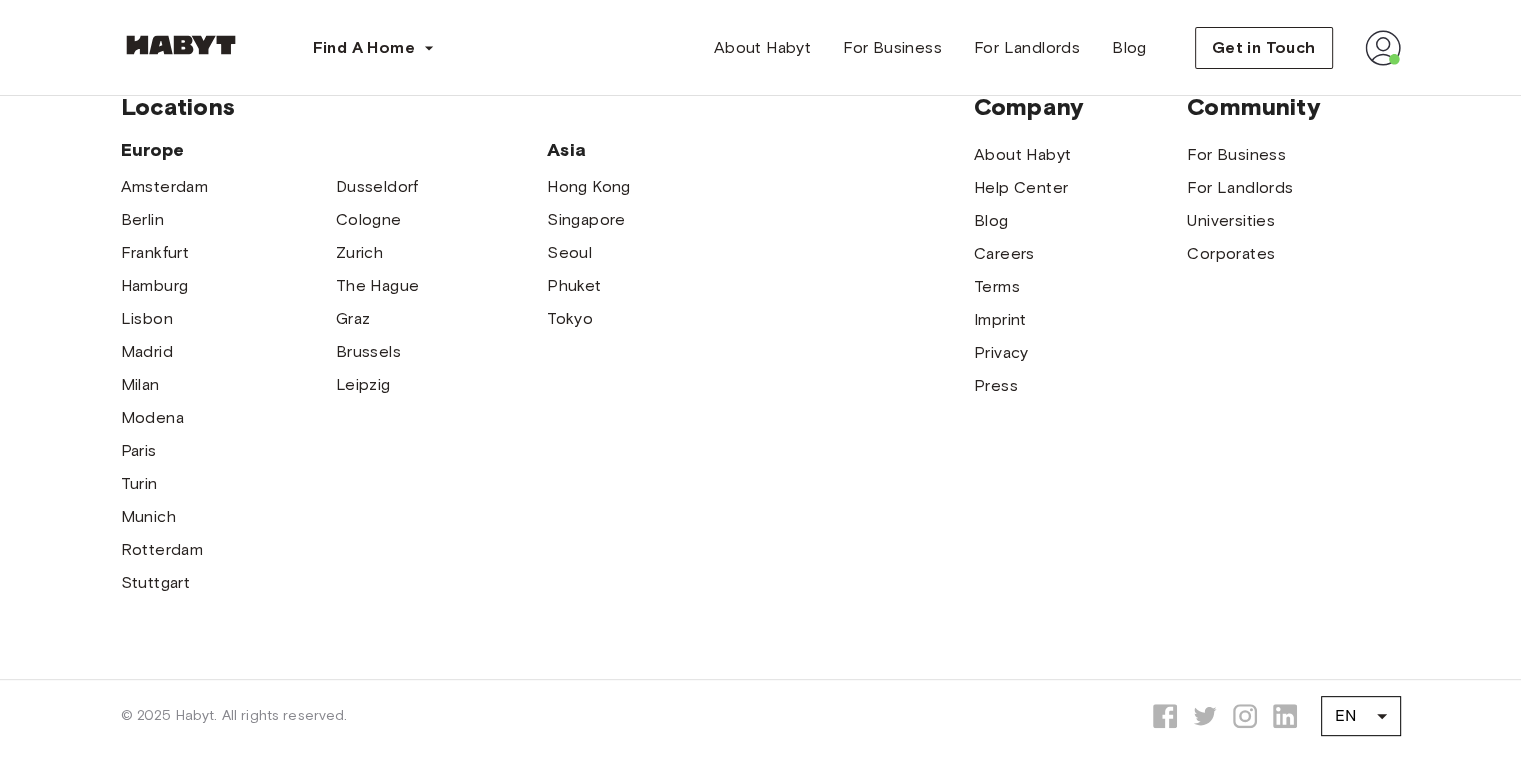 scroll, scrollTop: 236, scrollLeft: 0, axis: vertical 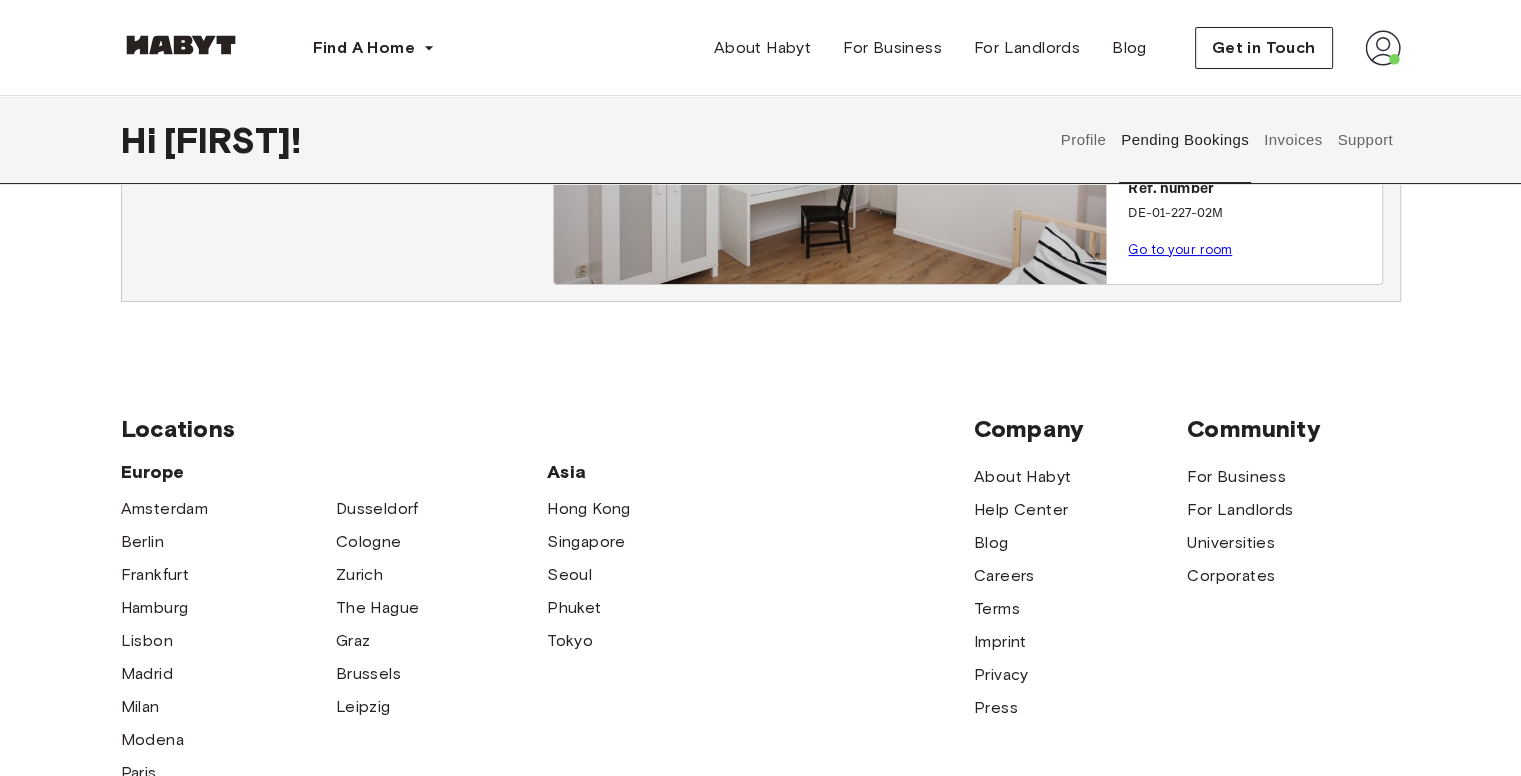 click at bounding box center [1383, 48] 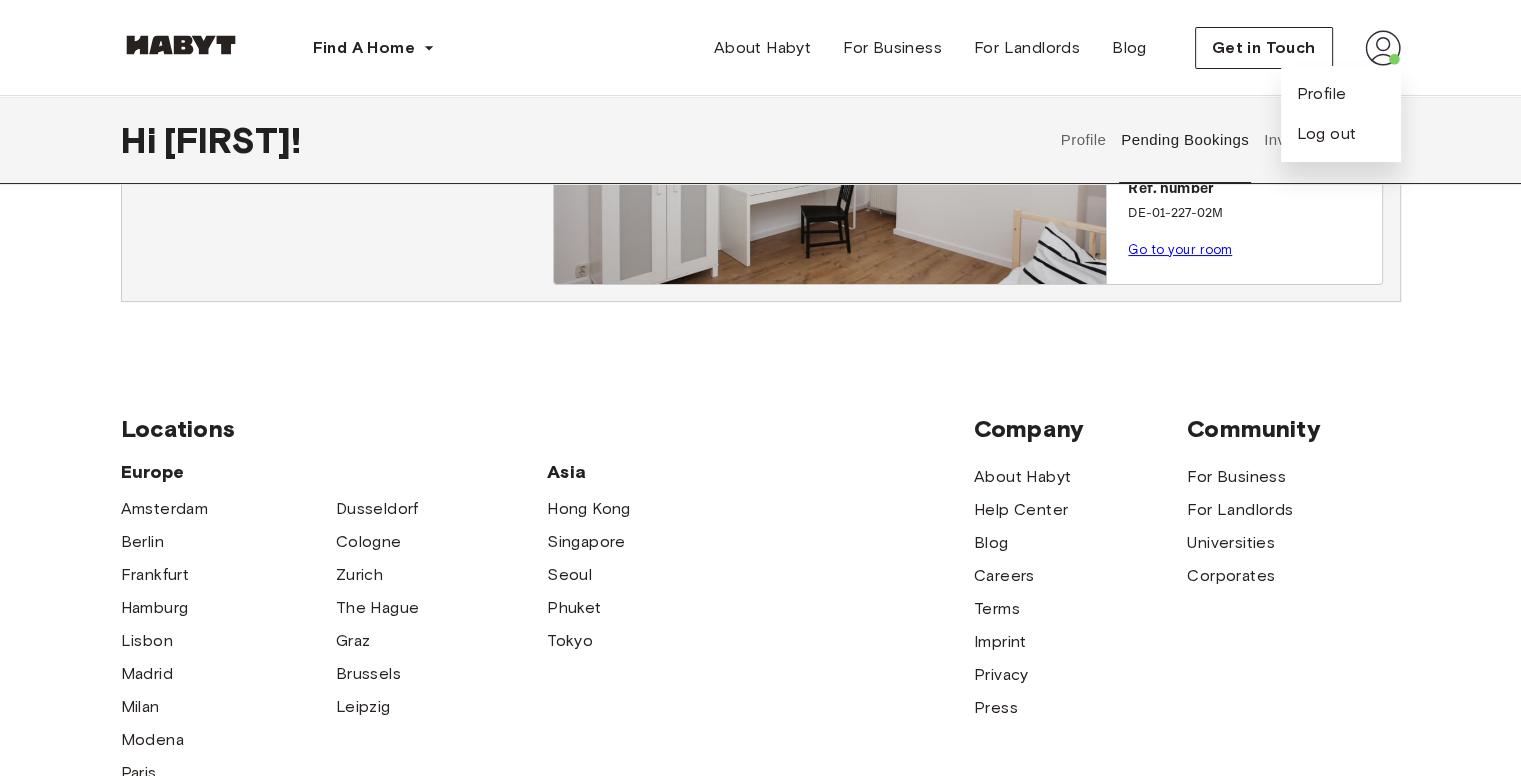 click on "Locations Europe Amsterdam Berlin Frankfurt Hamburg Lisbon Madrid Milan Modena Paris Turin Munich Rotterdam Stuttgart Dusseldorf Cologne Zurich The Hague Graz Brussels Leipzig Asia Hong Kong Singapore Seoul Phuket Tokyo Company About Habyt Help Center Blog Careers Terms Imprint Privacy Press Community For Business For Landlords Universities Corporates" at bounding box center [761, 667] 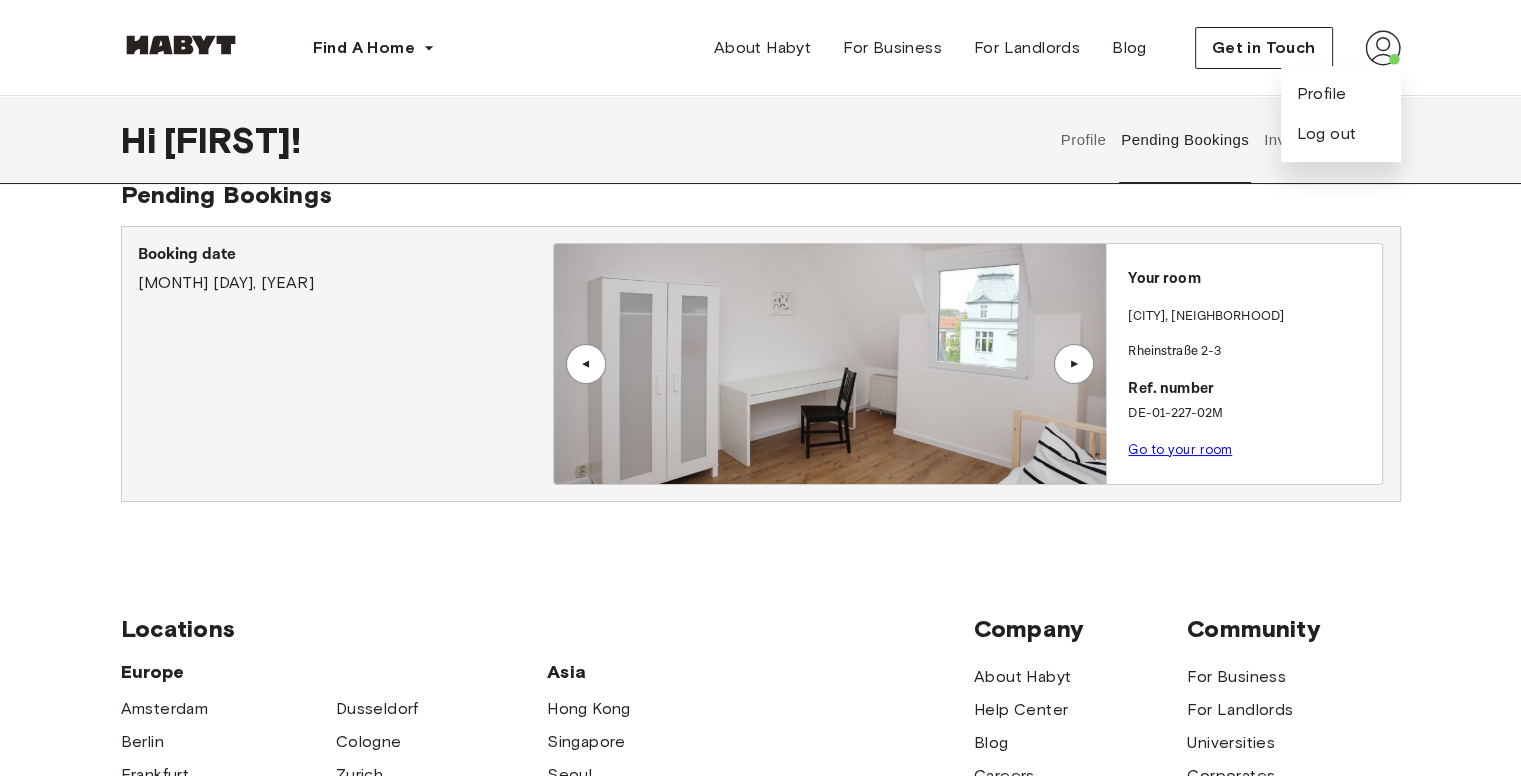 click on "Booking date July 15th, 2025 ▲ ▲ Your room BERLIN , Schöneberg Rheinstraße 2-3 Ref. number DE-01-227-02M Go to your room" at bounding box center (761, 364) 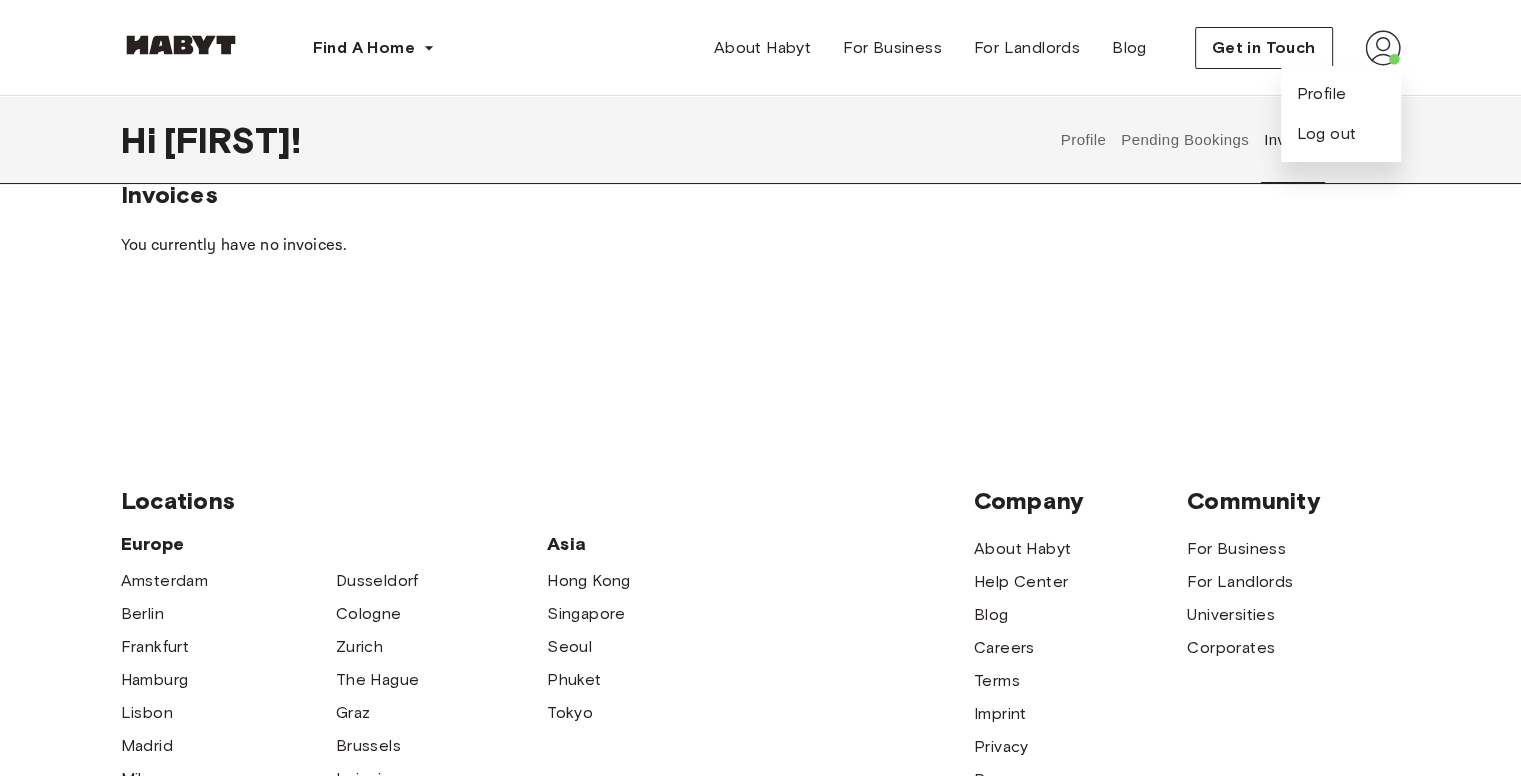 click on "Pending Bookings" at bounding box center [1185, 140] 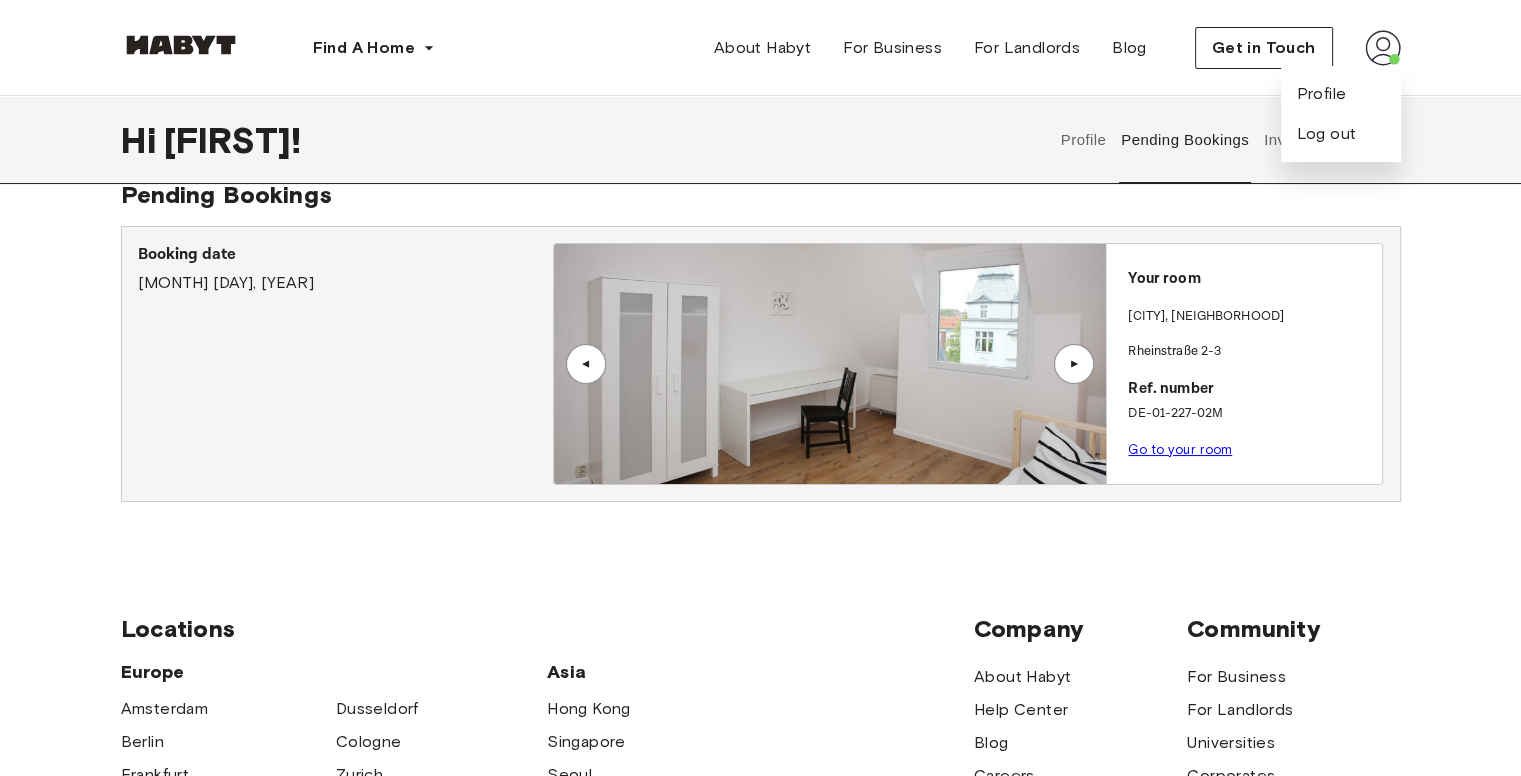 click on "Pending Bookings Booking date July 15th, 2025 ▲ ▲ Your room BERLIN , Schöneberg Rheinstraße 2-3 Ref. number DE-01-227-02M Go to your room" at bounding box center [761, 357] 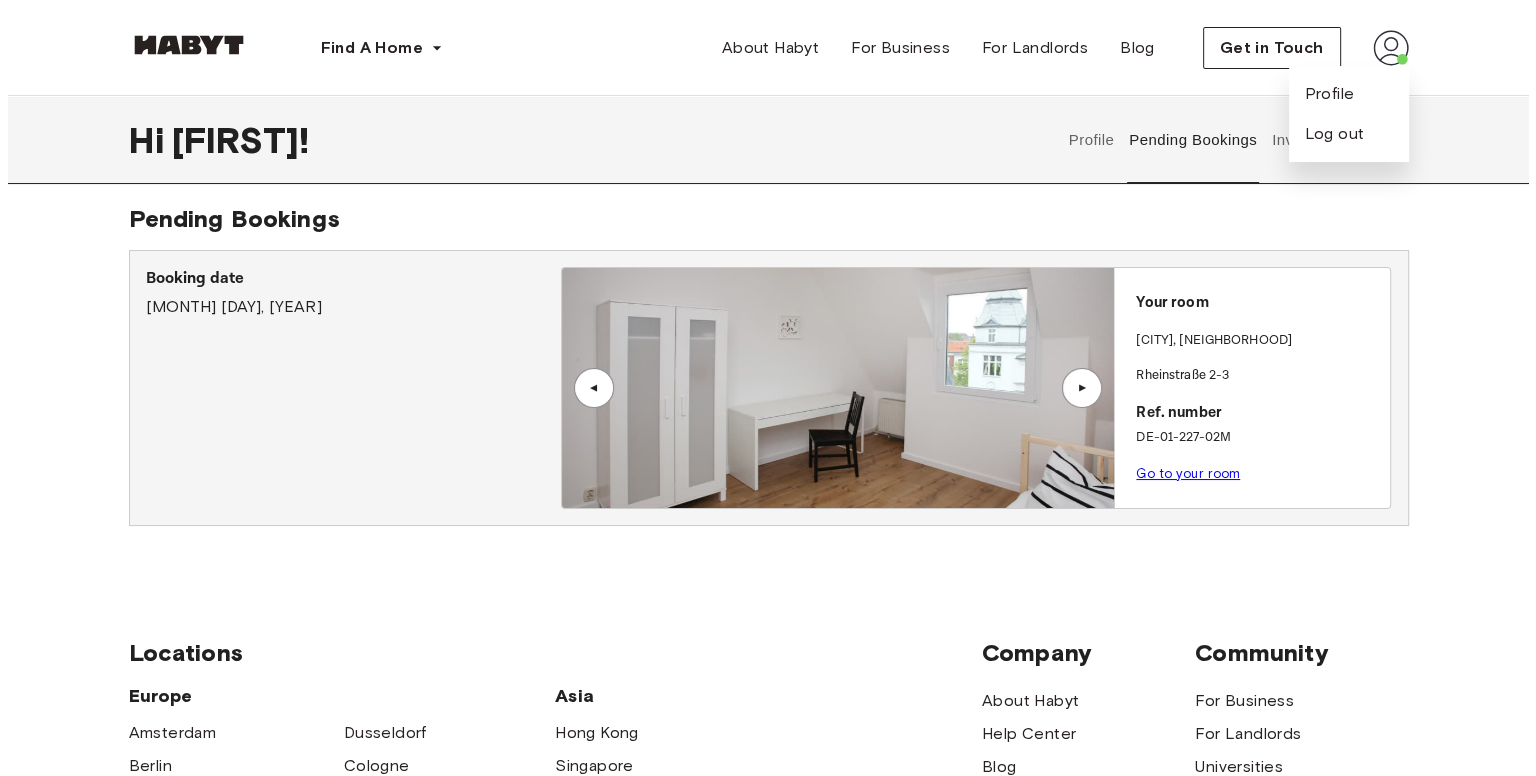 scroll, scrollTop: 0, scrollLeft: 0, axis: both 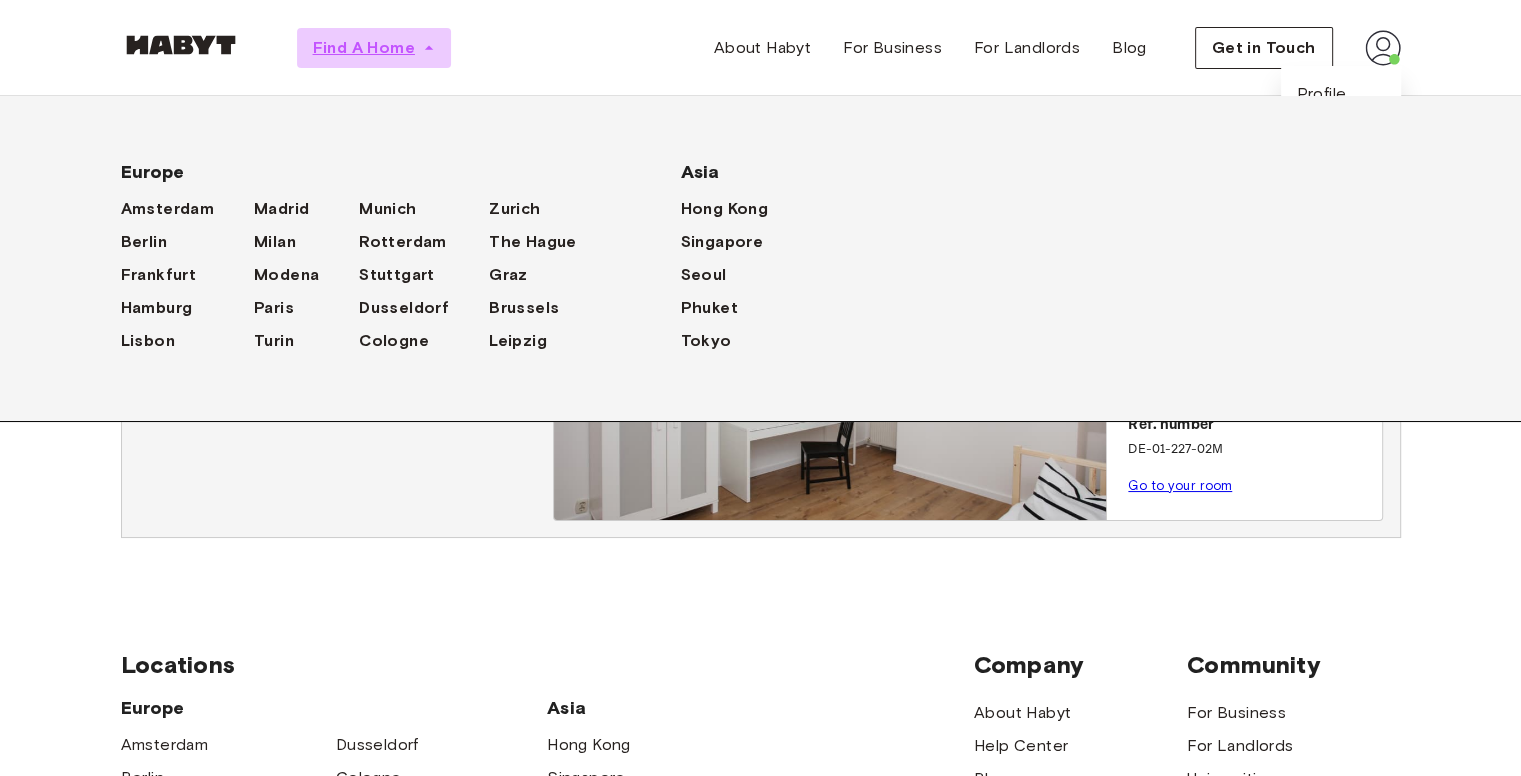 click at bounding box center (429, 48) 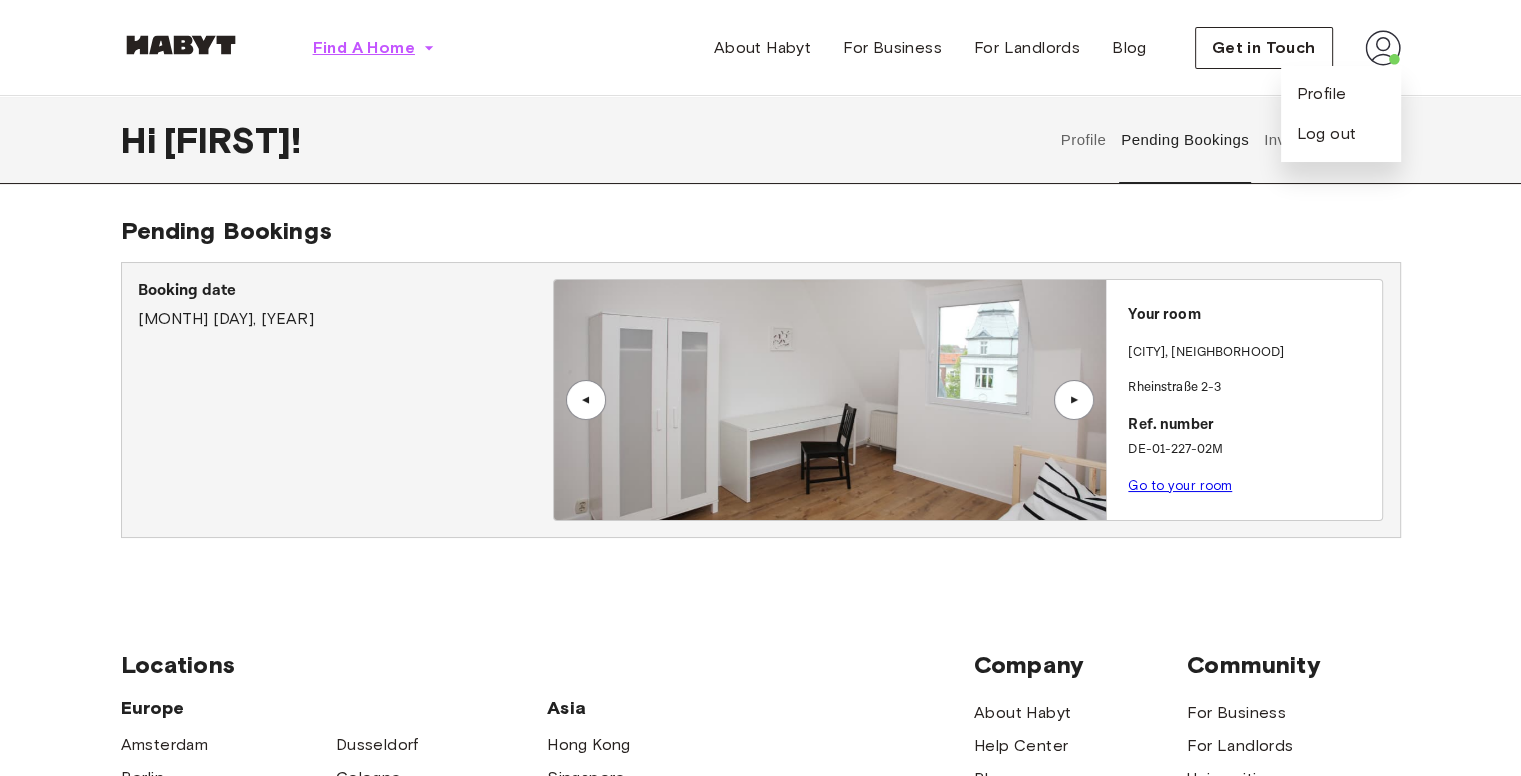 click 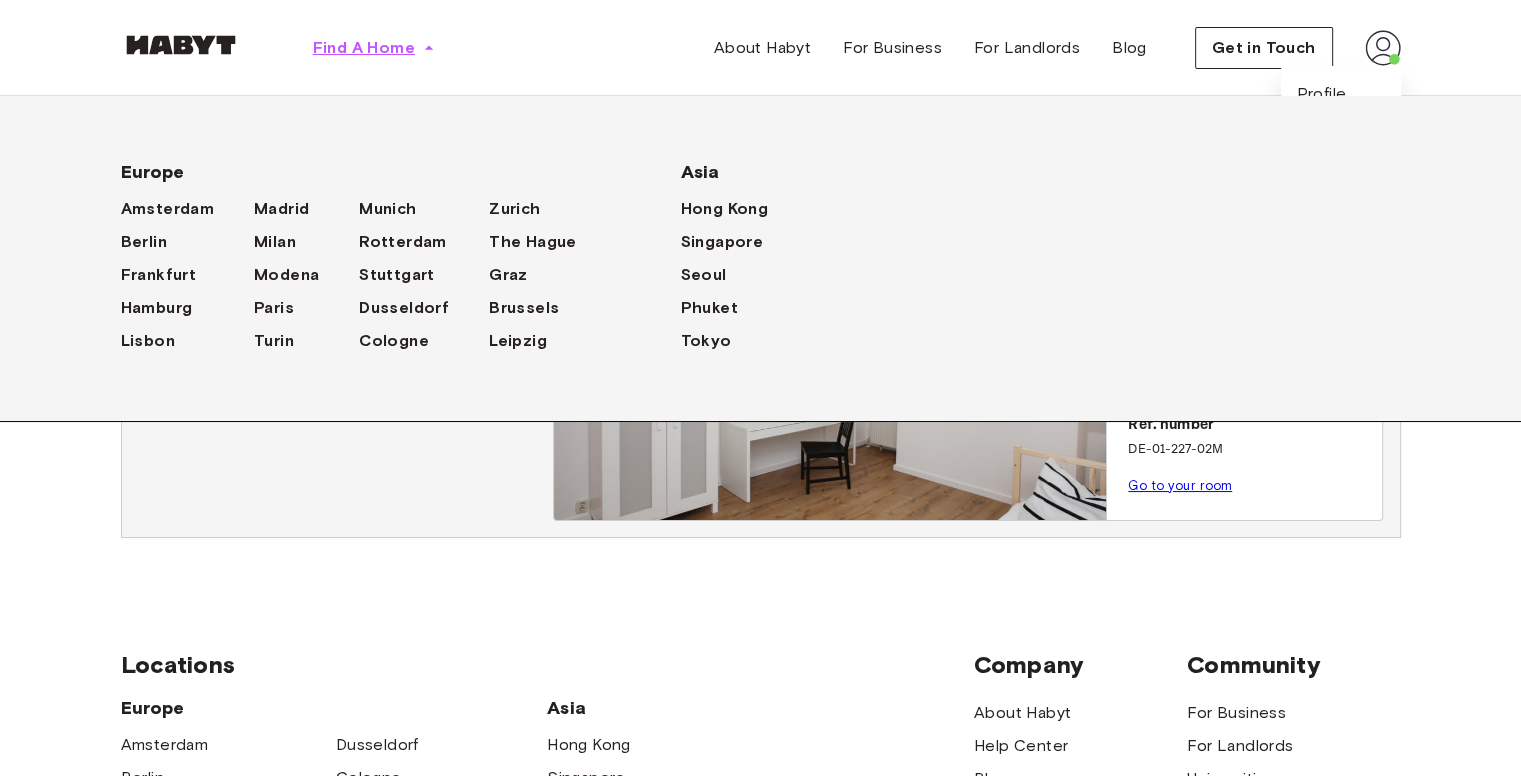 click 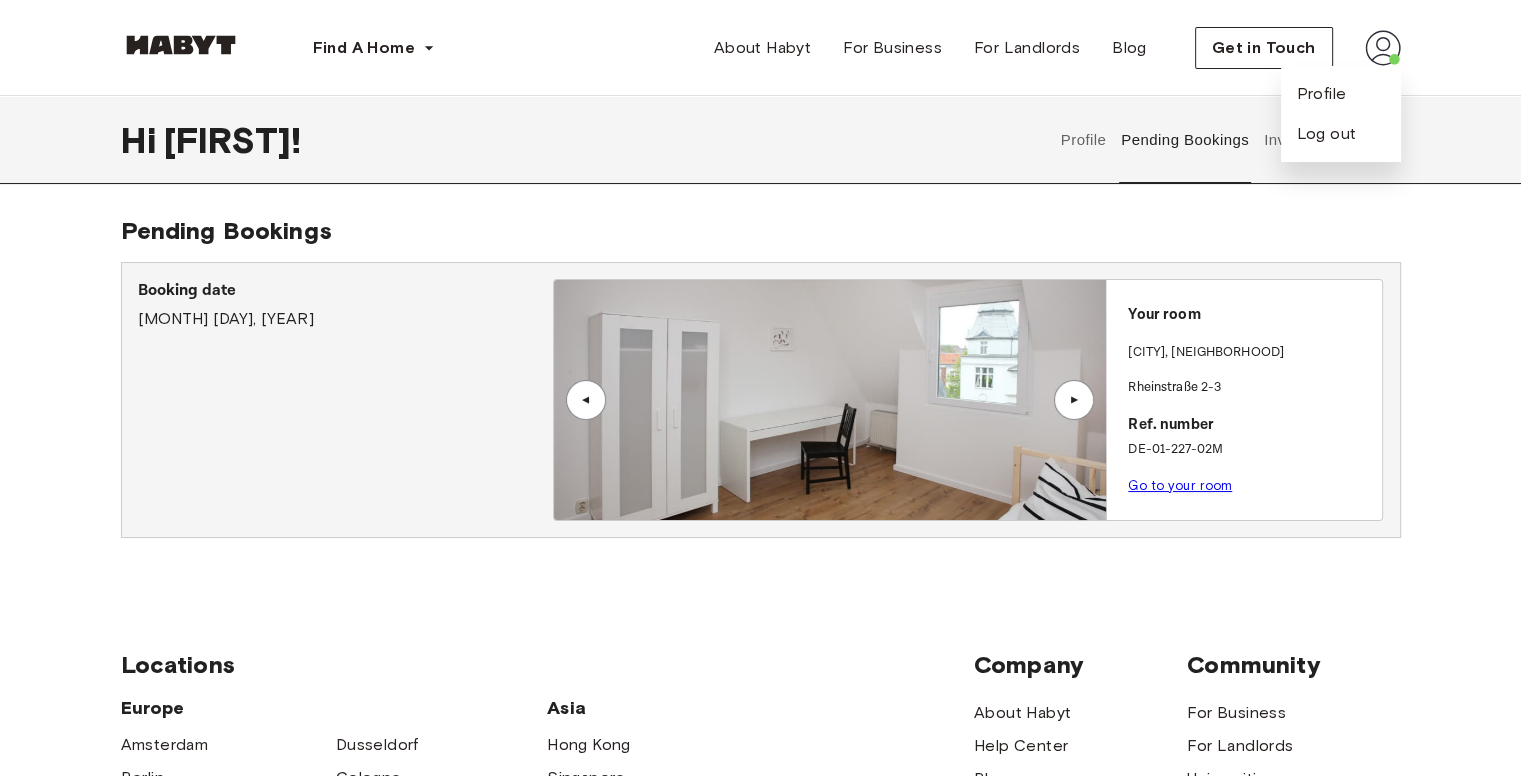 click on "Profile Log out" at bounding box center (1341, 114) 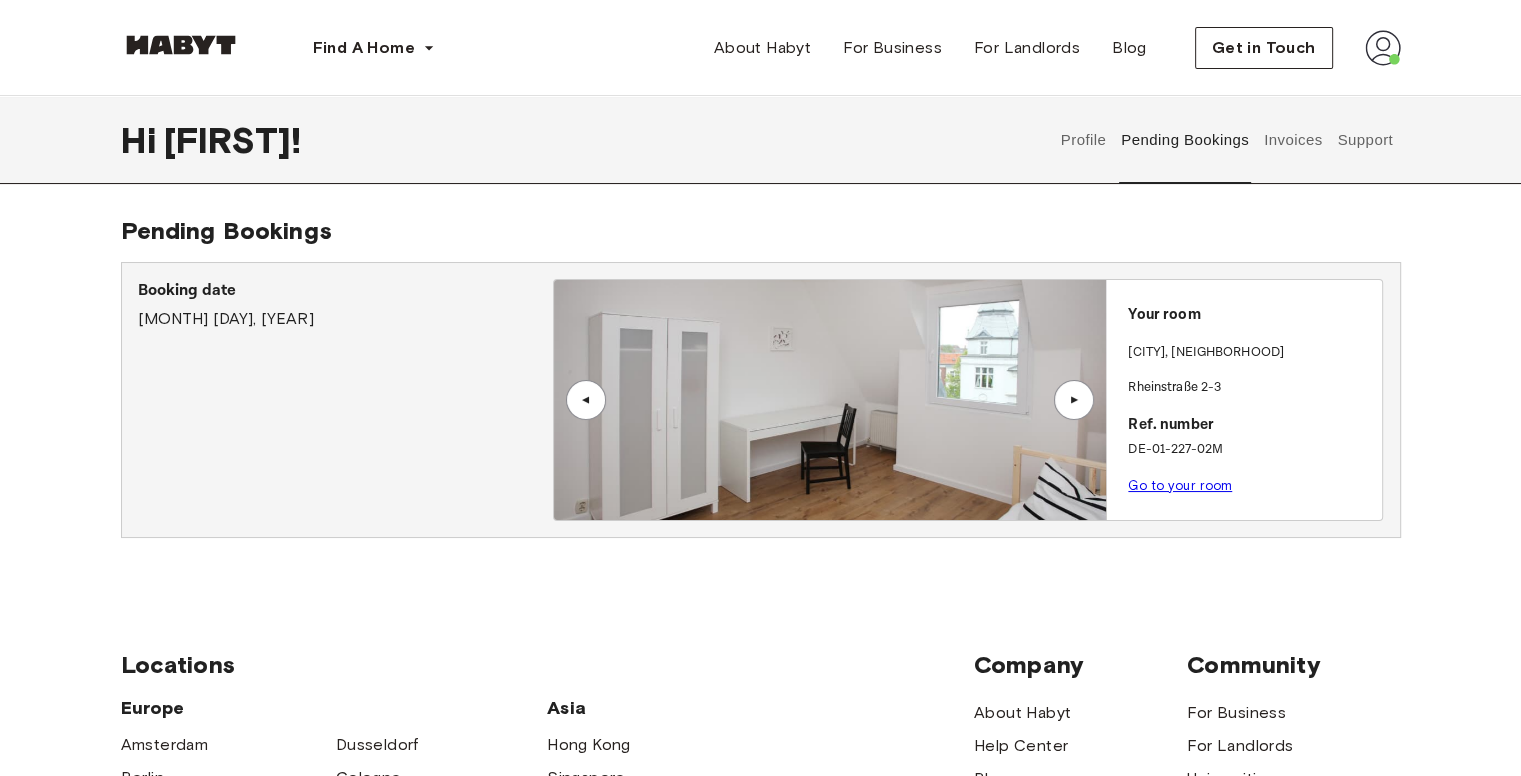 click on "Profile" at bounding box center [1083, 140] 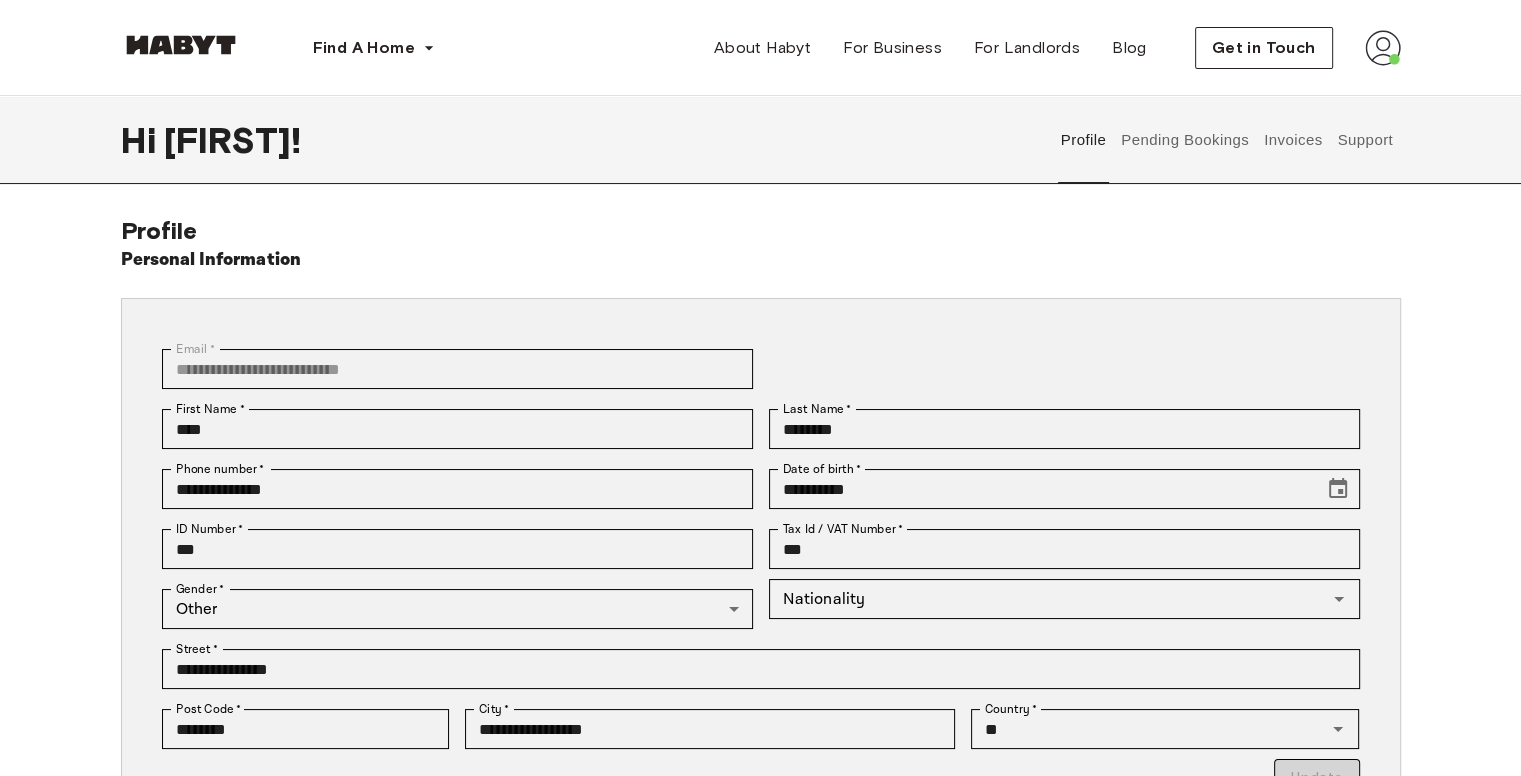 click on "Pending Bookings" at bounding box center [1185, 140] 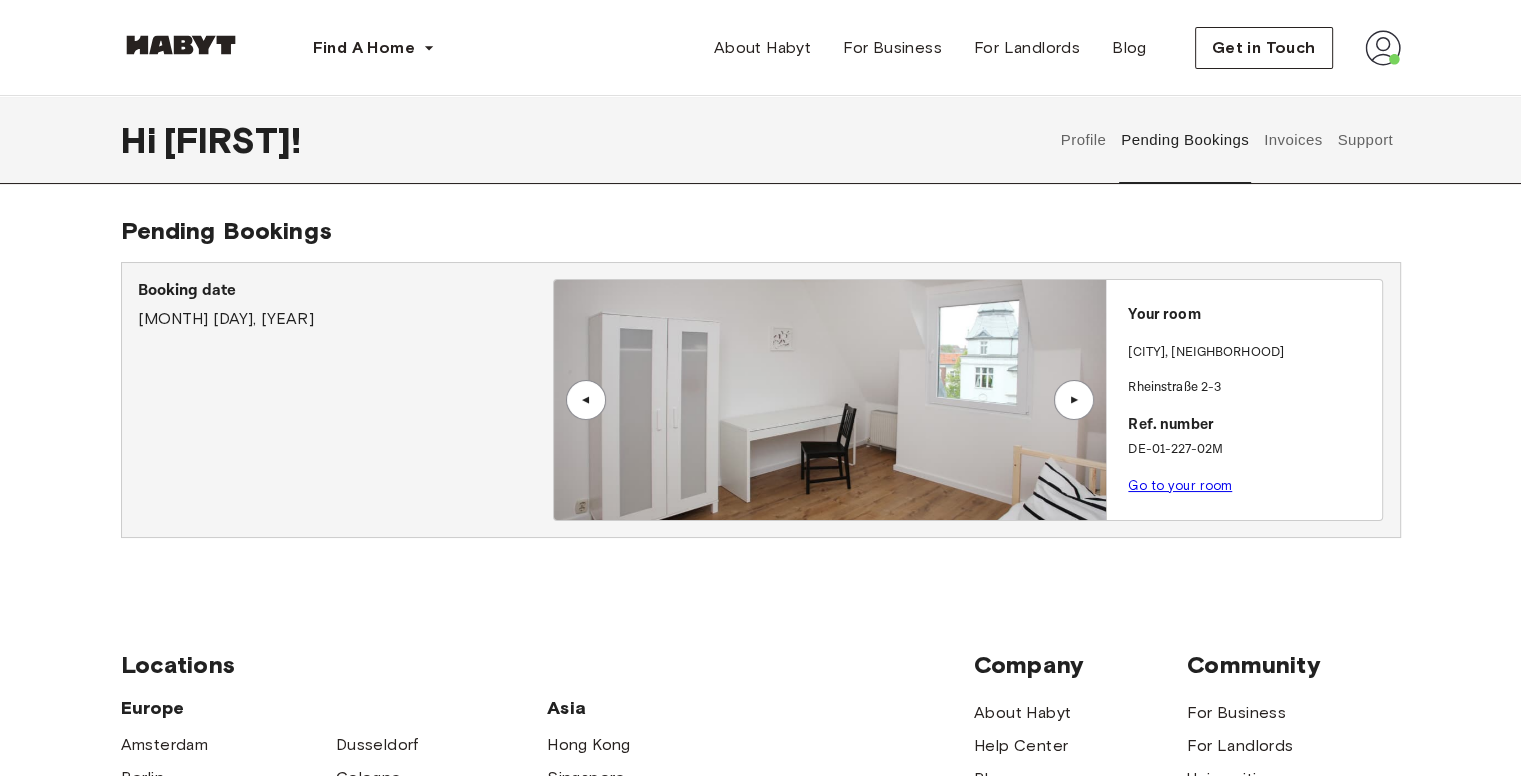 click on "Support" at bounding box center [1365, 140] 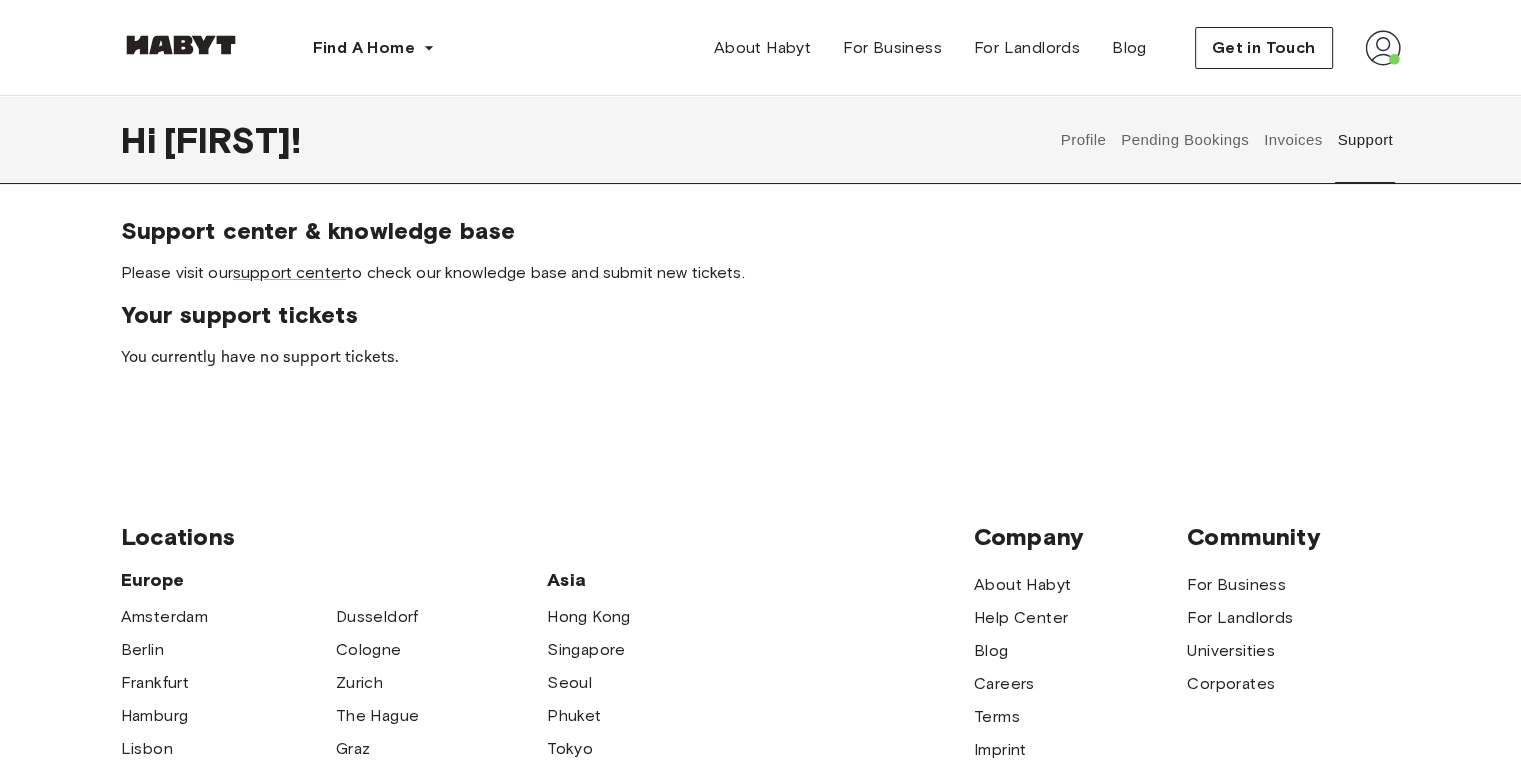 click on "Pending Bookings" at bounding box center [1185, 140] 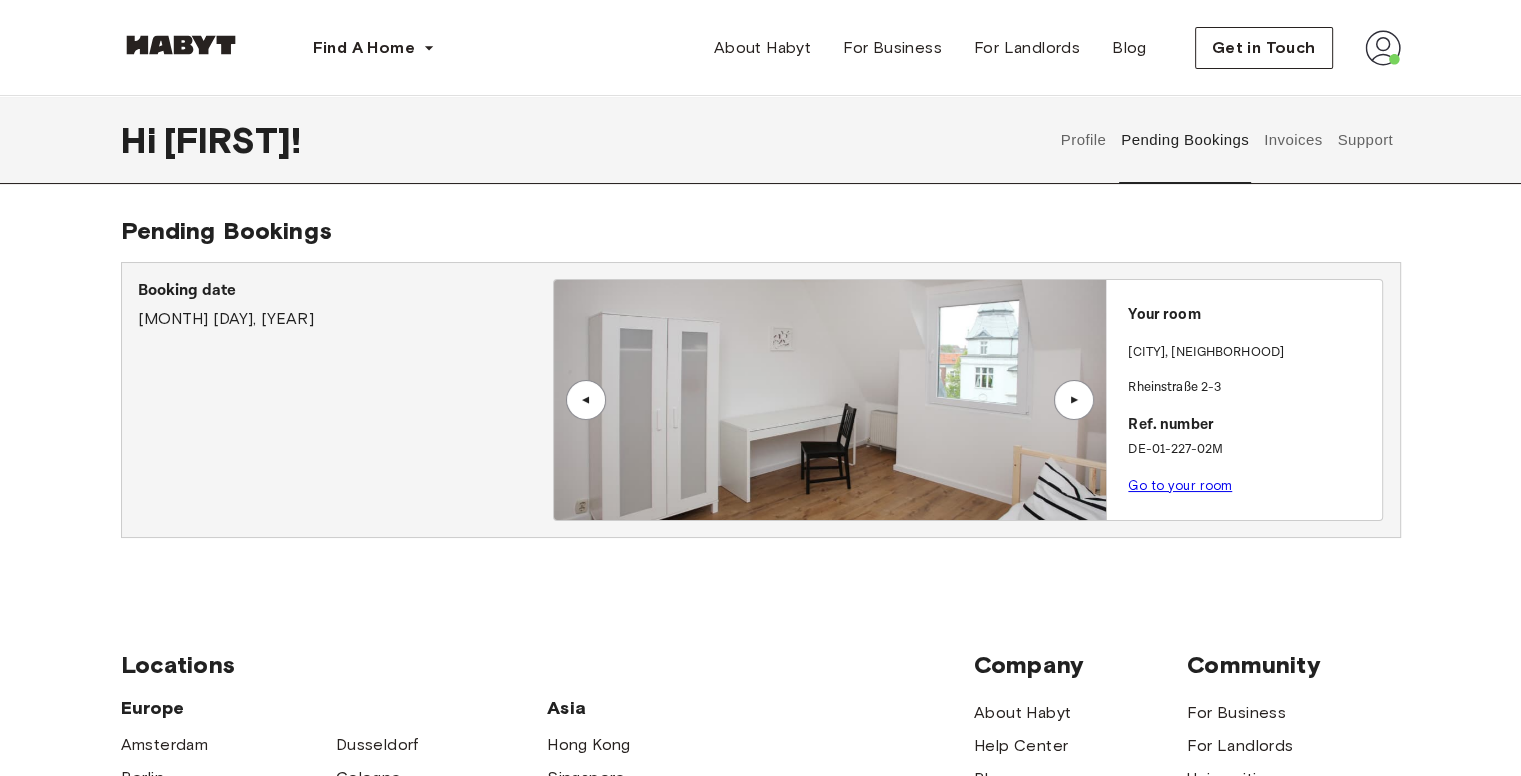 click on "▲" at bounding box center (1074, 400) 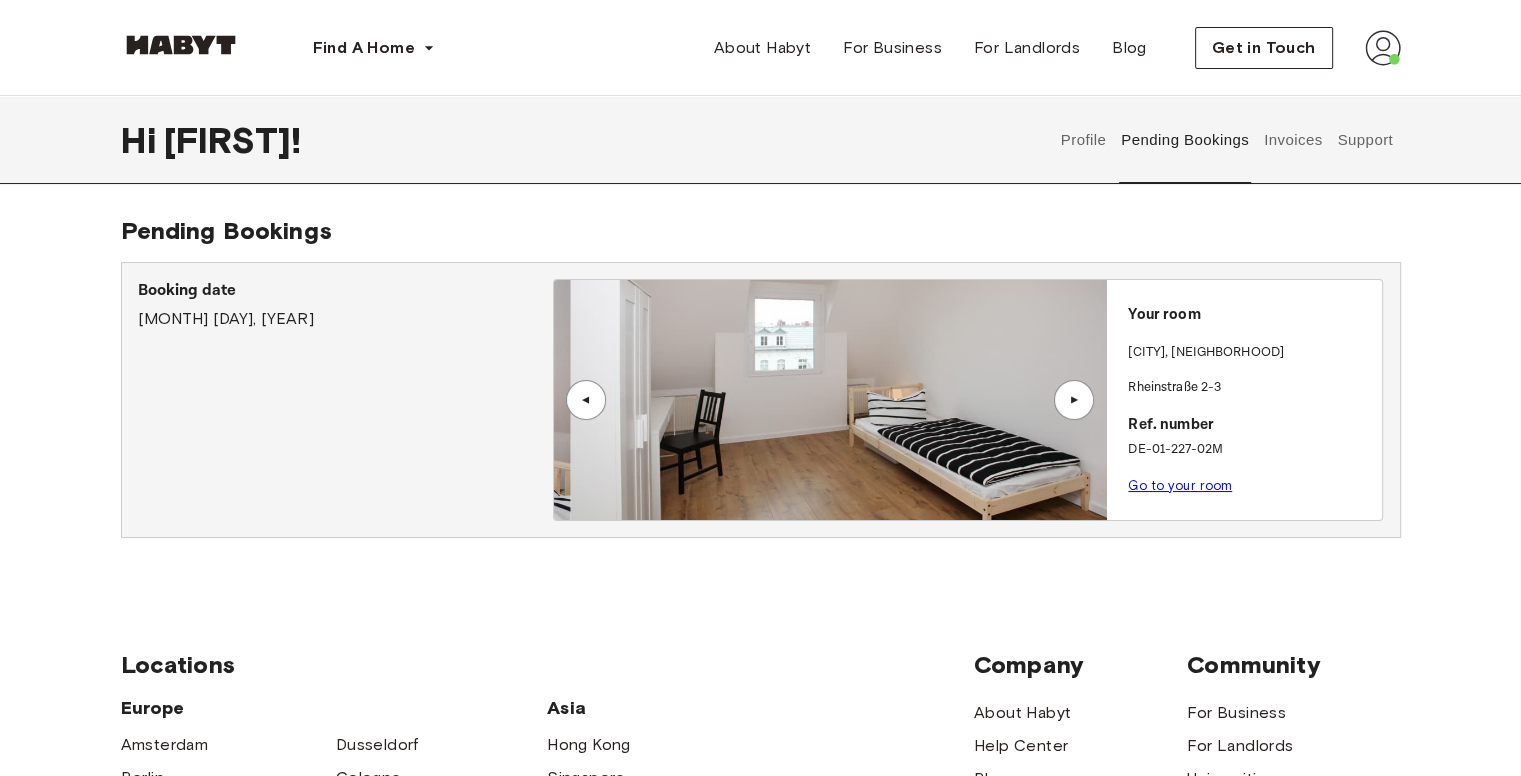 click on "▲" at bounding box center (1074, 400) 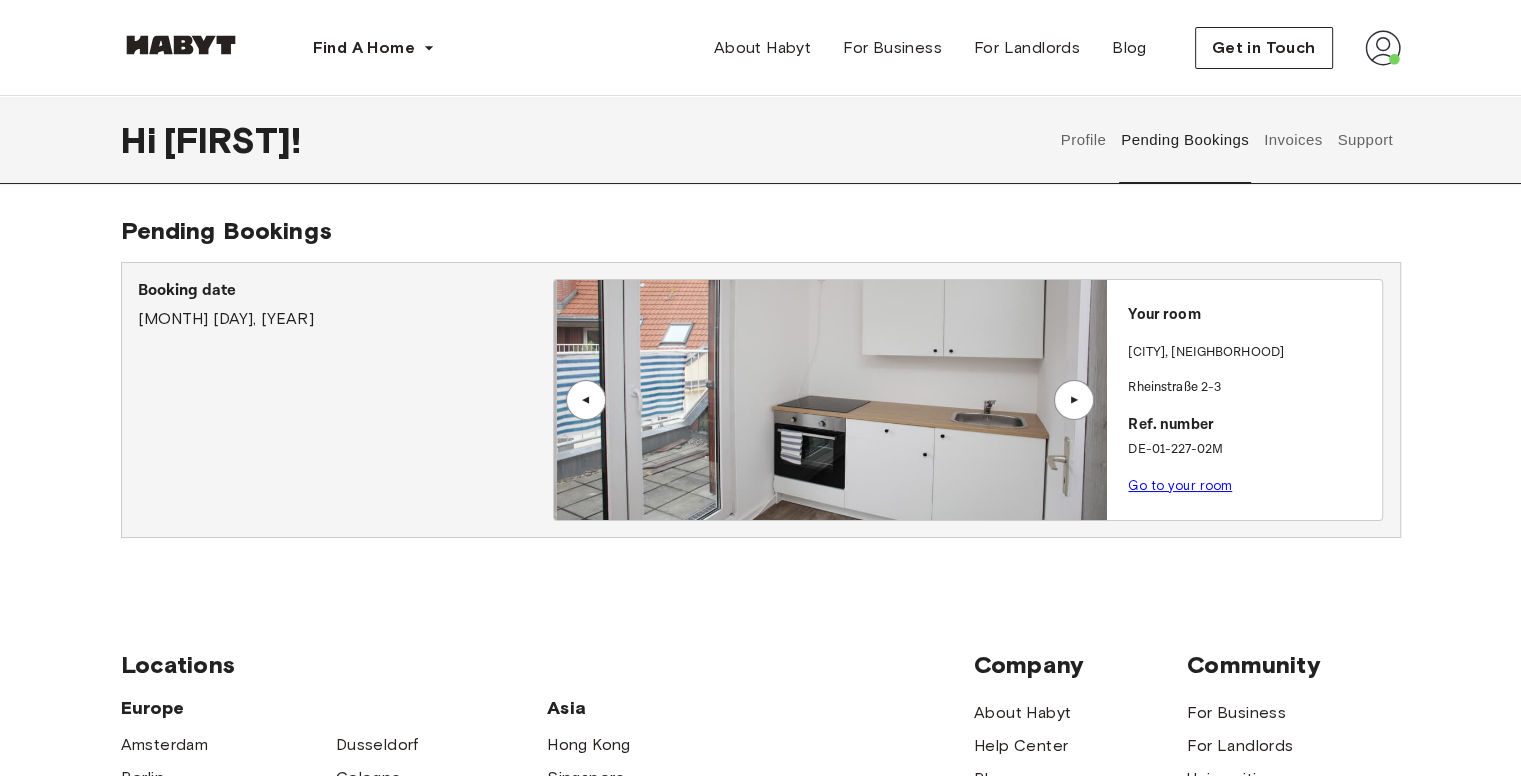 click on "Go to your room" at bounding box center [1180, 485] 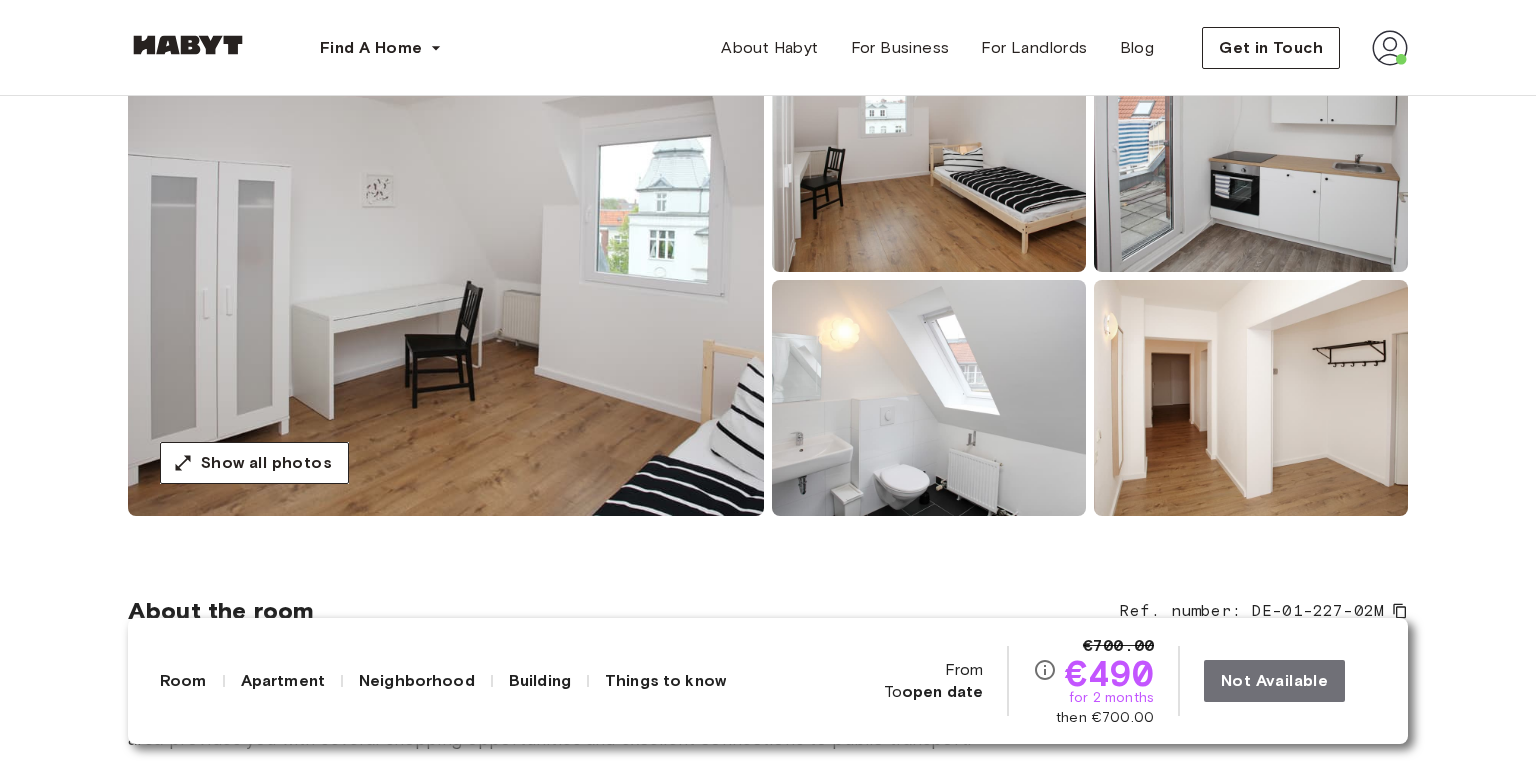 scroll, scrollTop: 200, scrollLeft: 0, axis: vertical 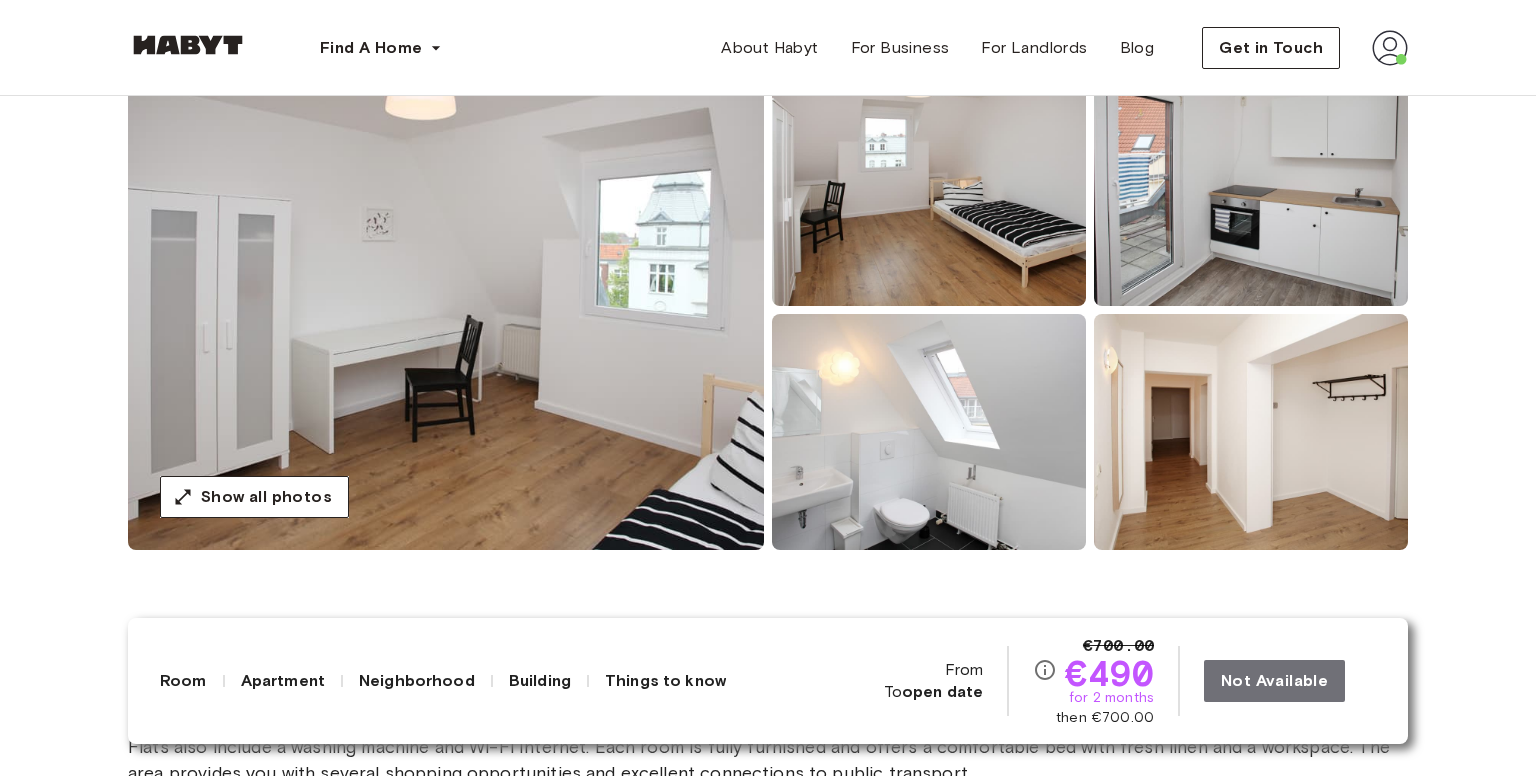 click at bounding box center (188, 48) 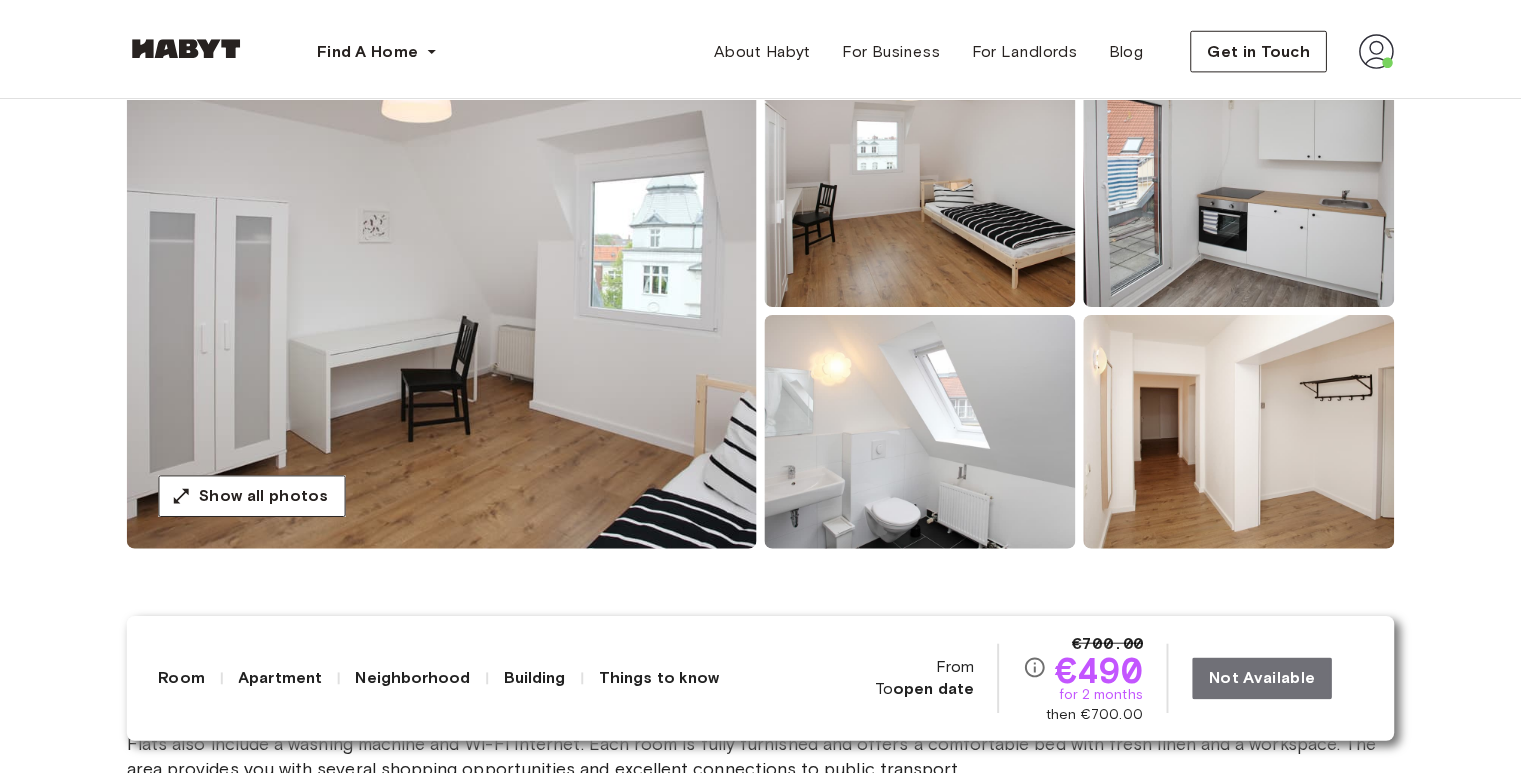scroll, scrollTop: 0, scrollLeft: 0, axis: both 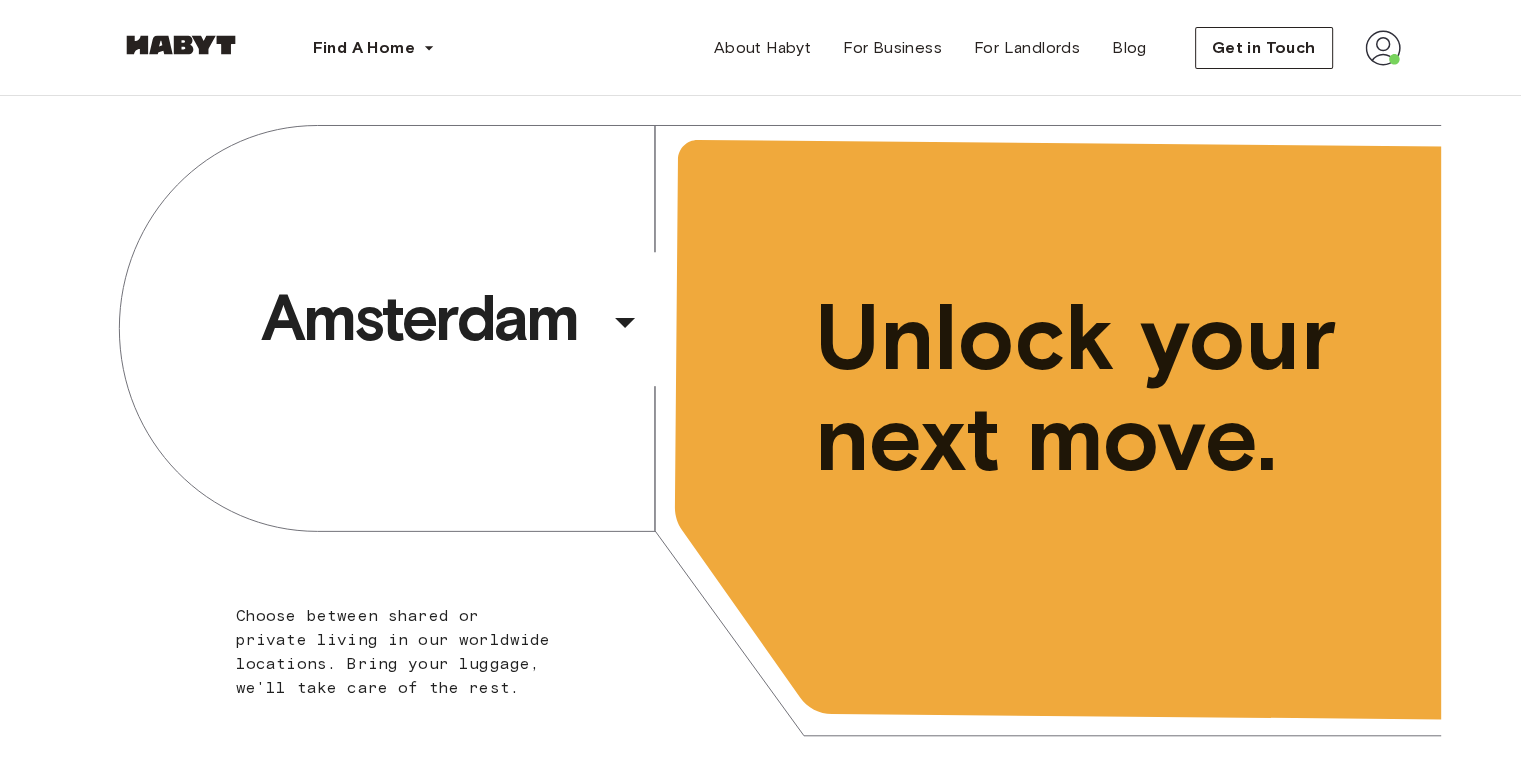 click on "Get in Touch" at bounding box center [1298, 48] 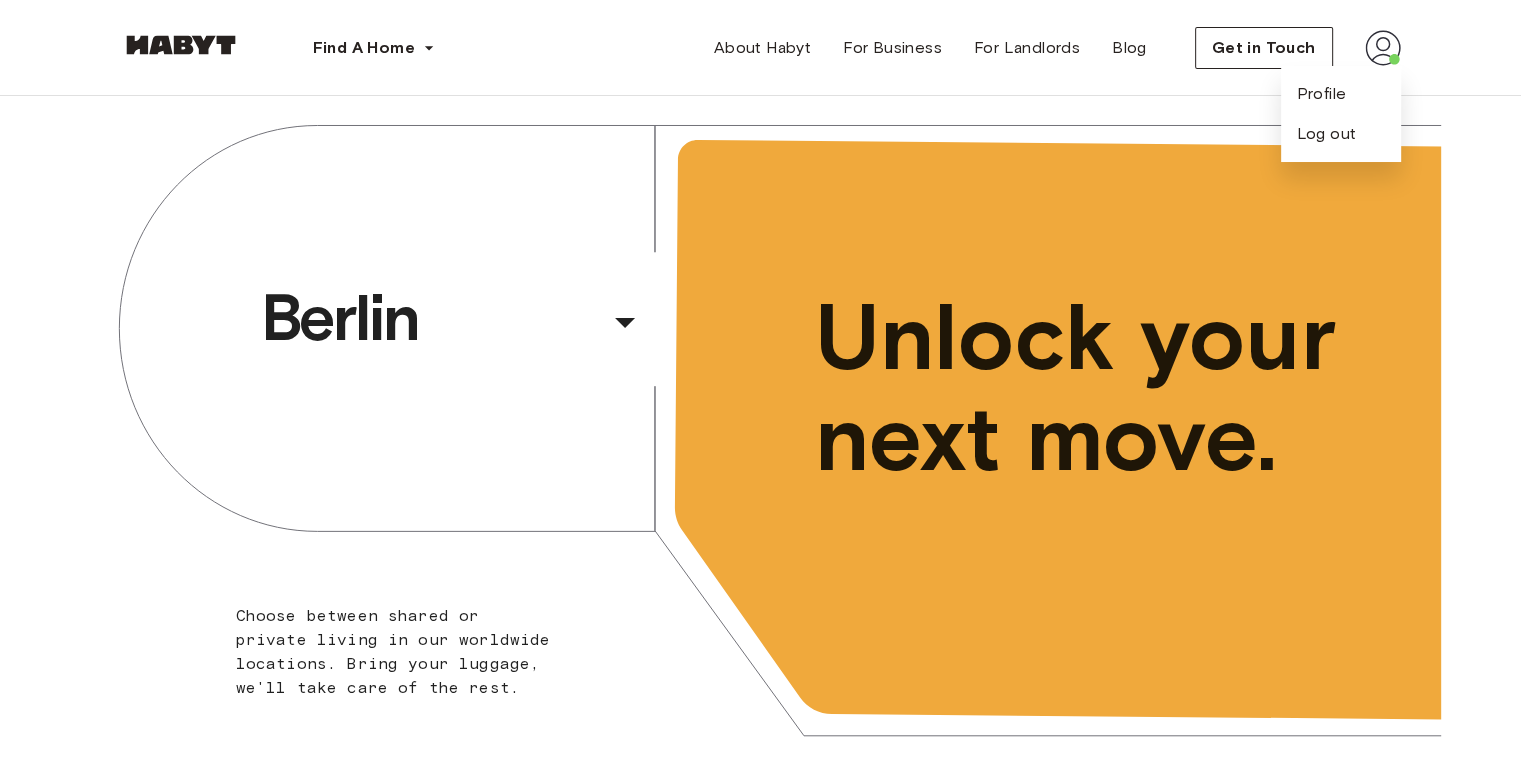 click on "Profile Log out" at bounding box center [1341, 114] 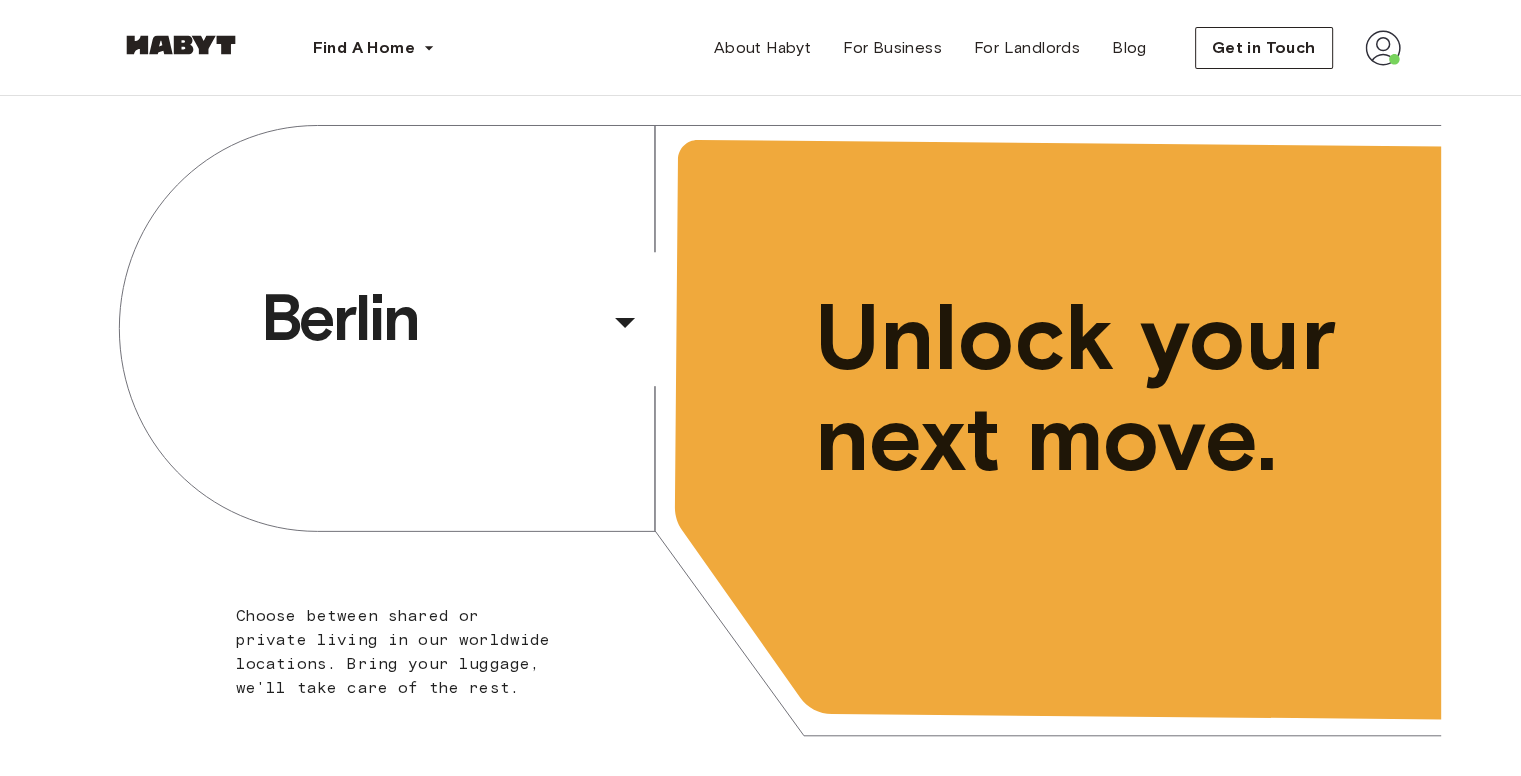 click on "Find A Home Europe Amsterdam Berlin Frankfurt Hamburg Lisbon Madrid Milan Modena Paris Turin Munich Rotterdam Stuttgart Dusseldorf Cologne Zurich The Hague Graz Brussels Leipzig Asia Hong Kong Singapore Seoul Phuket Tokyo About Habyt For Business For Landlords Blog Get in Touch" at bounding box center (761, 48) 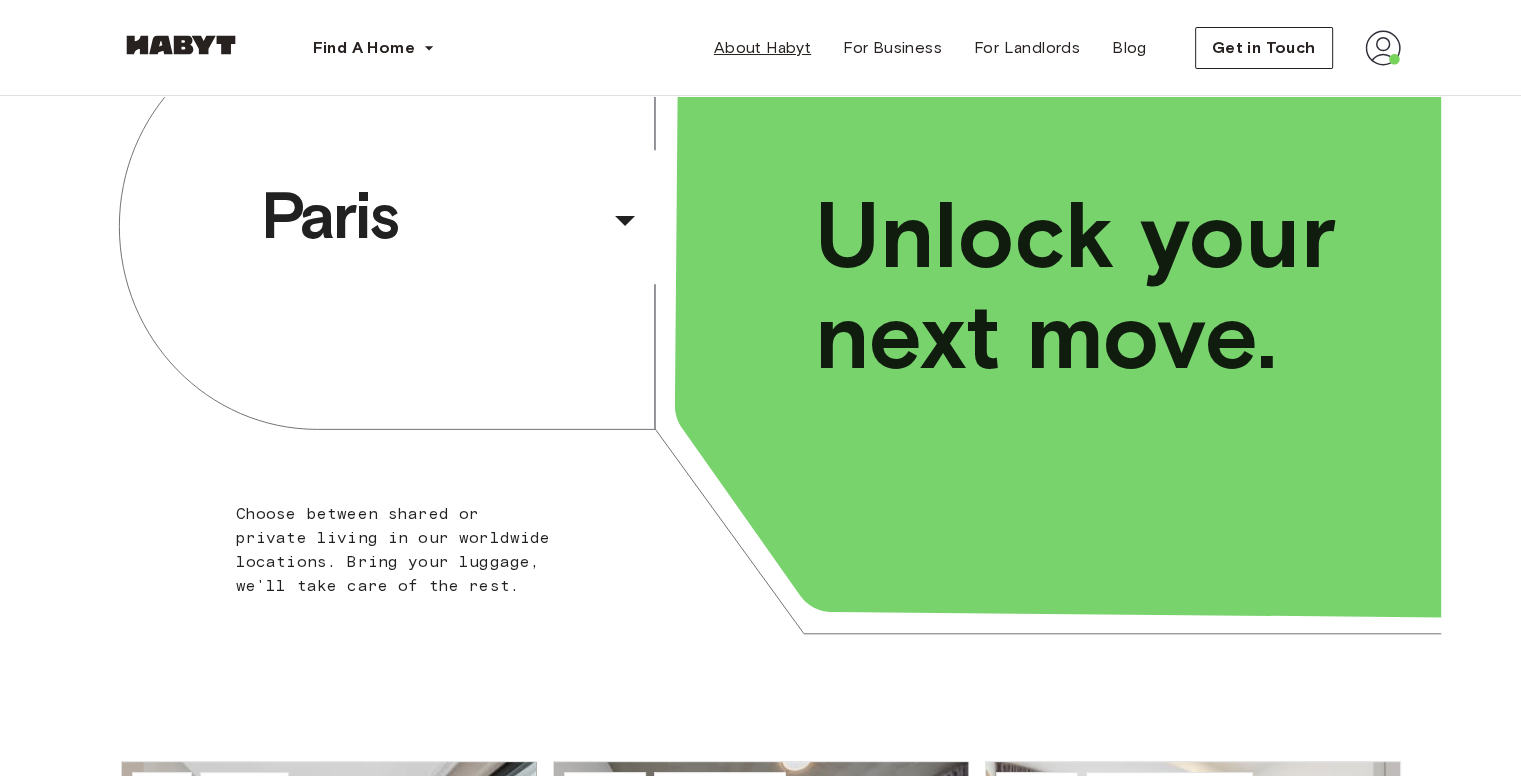scroll, scrollTop: 0, scrollLeft: 0, axis: both 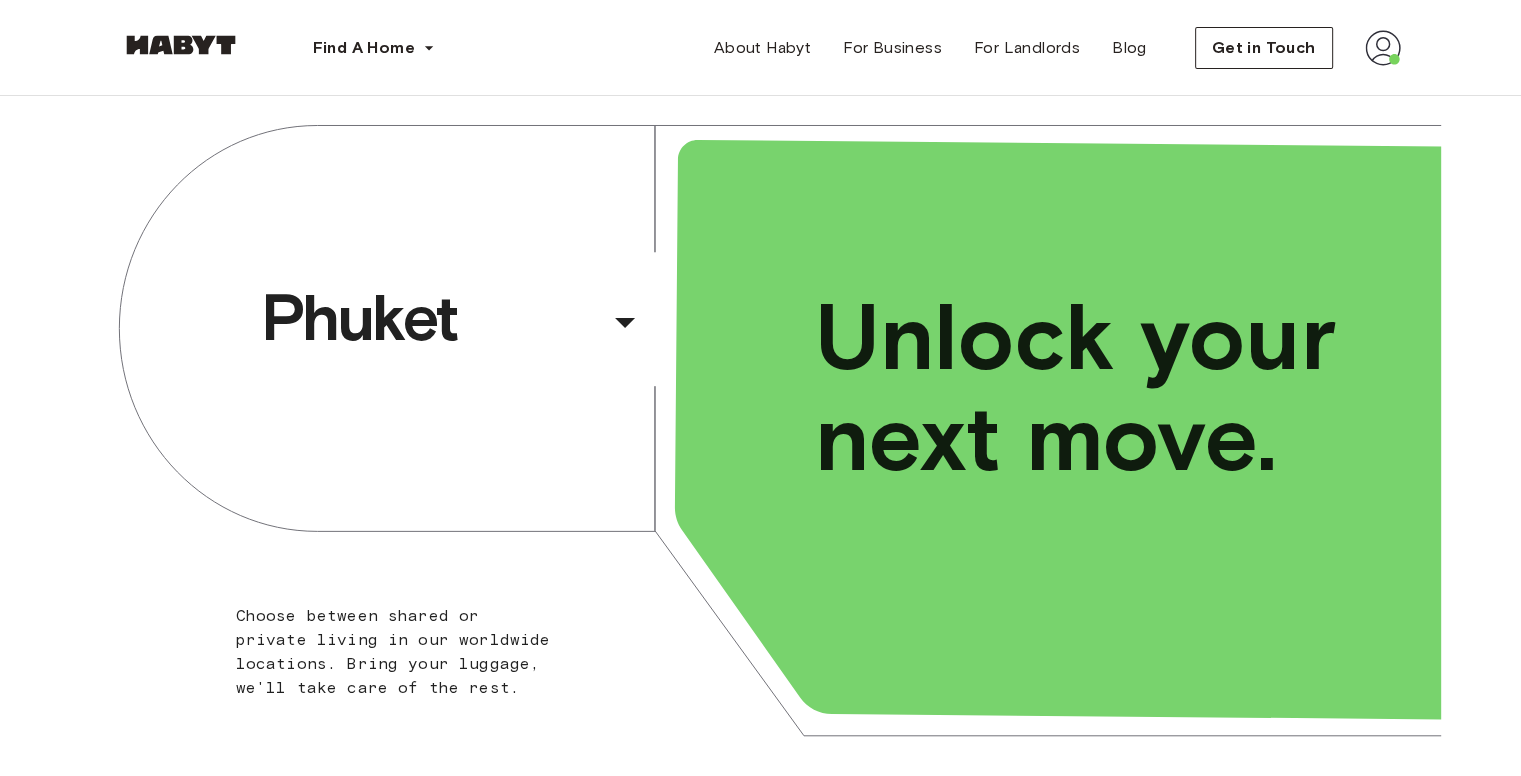click at bounding box center [1383, 48] 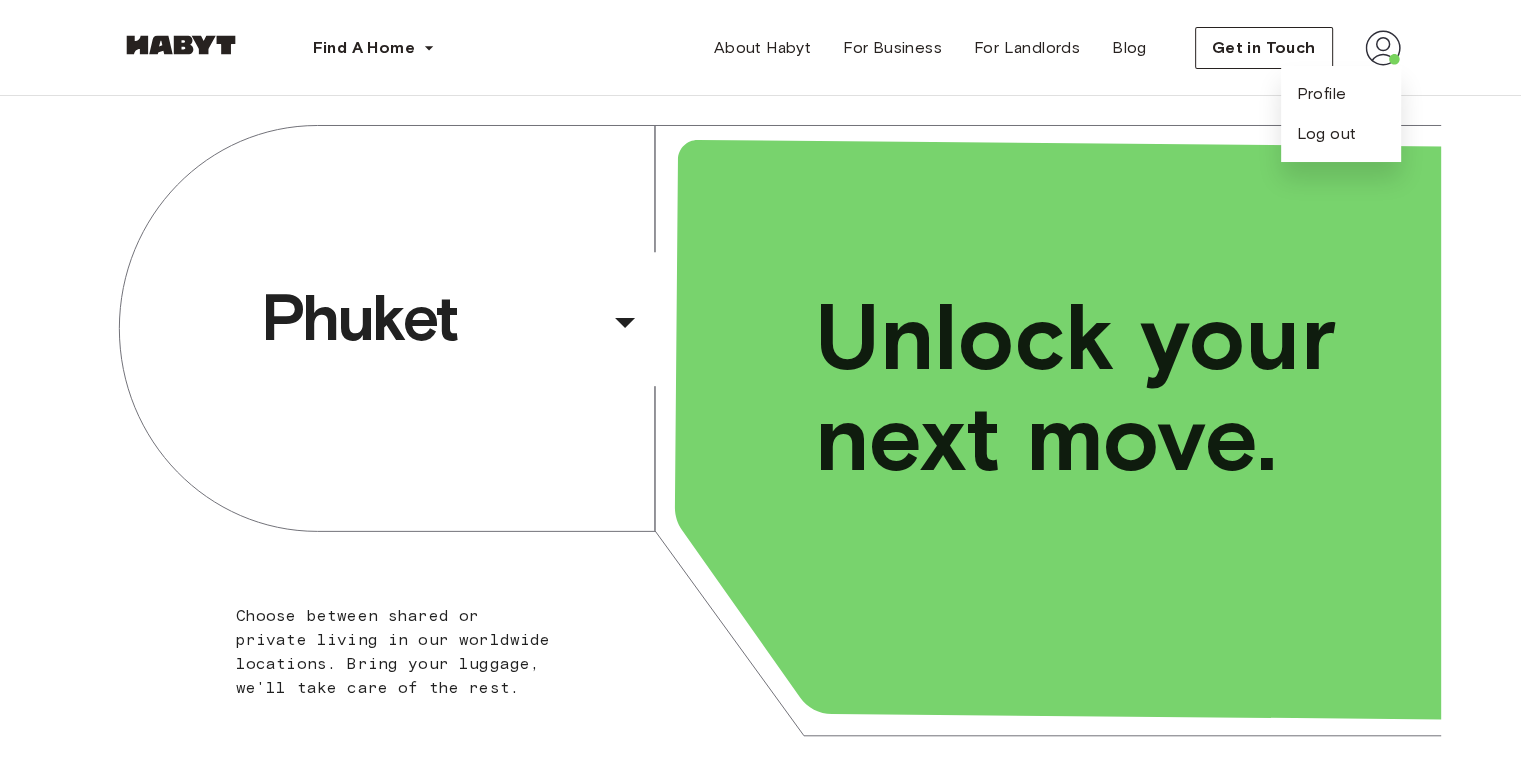 click on "Profile Log out" at bounding box center [1341, 114] 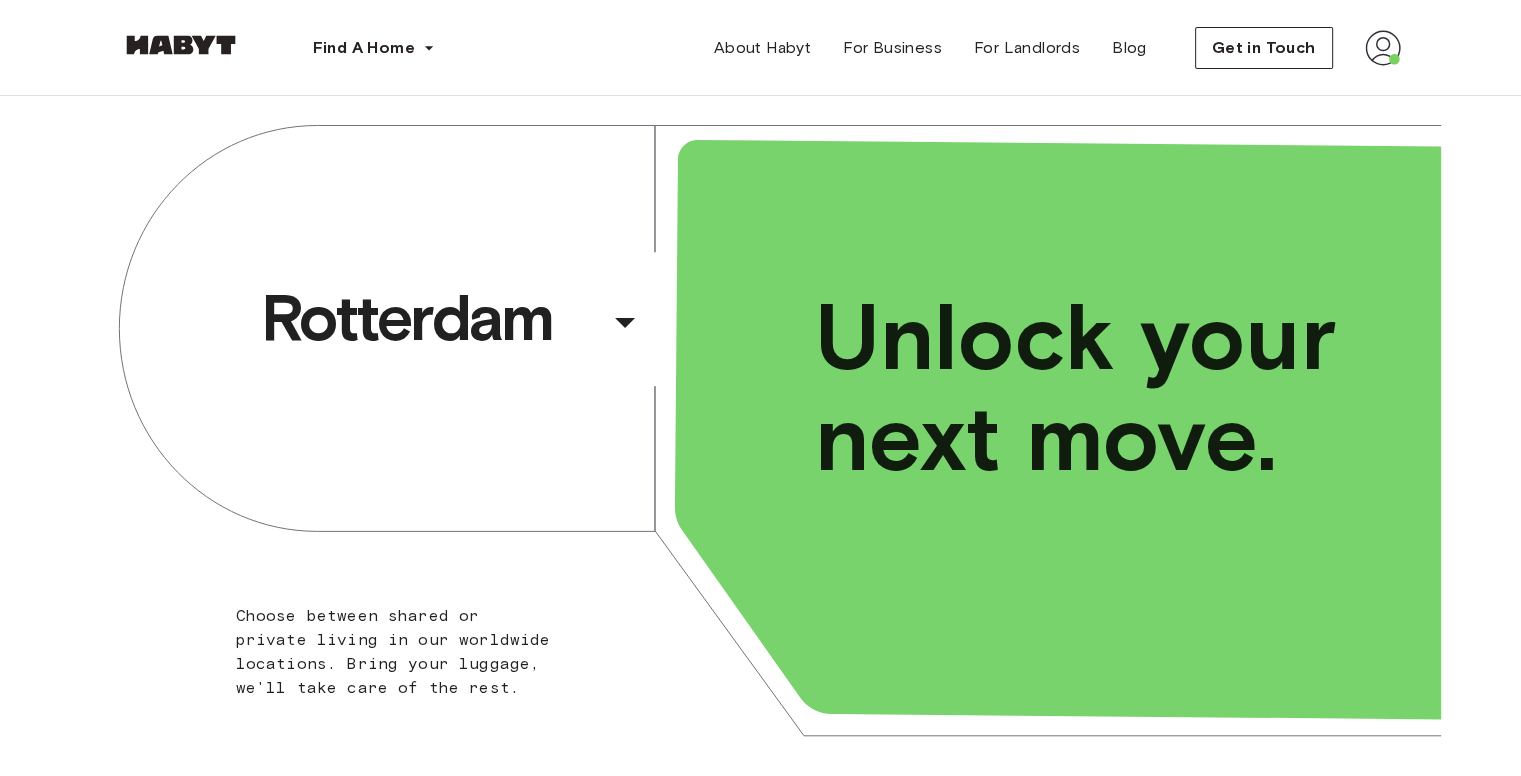 click at bounding box center [1383, 48] 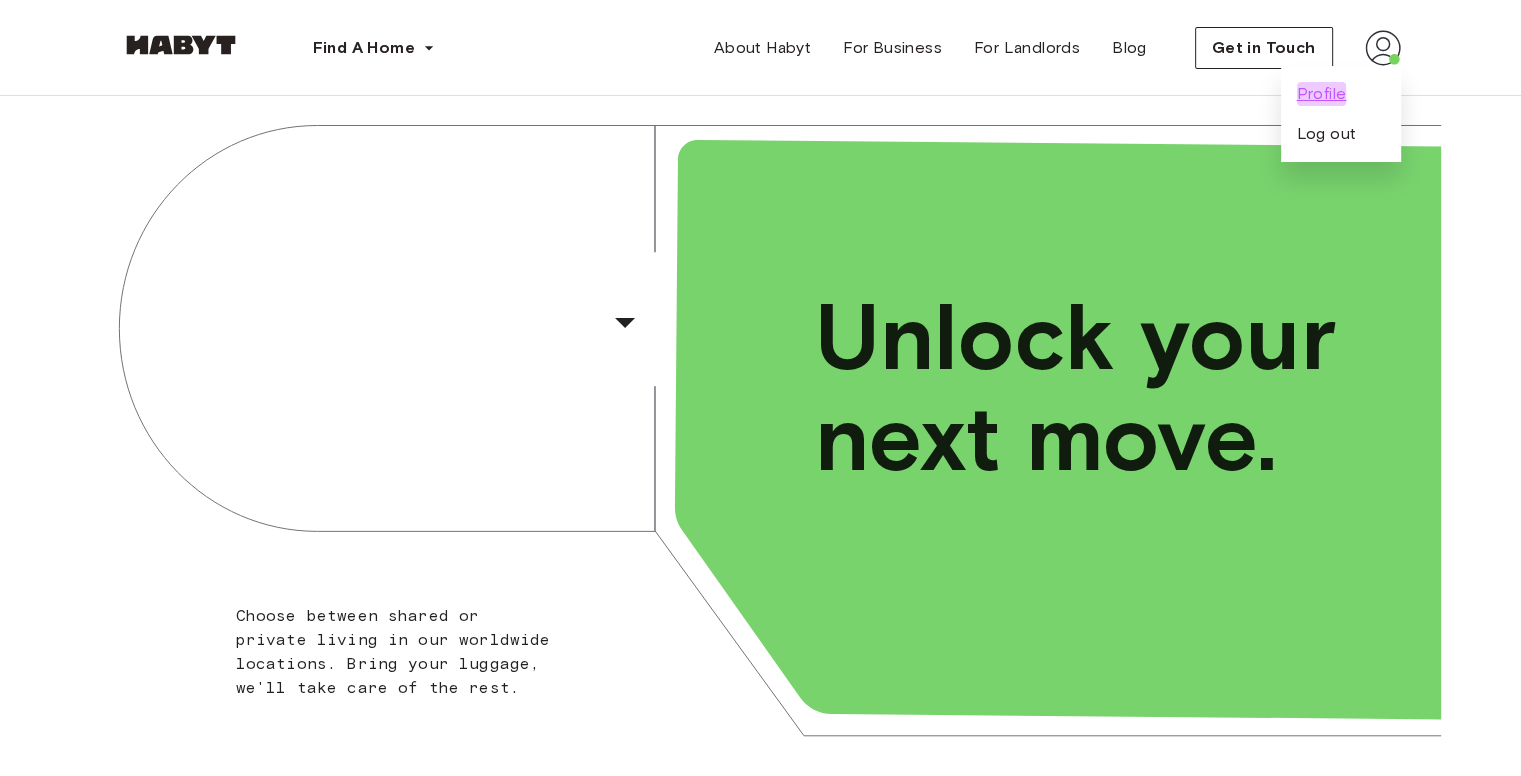 click on "Profile" at bounding box center [1322, 94] 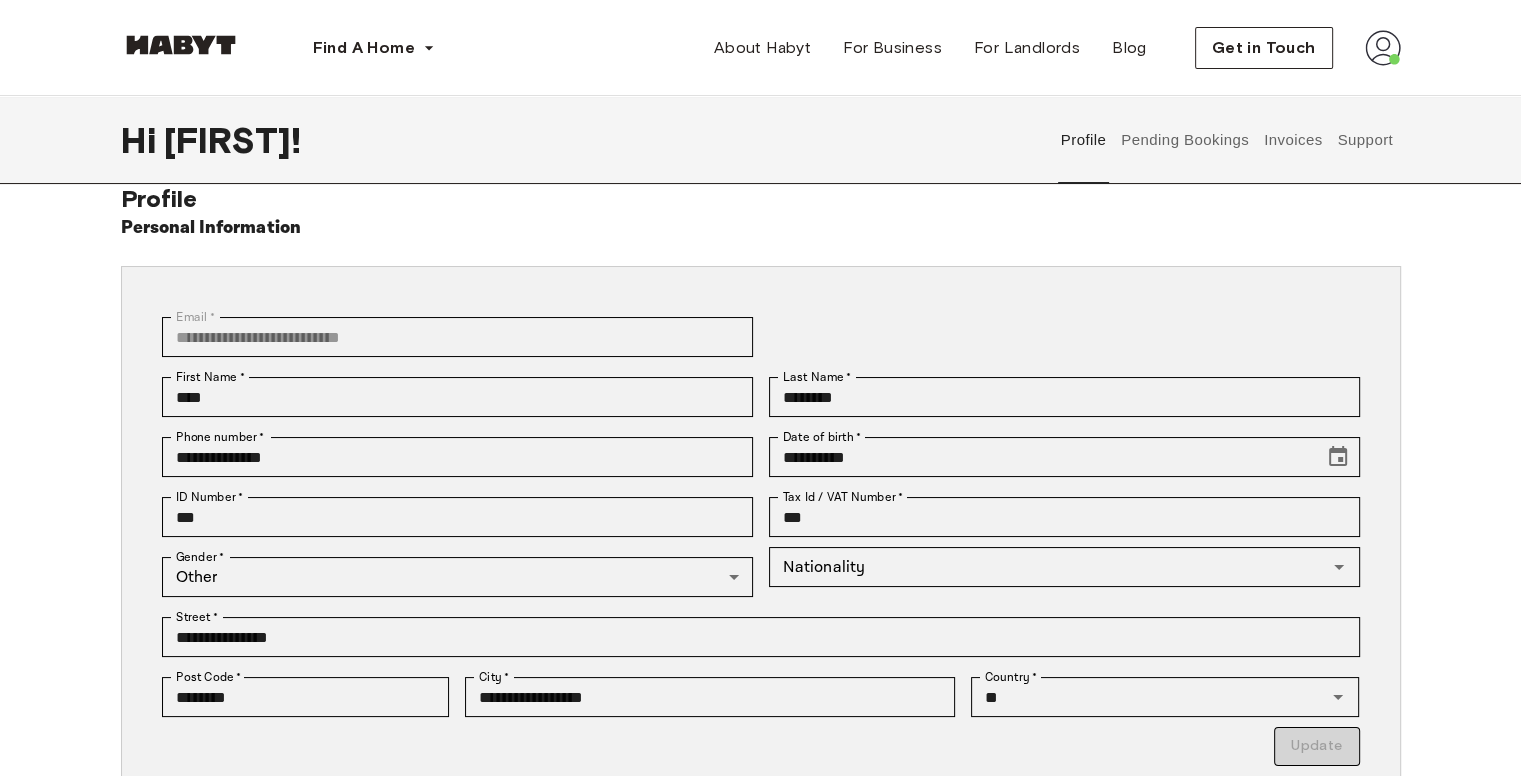 scroll, scrollTop: 0, scrollLeft: 0, axis: both 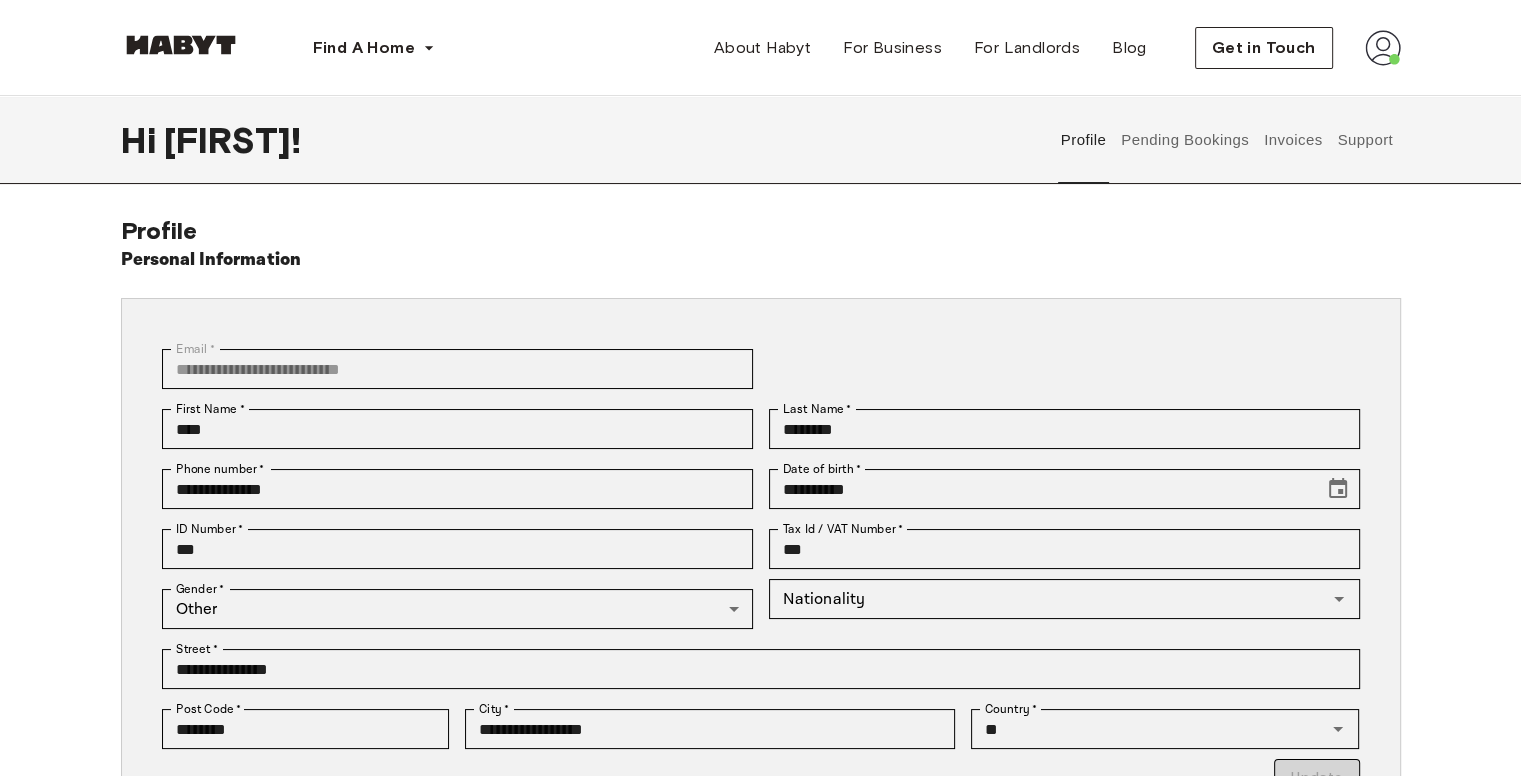 click on "Pending Bookings" at bounding box center (1185, 140) 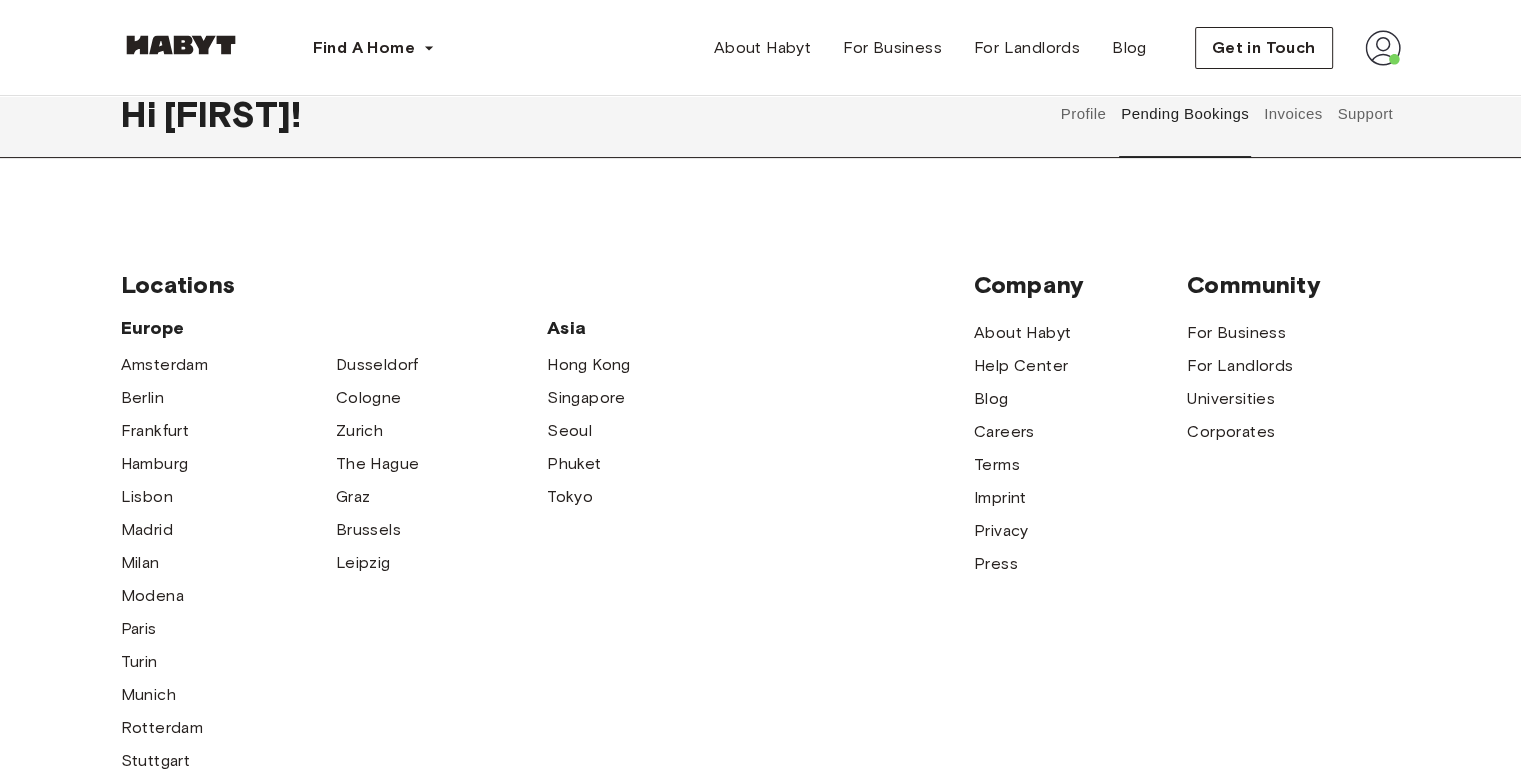 scroll, scrollTop: 400, scrollLeft: 0, axis: vertical 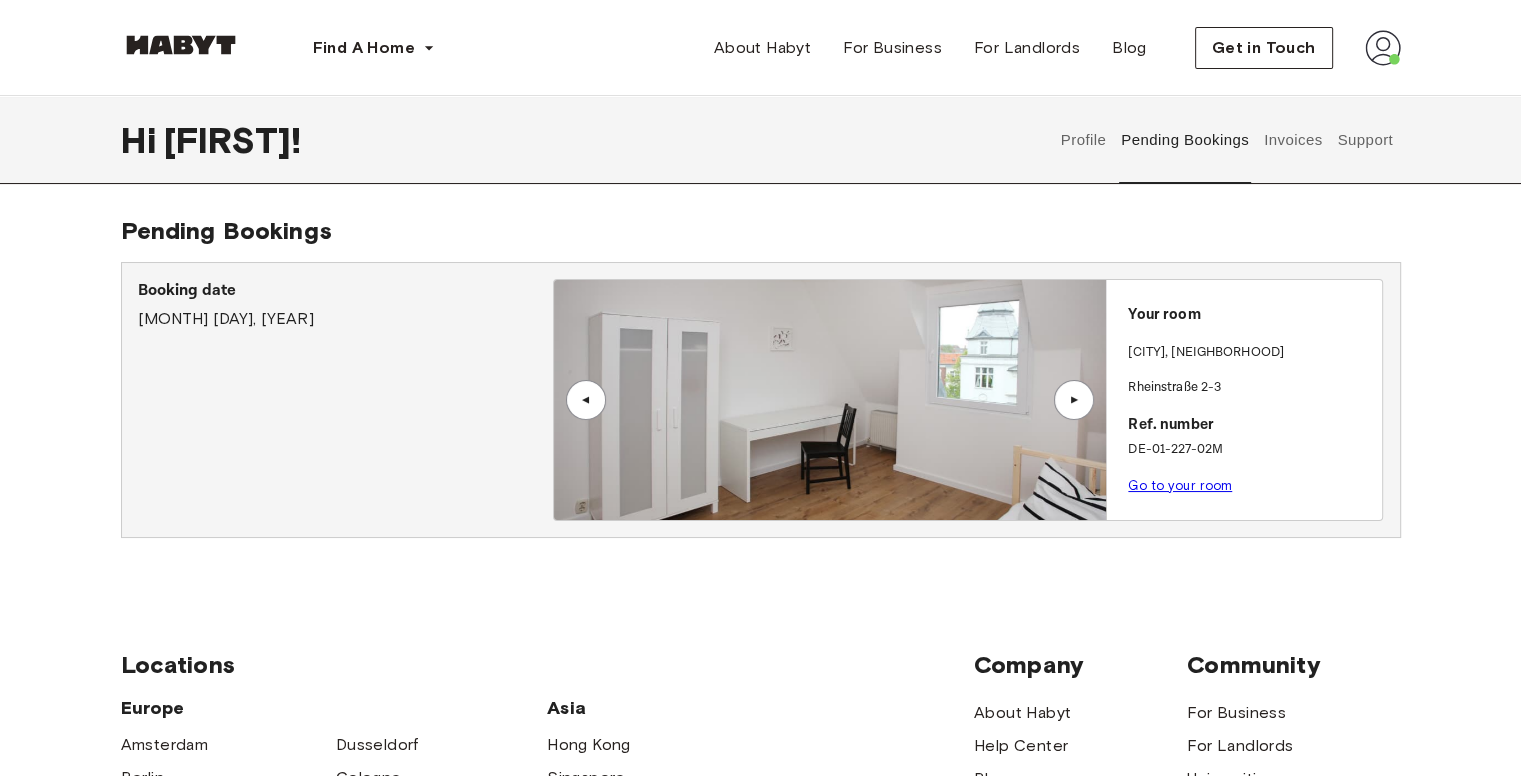 click on "Invoices" at bounding box center (1292, 140) 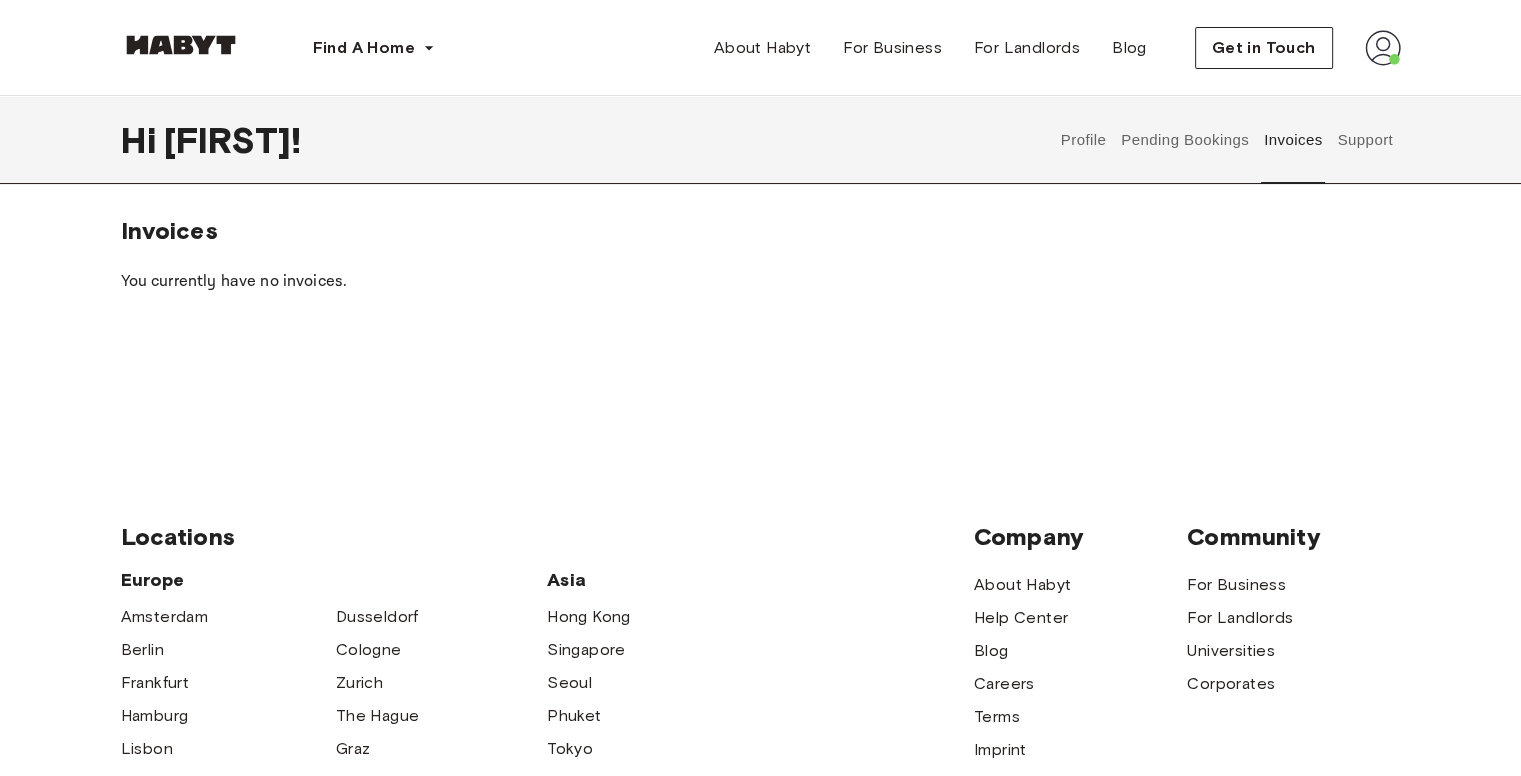 click on "Support" at bounding box center (1365, 140) 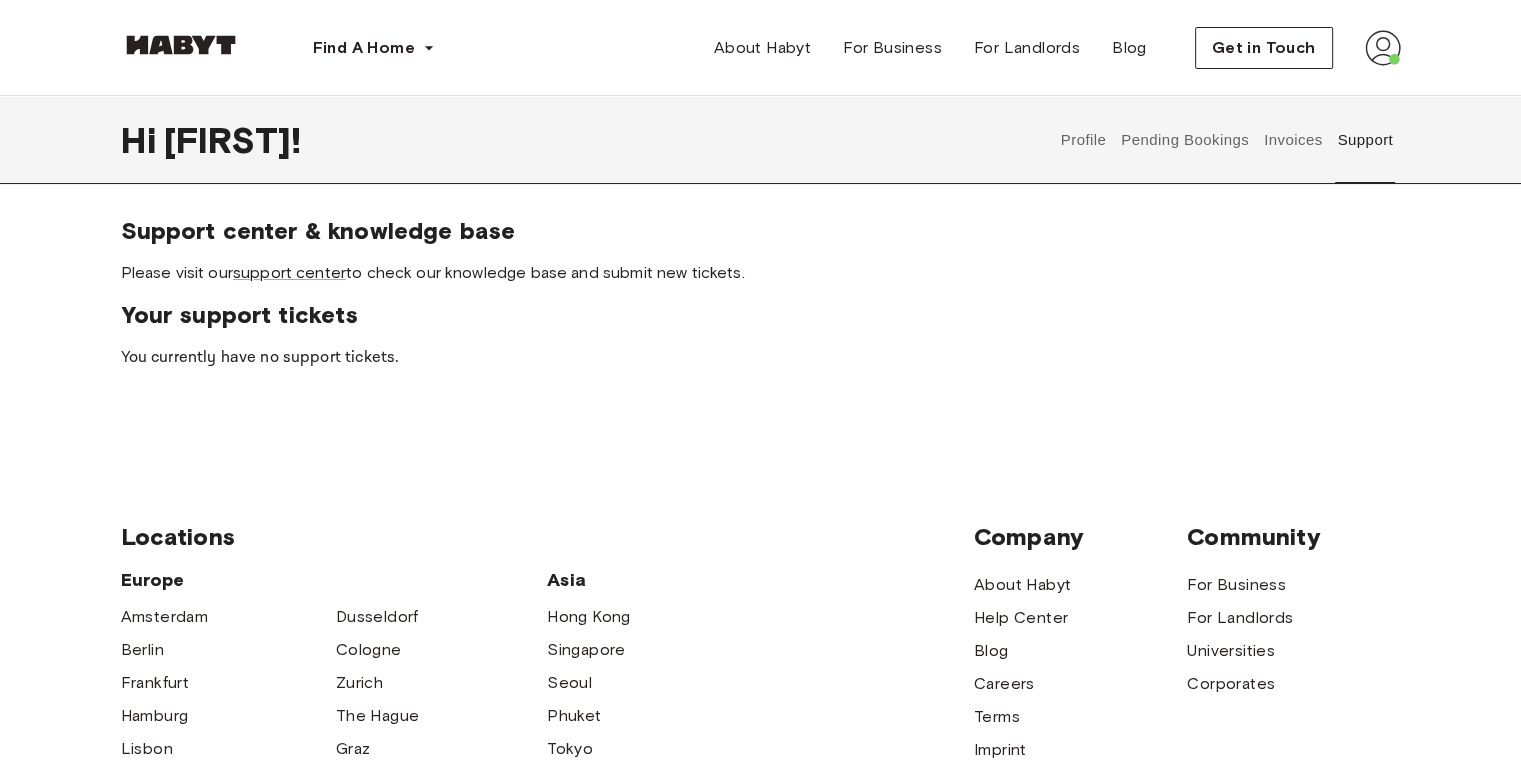 click on "Pending Bookings" at bounding box center (1185, 140) 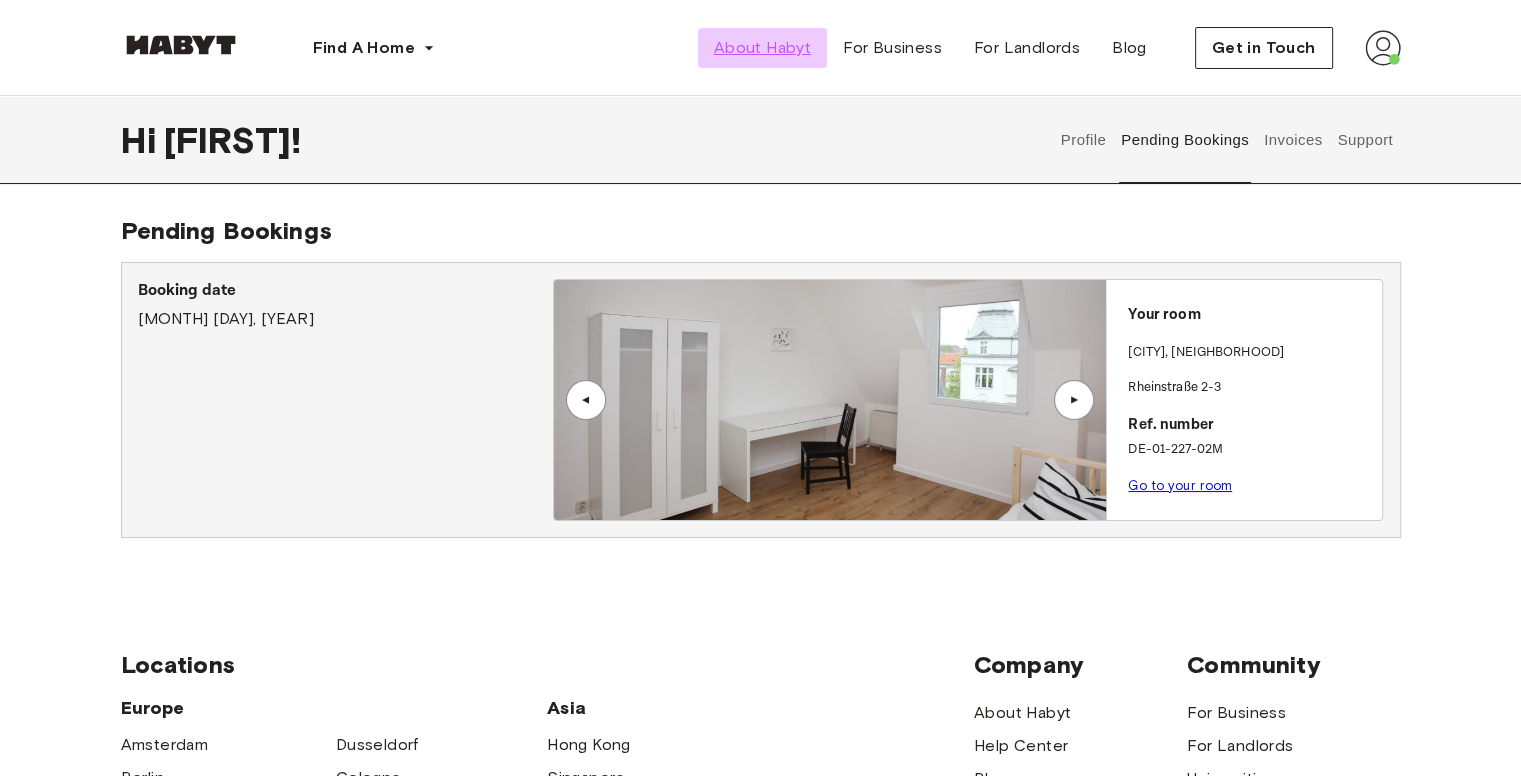 click on "About Habyt" at bounding box center [762, 48] 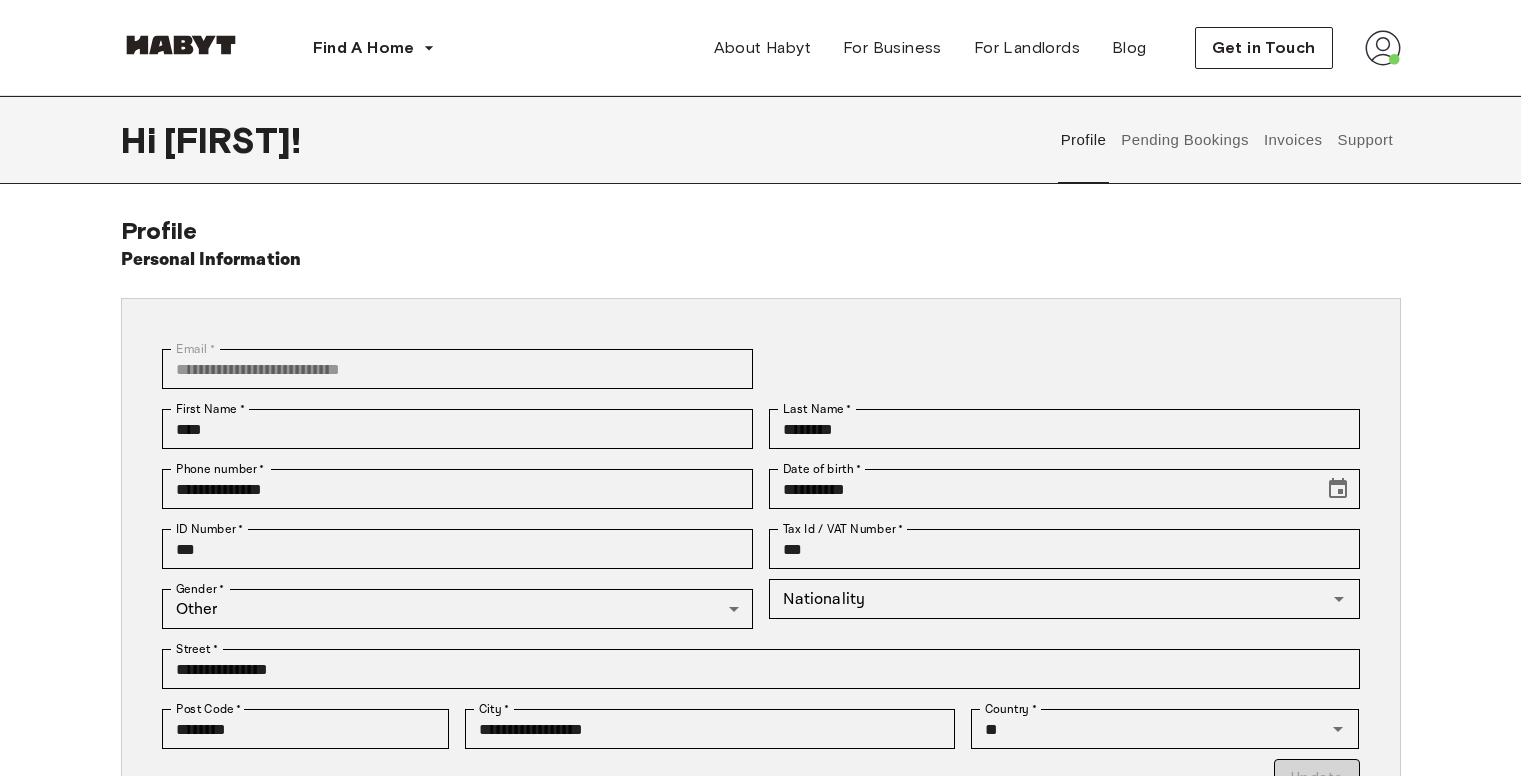 scroll, scrollTop: 0, scrollLeft: 0, axis: both 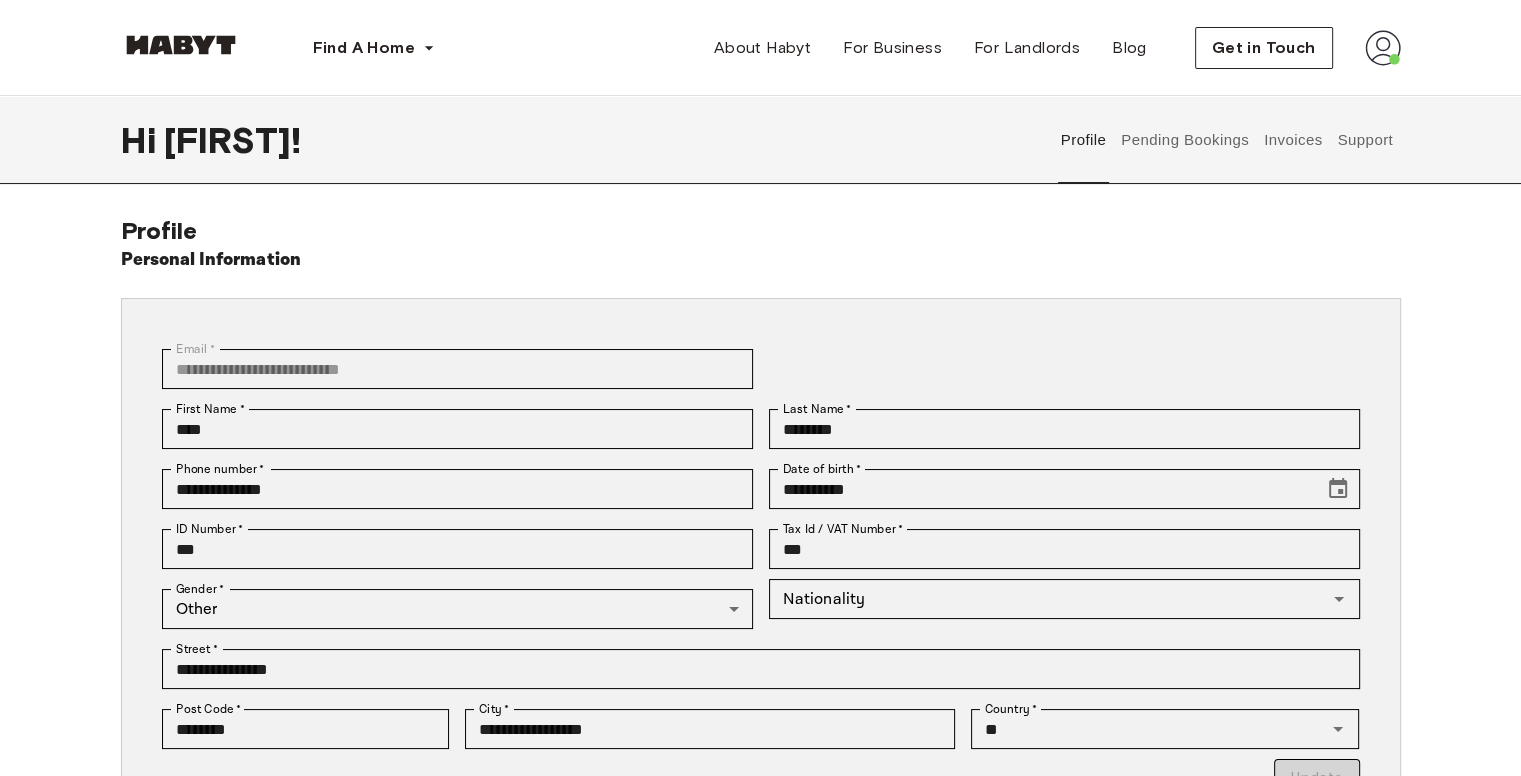 click on "Pending Bookings" at bounding box center [1185, 140] 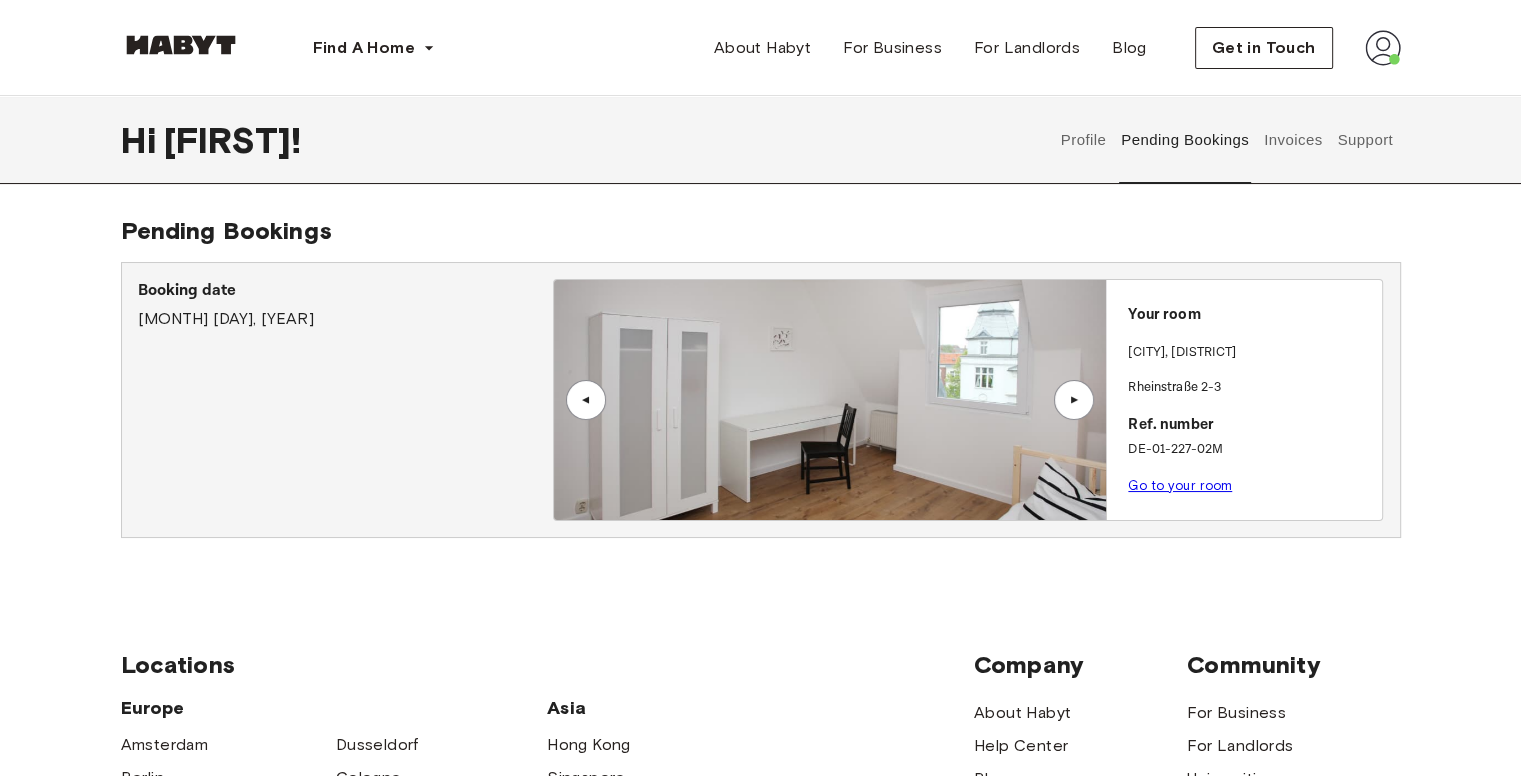 click at bounding box center (830, 400) 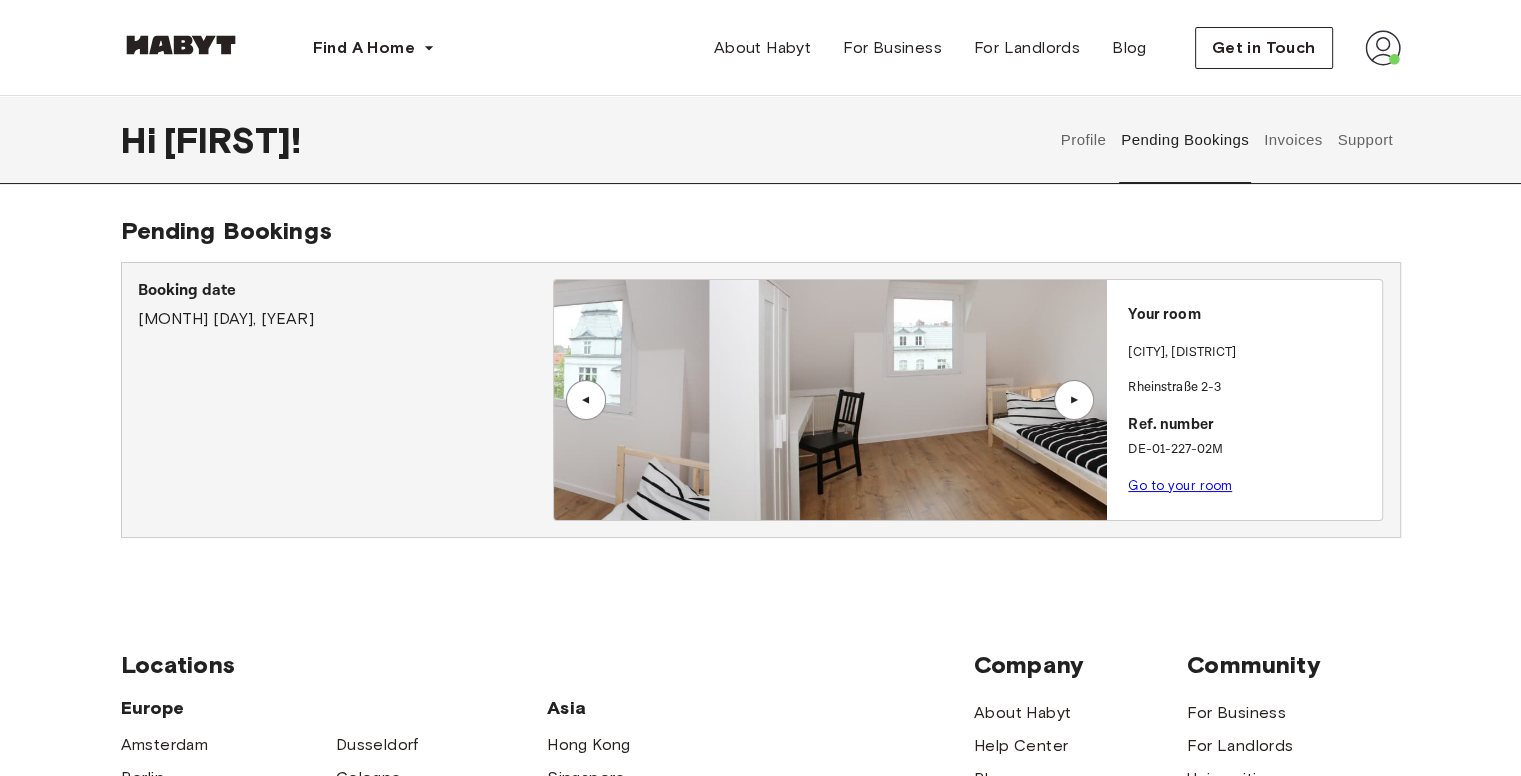 click on "▲" at bounding box center (1074, 400) 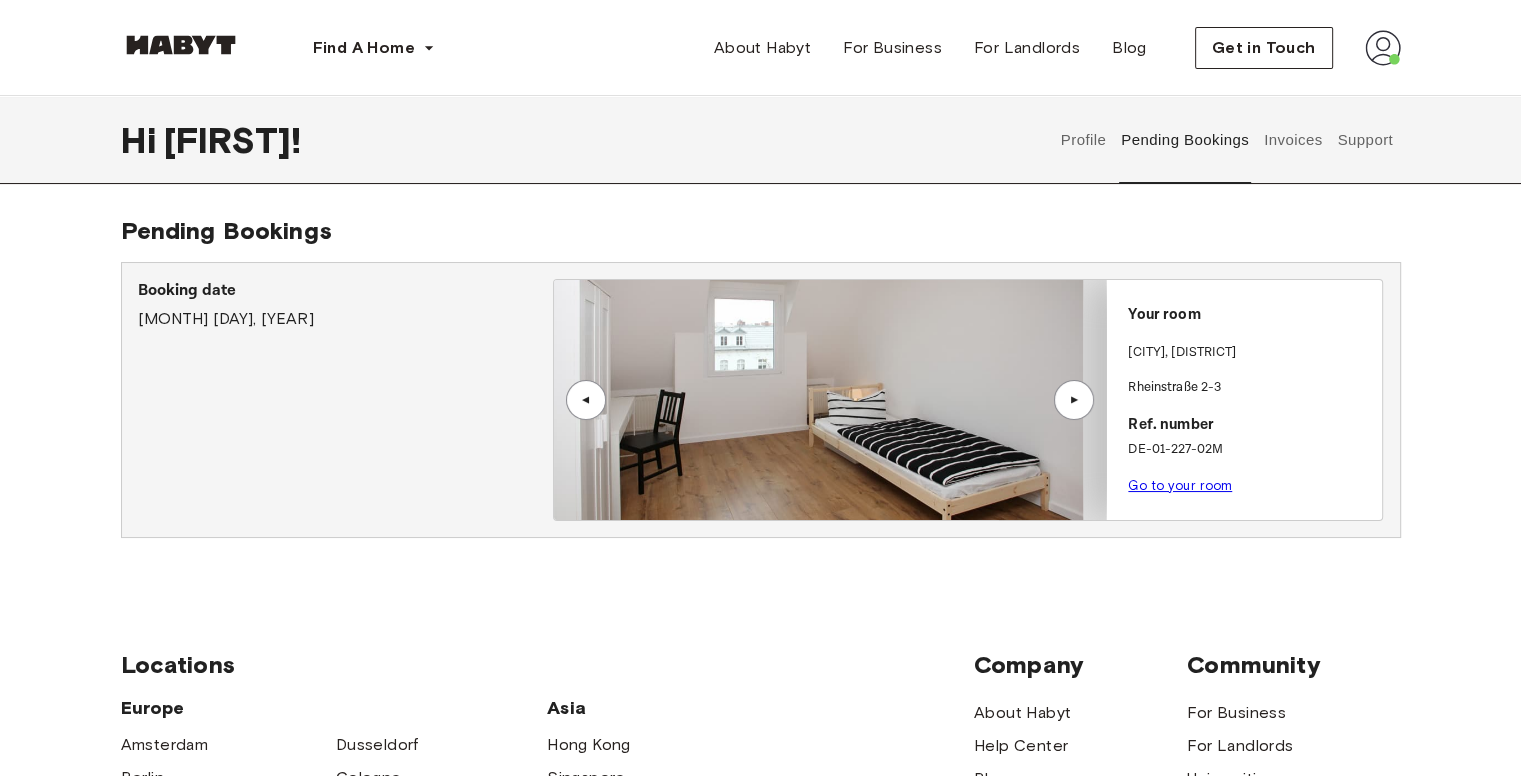 click on "▲" at bounding box center [1074, 400] 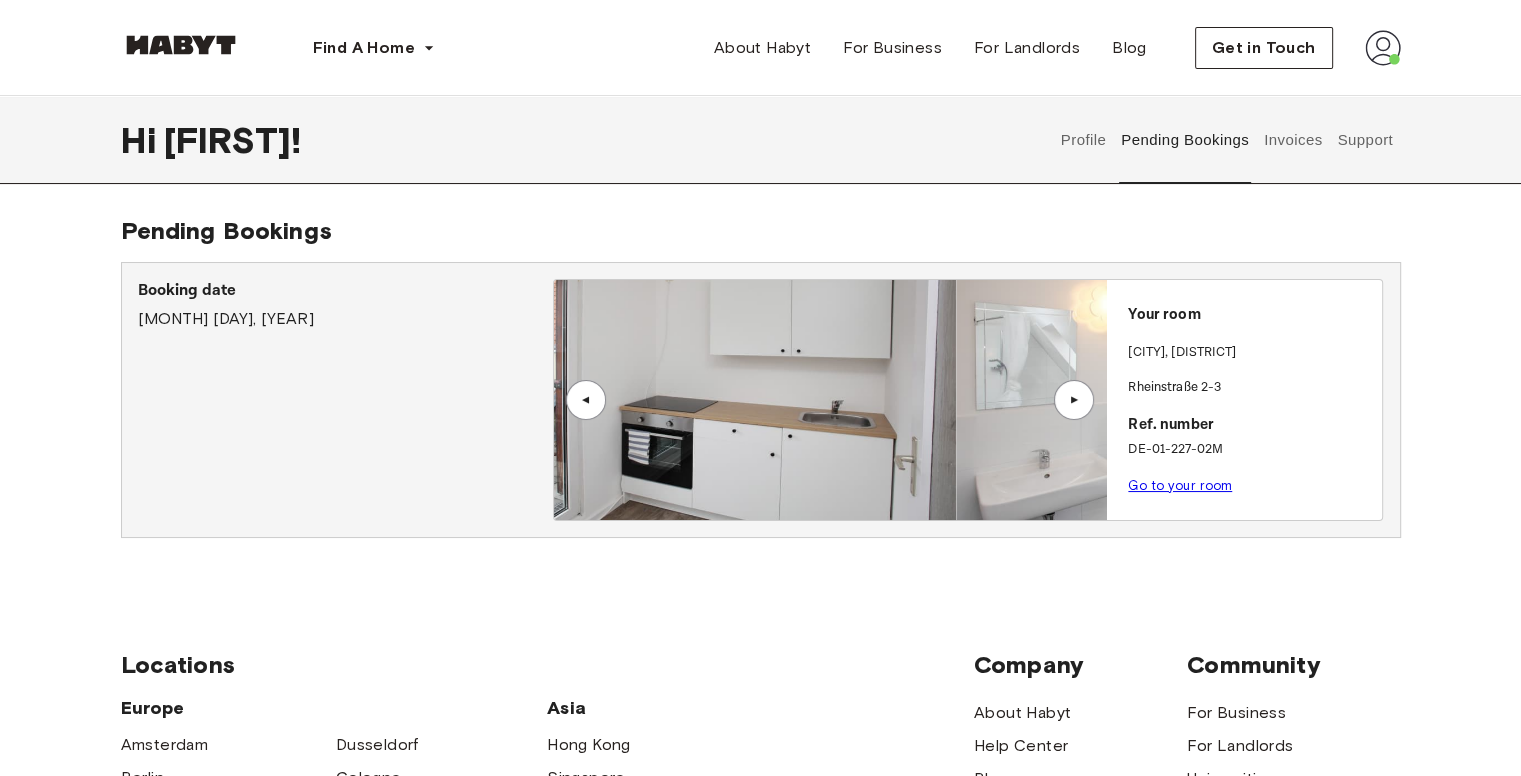 click on "▲" at bounding box center [1074, 400] 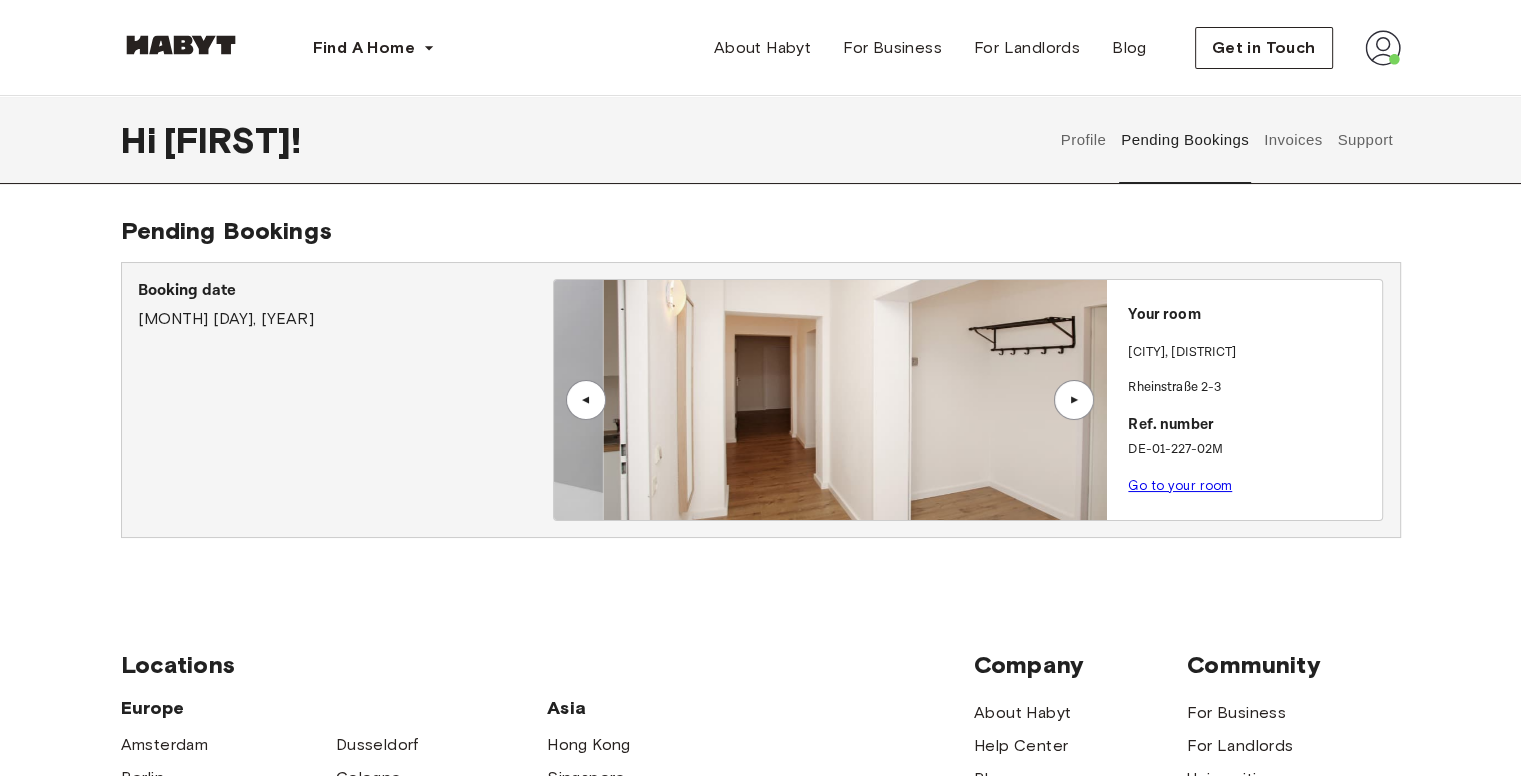 click on "▲" at bounding box center (1074, 400) 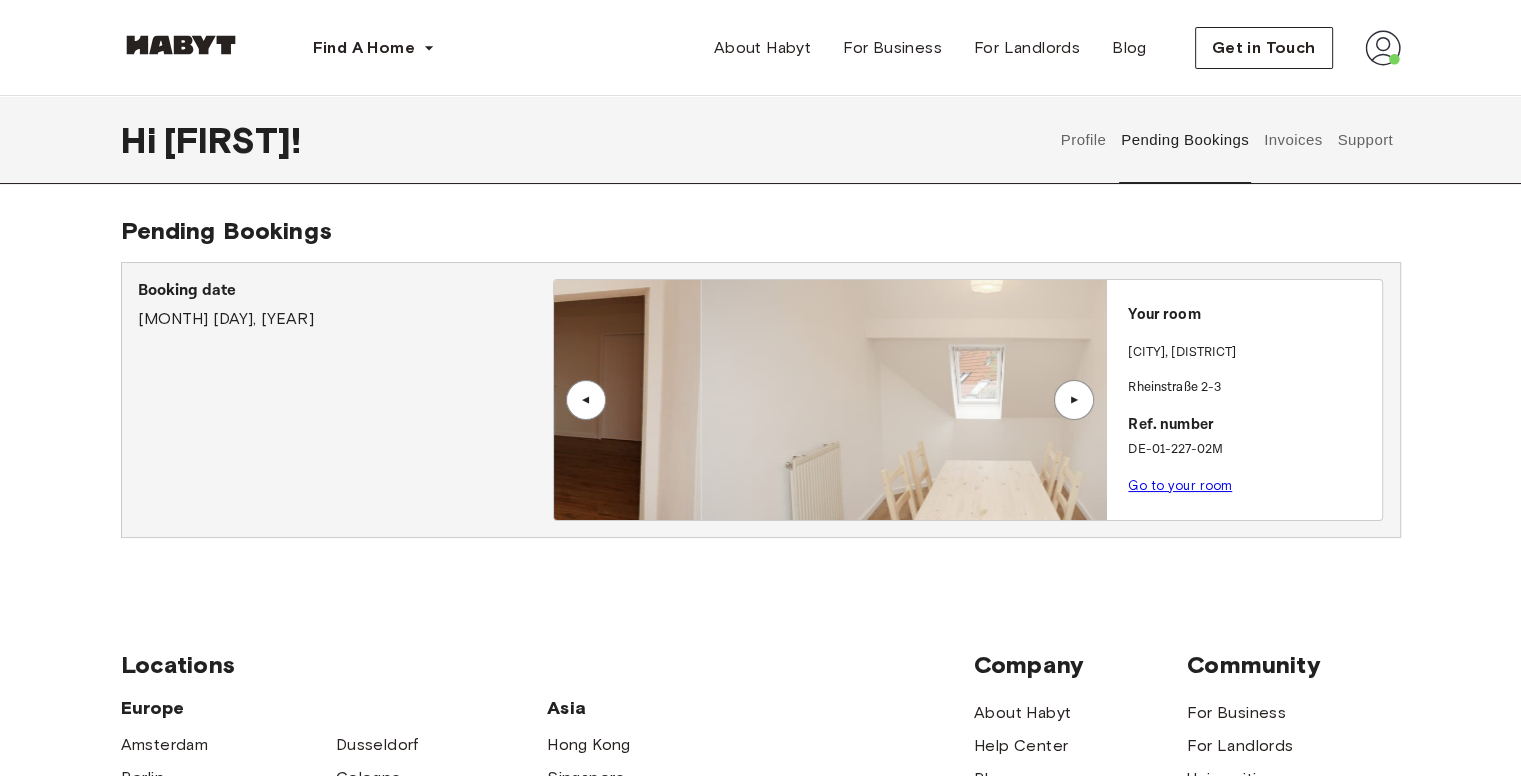 click on "▲" at bounding box center (1074, 400) 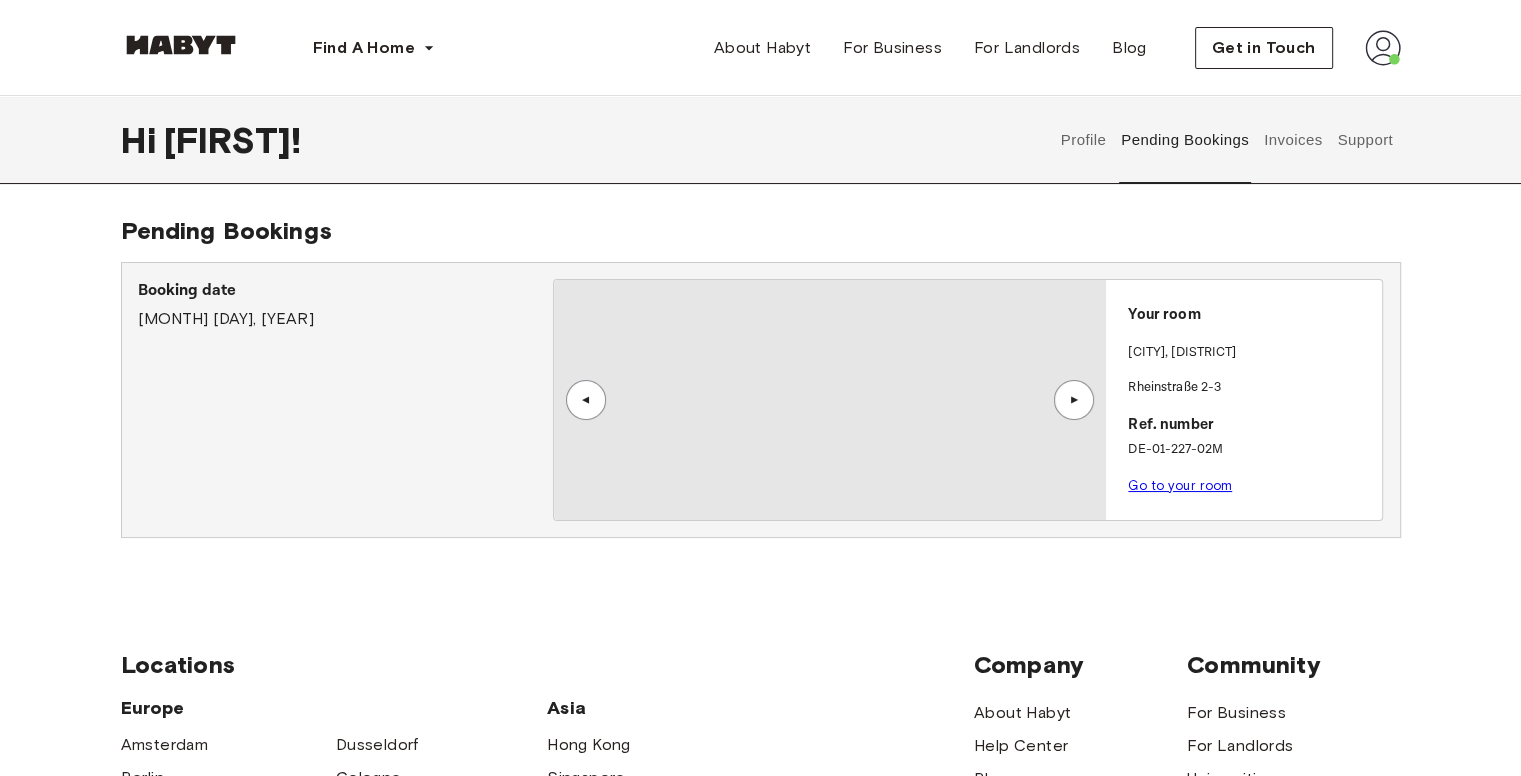 click on "▲" at bounding box center (1074, 400) 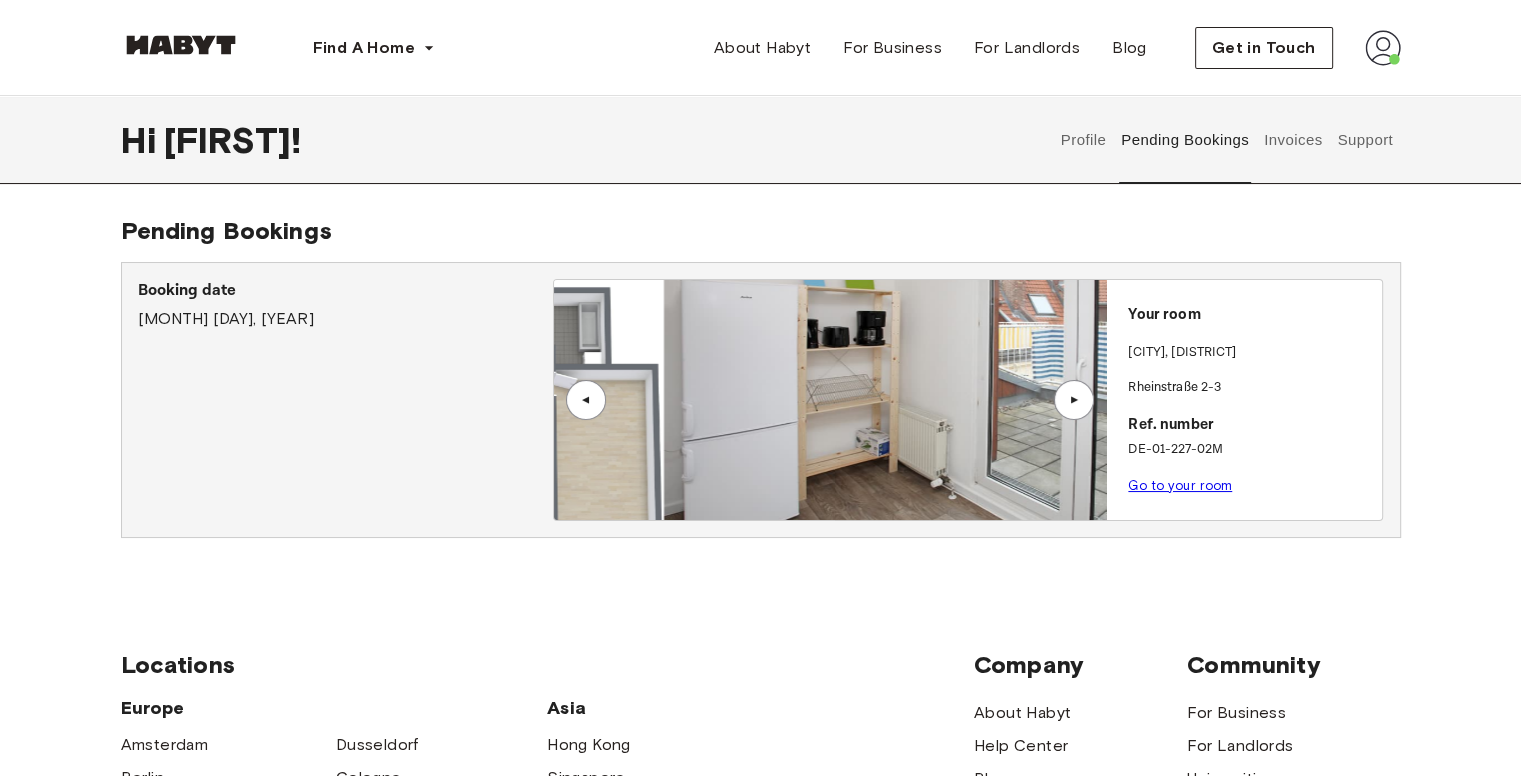click on "▲" at bounding box center [1074, 400] 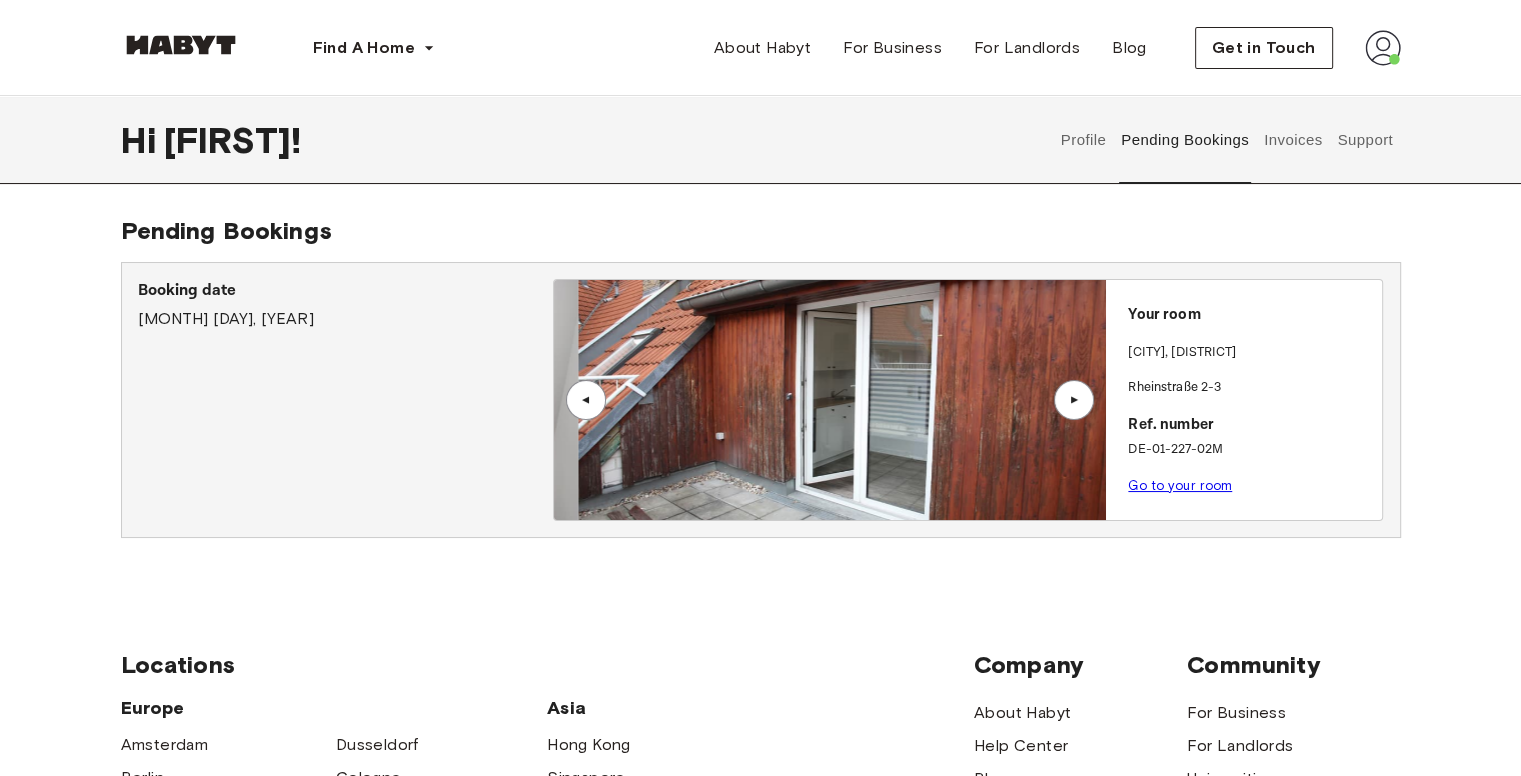 click on "Go to your room" at bounding box center (1180, 485) 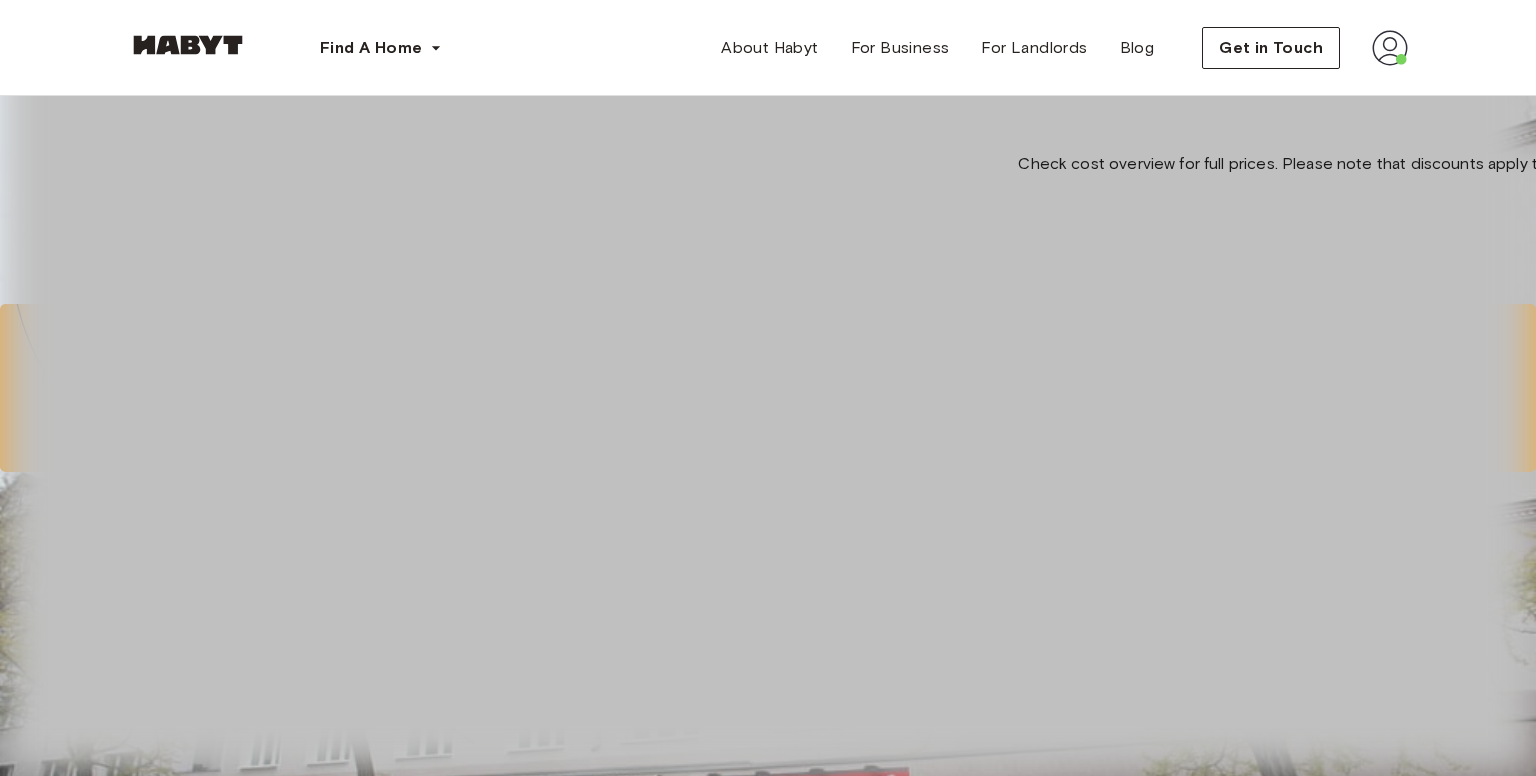 click 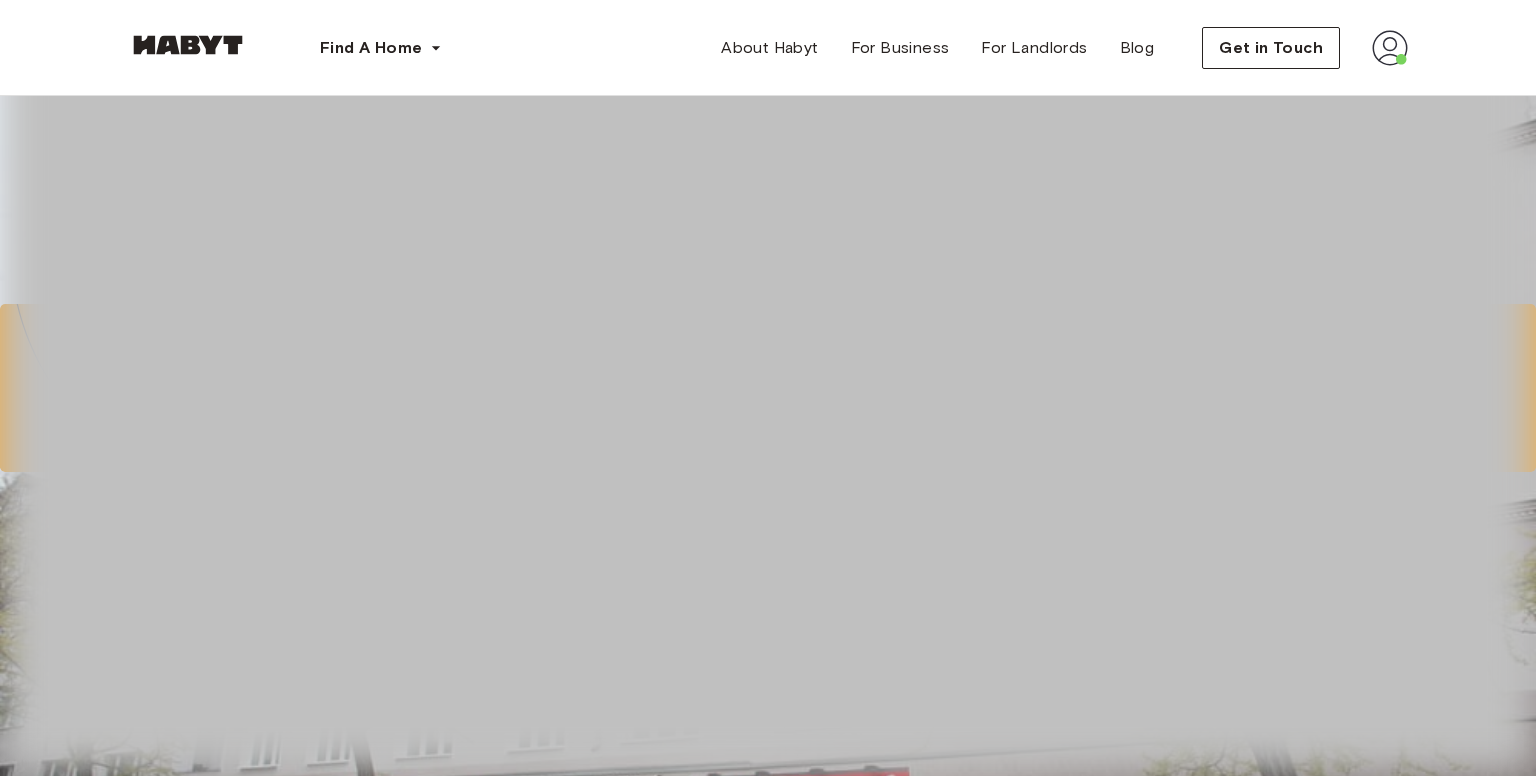 click on "Private Room Rheinstraße 2-3 Not Available" at bounding box center [768, 228] 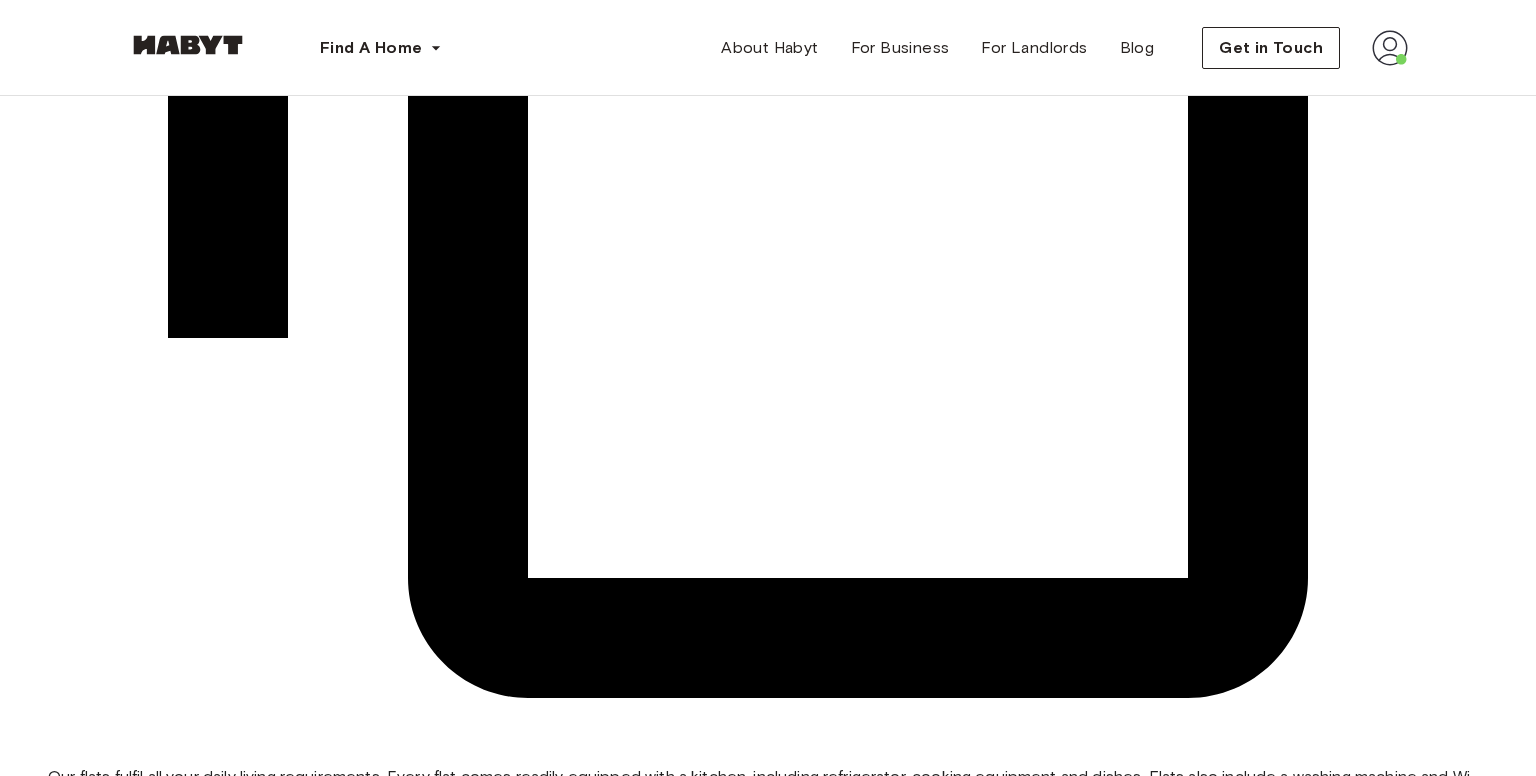 scroll, scrollTop: 2600, scrollLeft: 0, axis: vertical 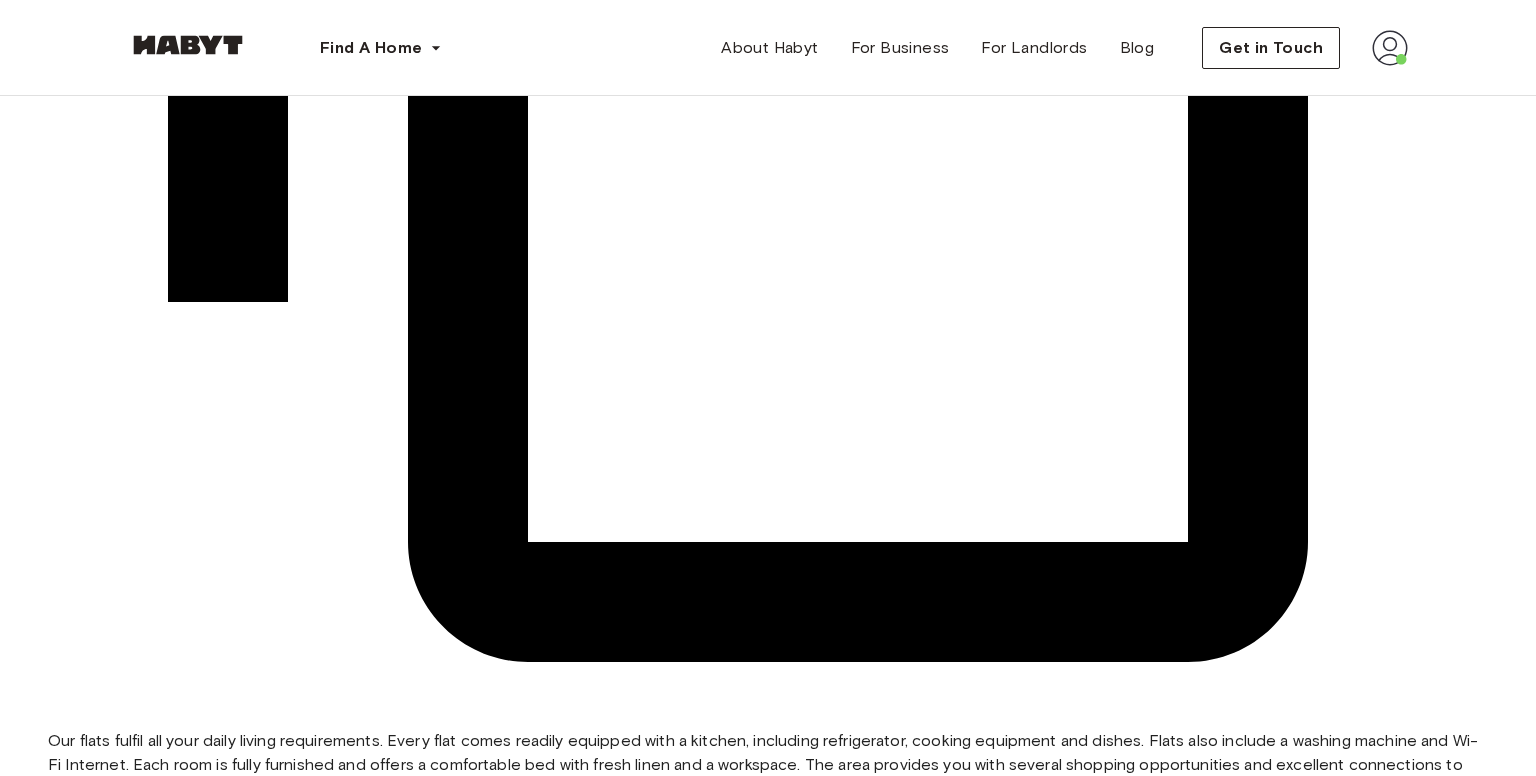 click at bounding box center (1463, 25623) 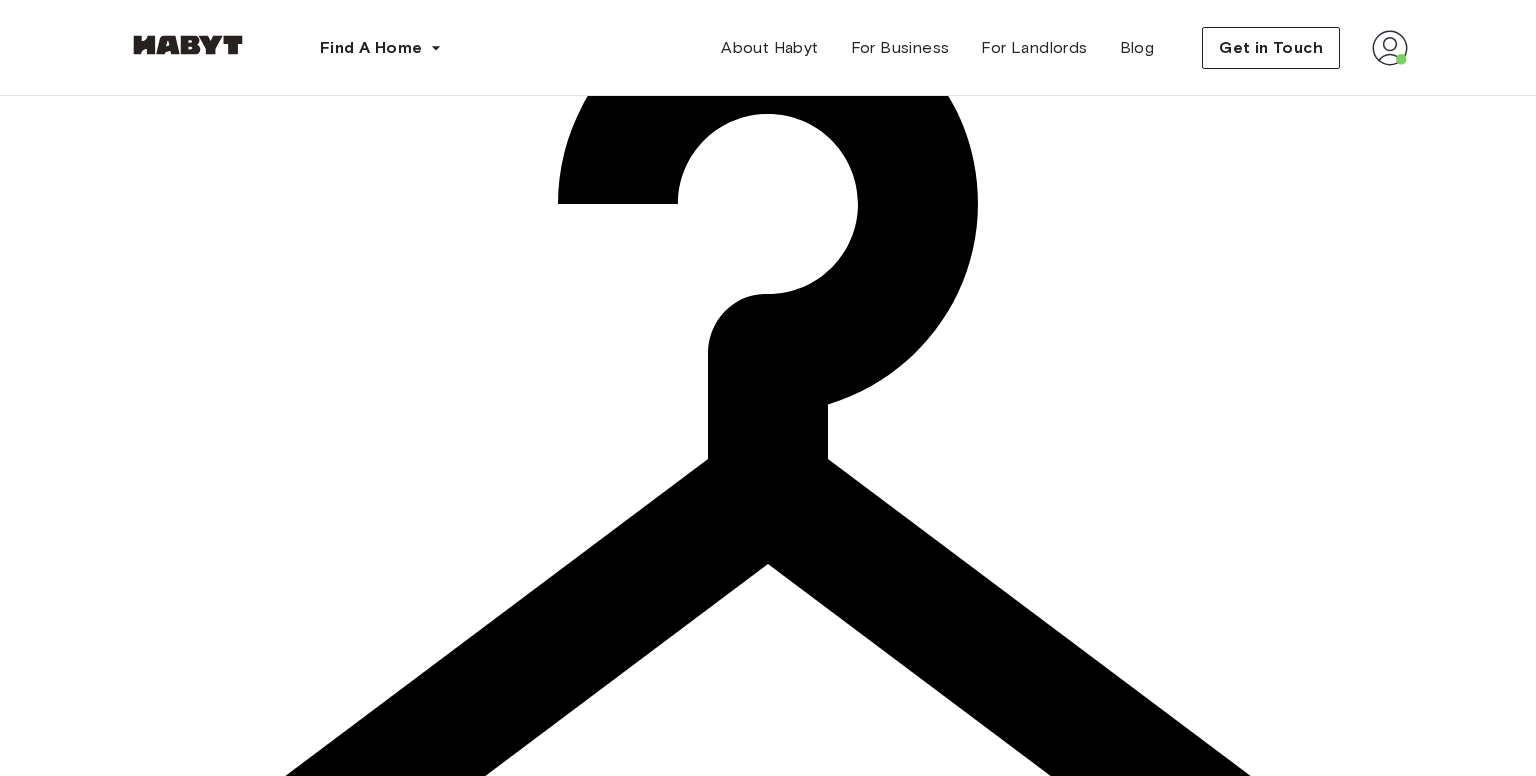 scroll, scrollTop: 3700, scrollLeft: 0, axis: vertical 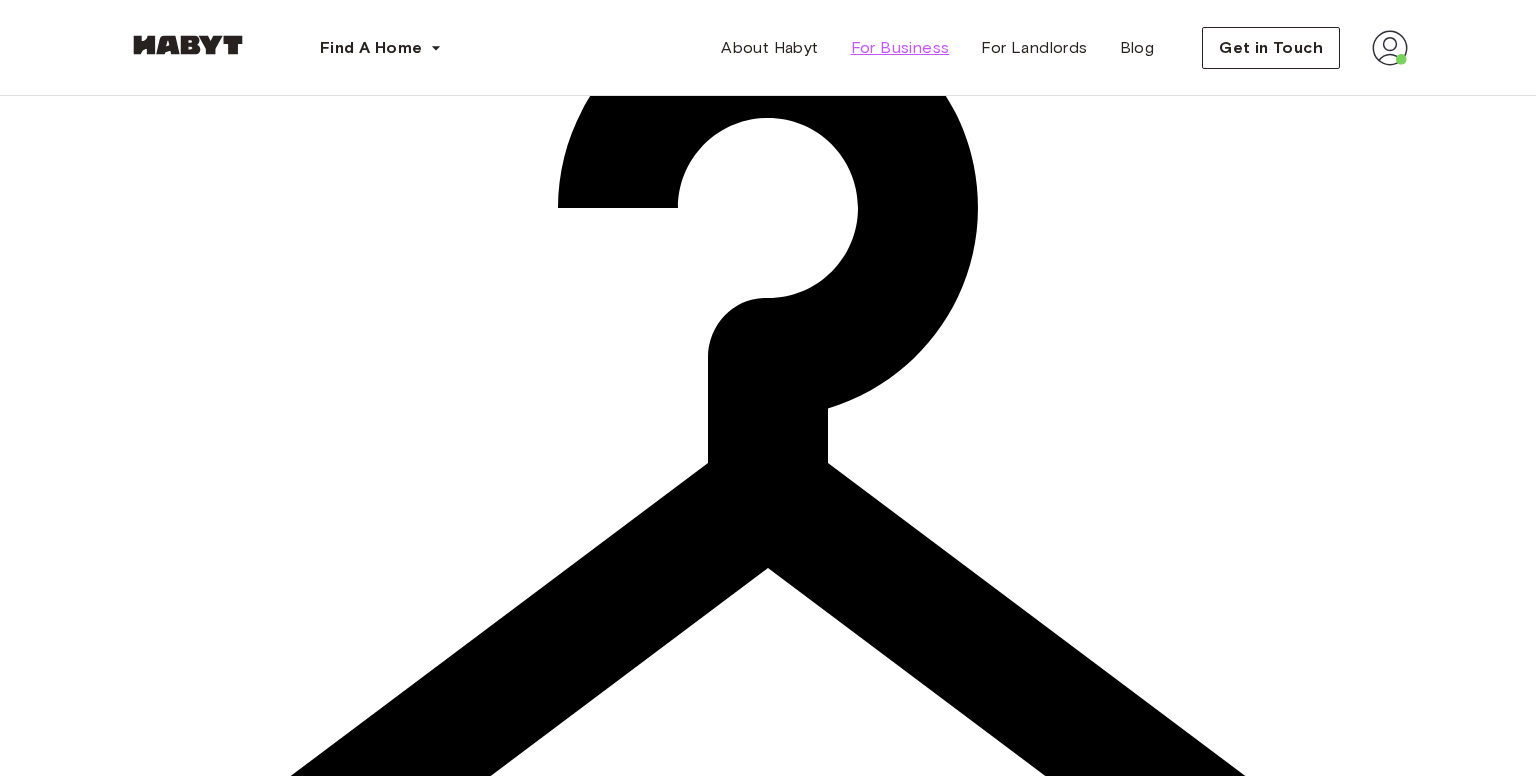 click on "For Business" at bounding box center [900, 48] 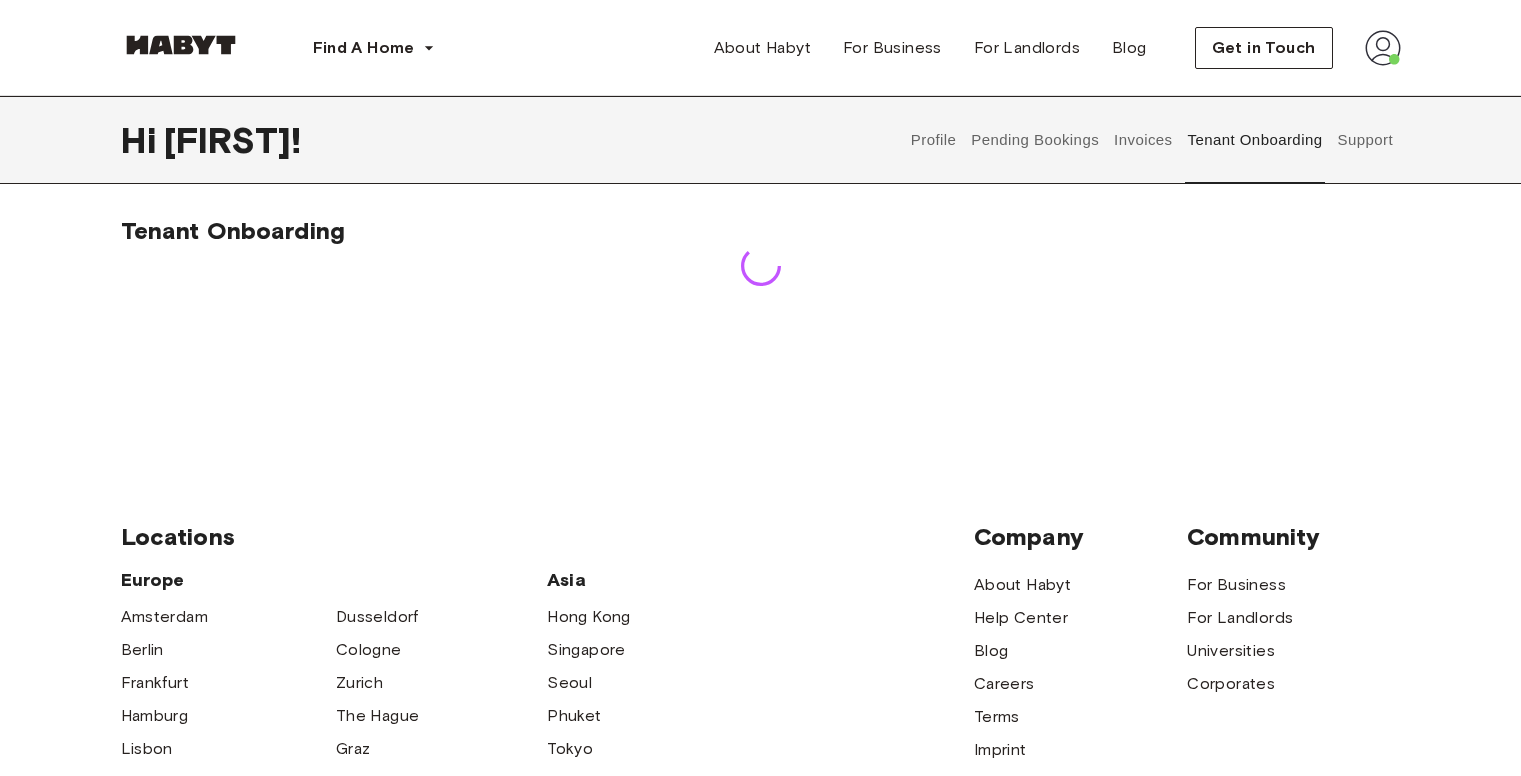 scroll, scrollTop: 0, scrollLeft: 0, axis: both 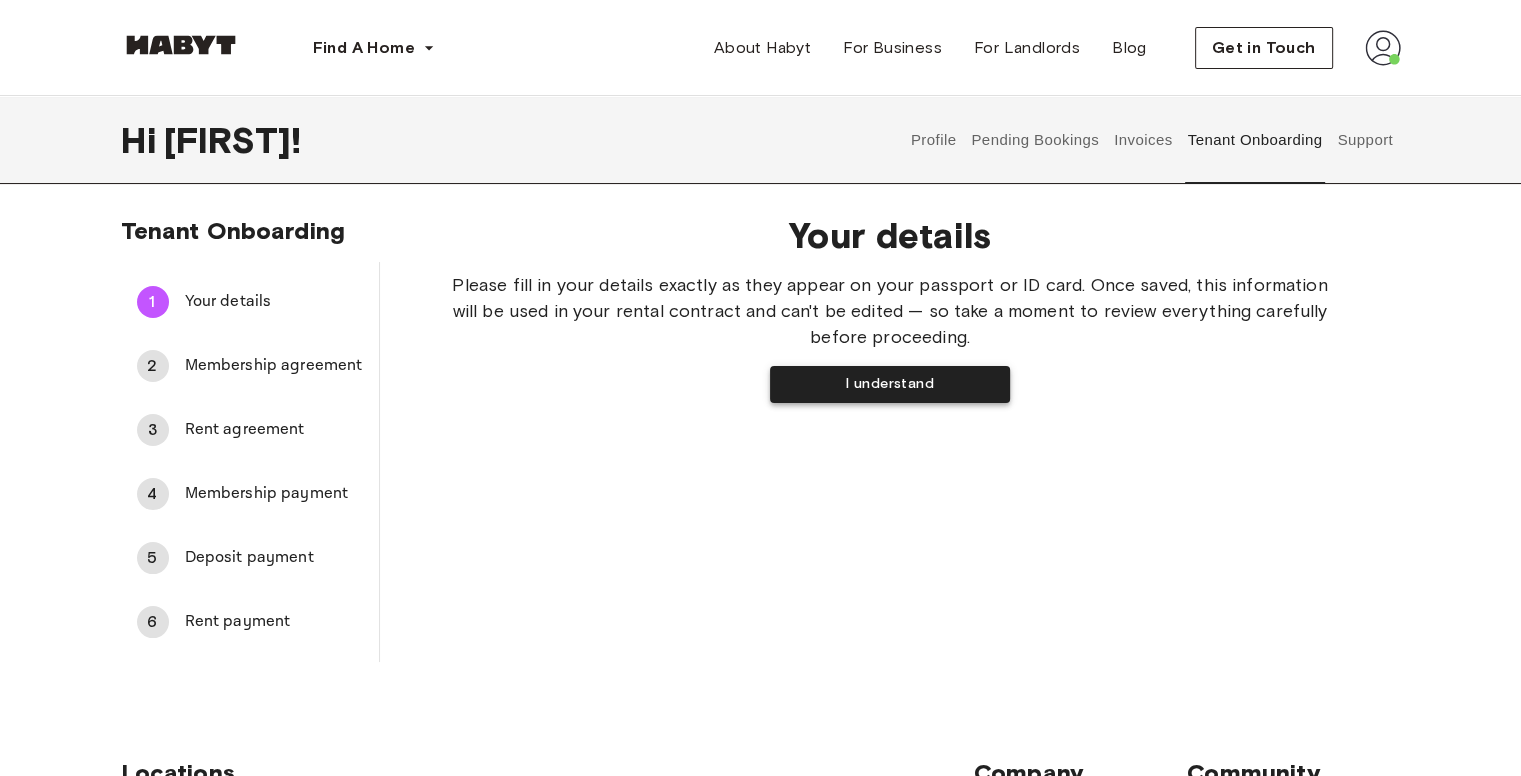 click on "I understand" at bounding box center (890, 384) 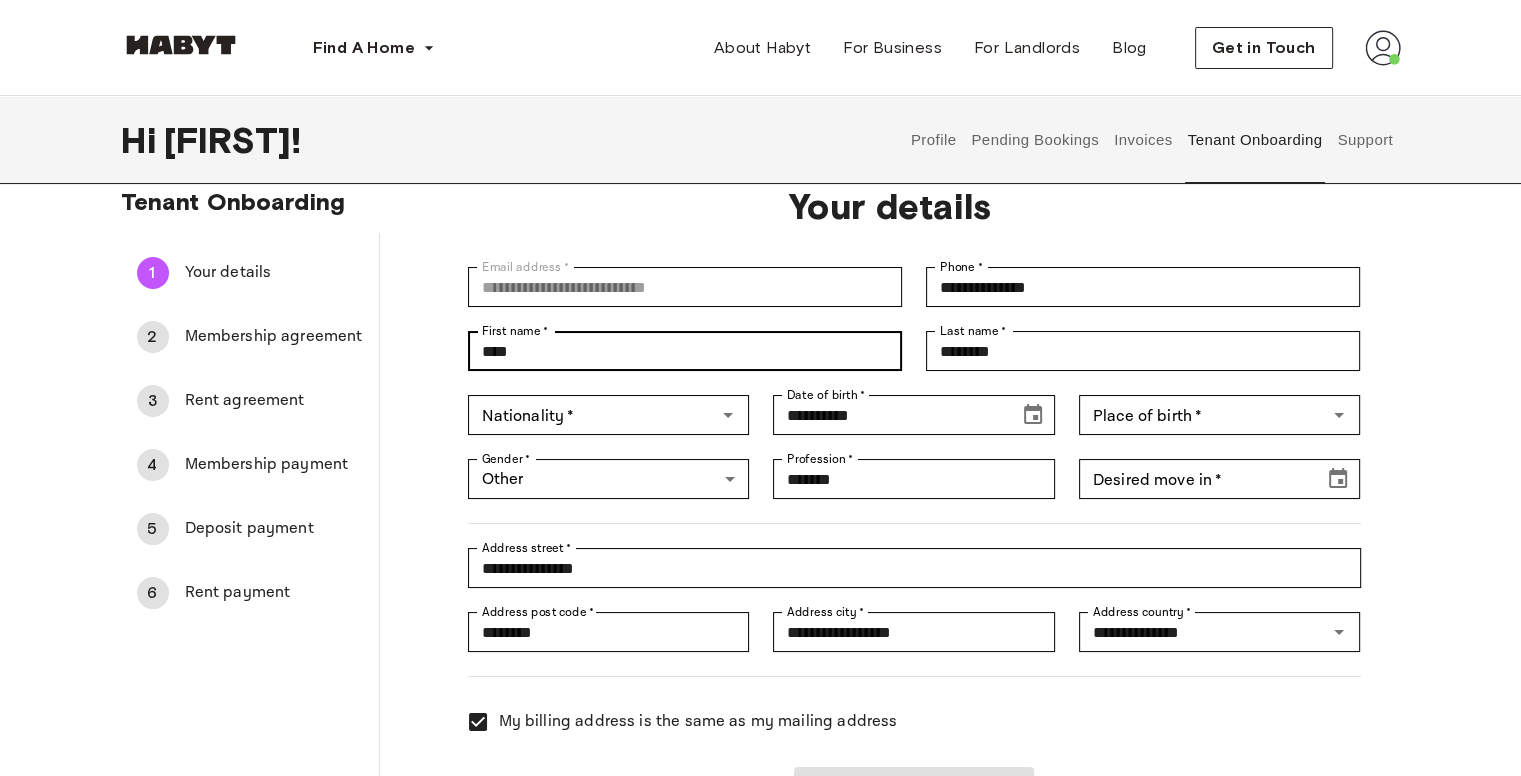 scroll, scrollTop: 0, scrollLeft: 0, axis: both 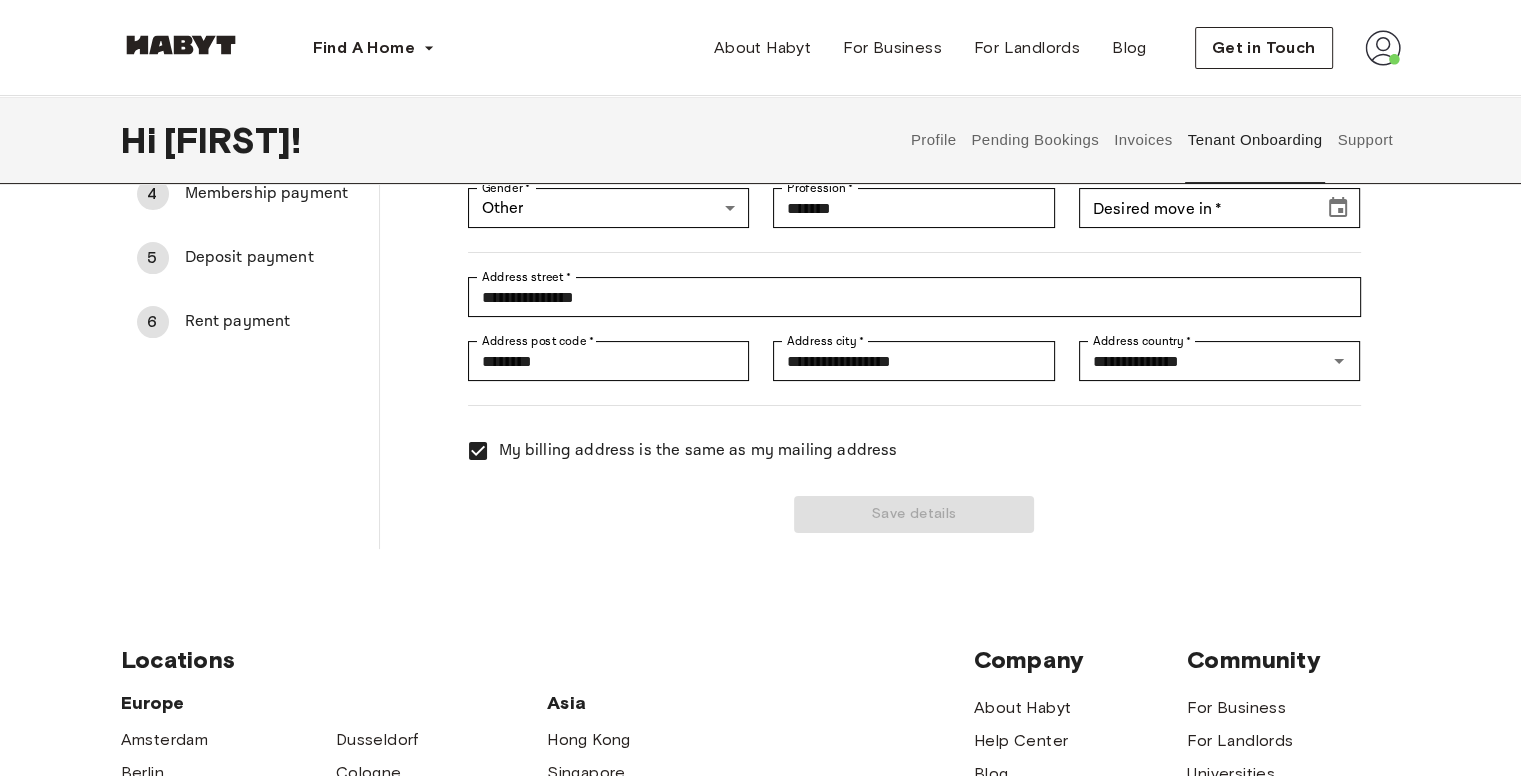click on "Save details" at bounding box center (902, 502) 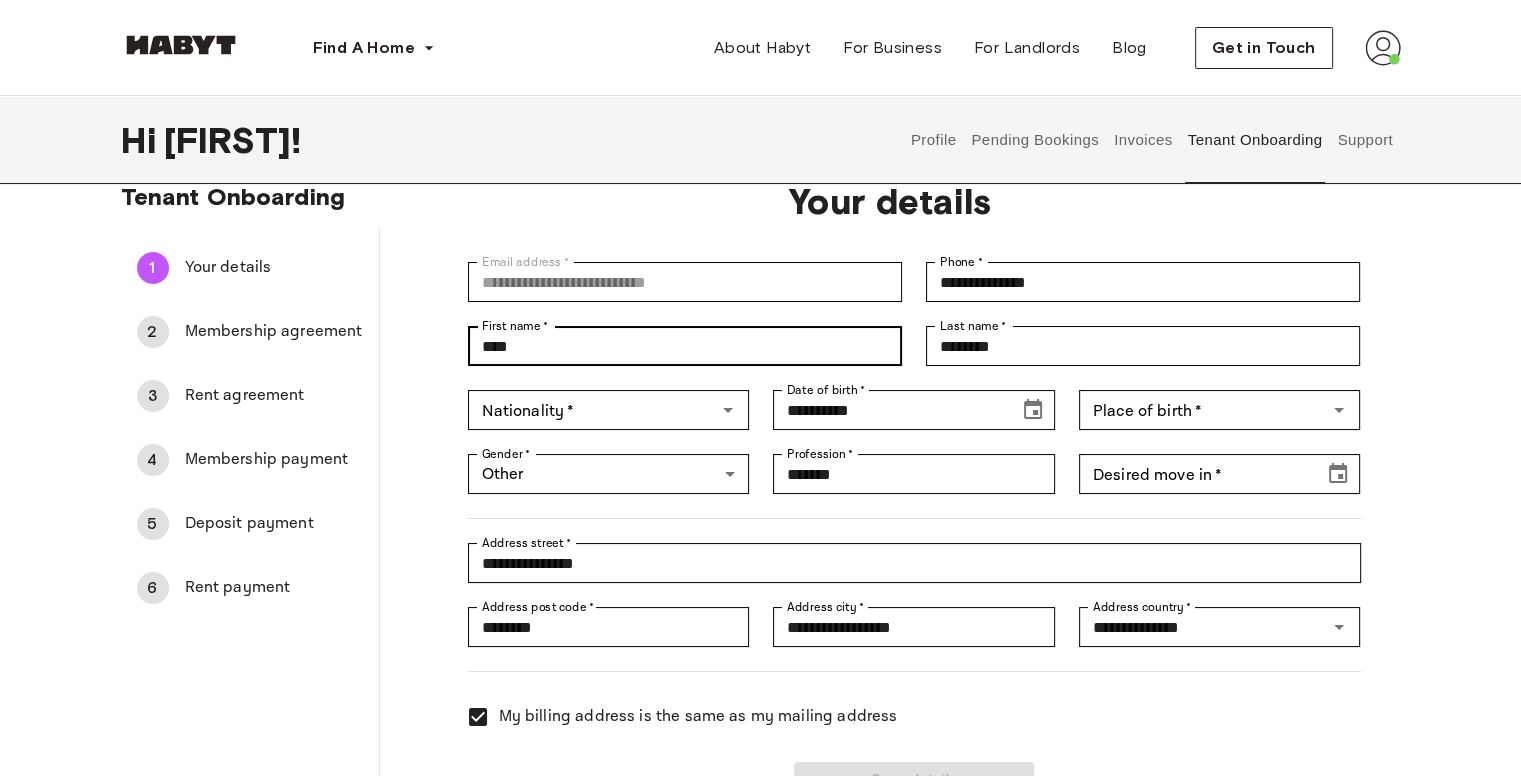 scroll, scrollTop: 0, scrollLeft: 0, axis: both 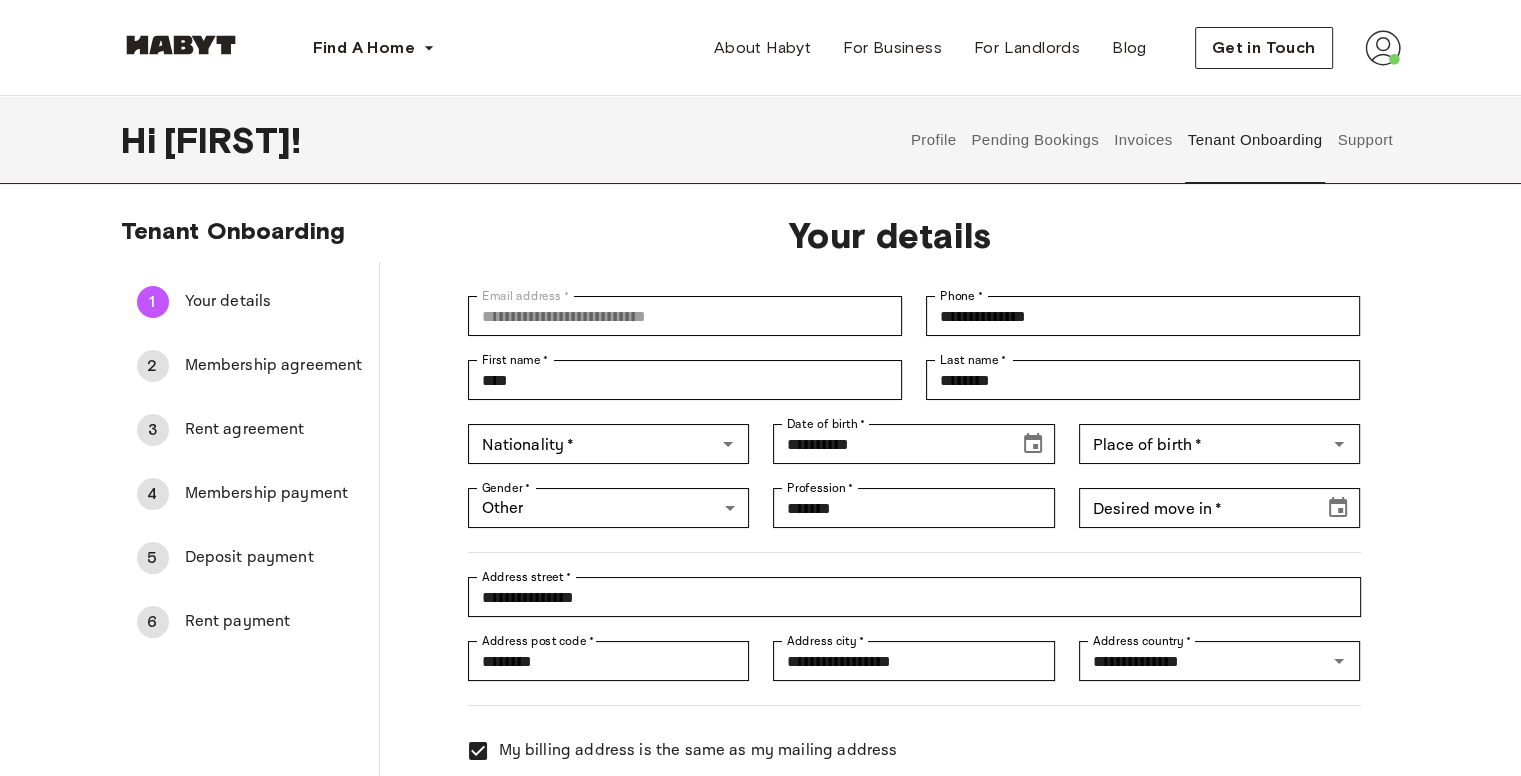 click on "First name   * **** First name   *" at bounding box center [673, 368] 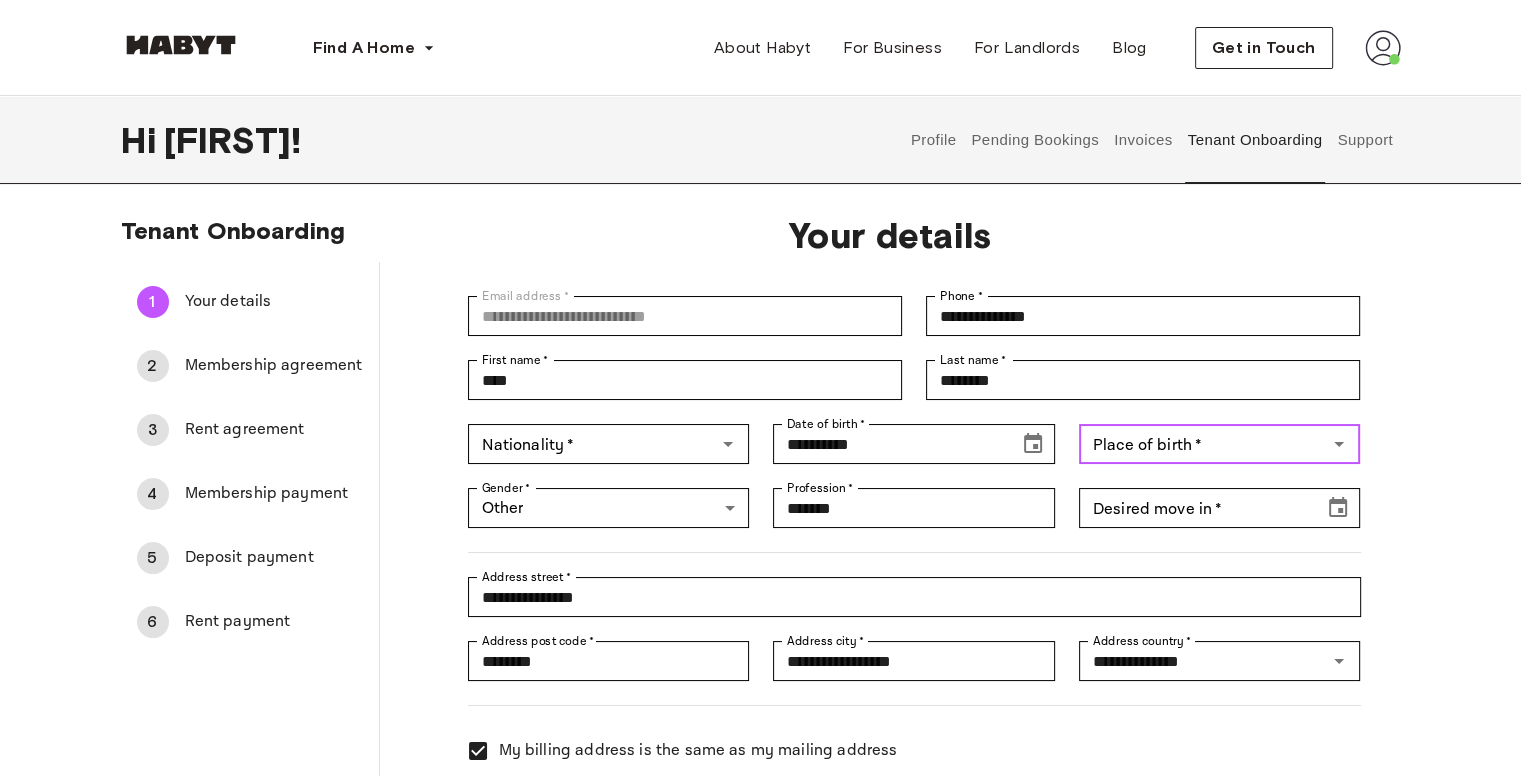 click on "Place of birth   *" at bounding box center (1203, 444) 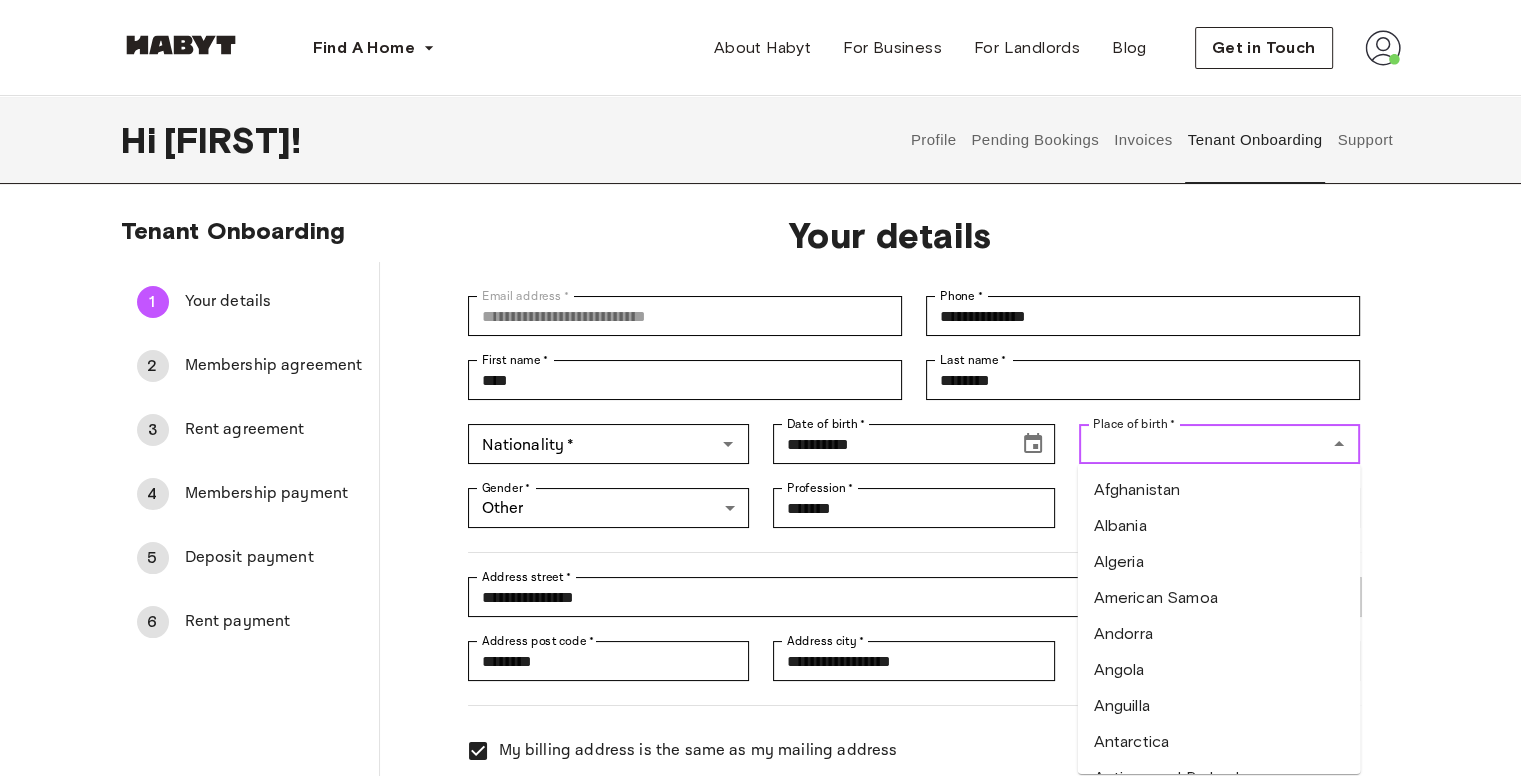 type on "**********" 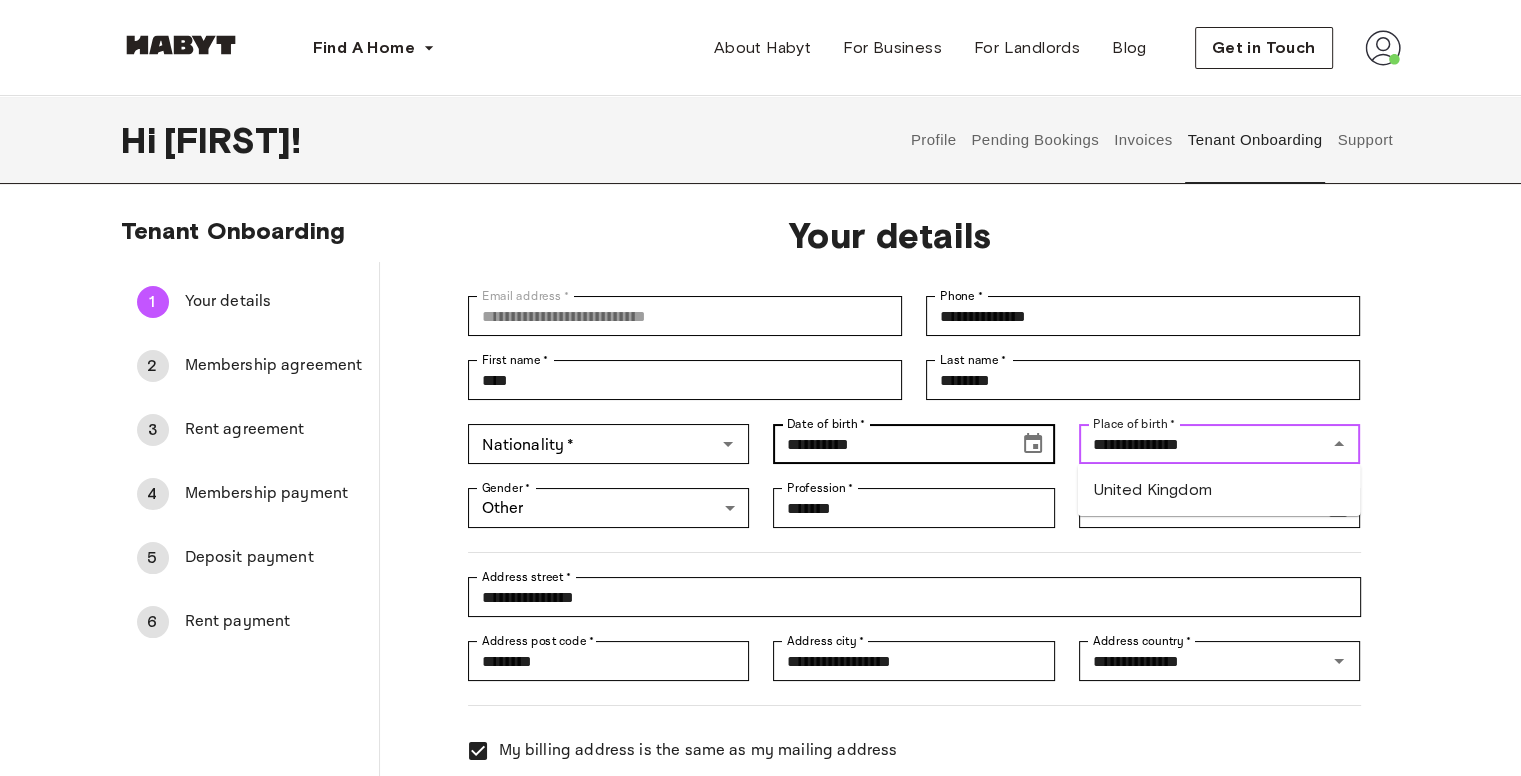 drag, startPoint x: 1254, startPoint y: 453, endPoint x: 1012, endPoint y: 446, distance: 242.10121 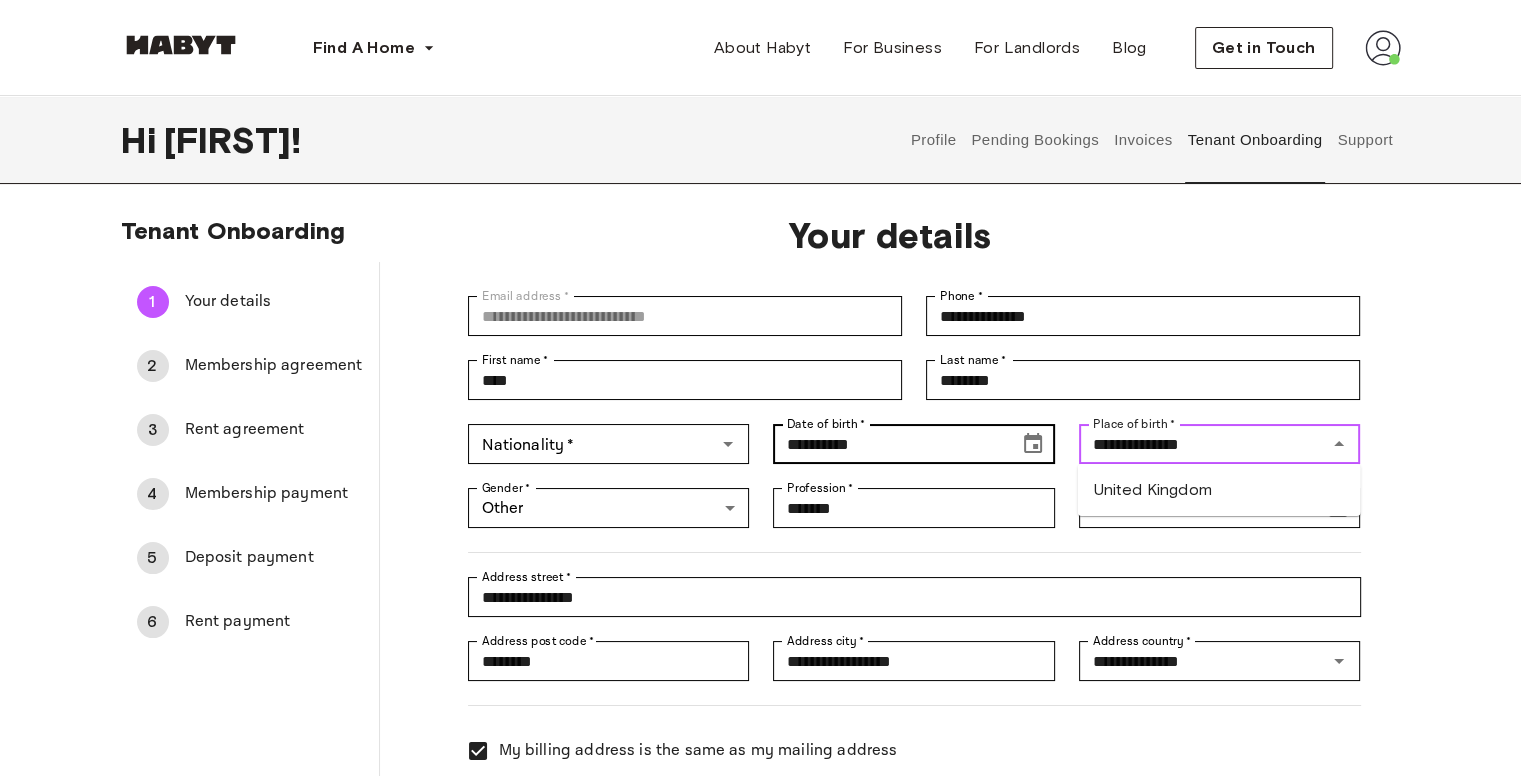 click on "**********" at bounding box center (902, 552) 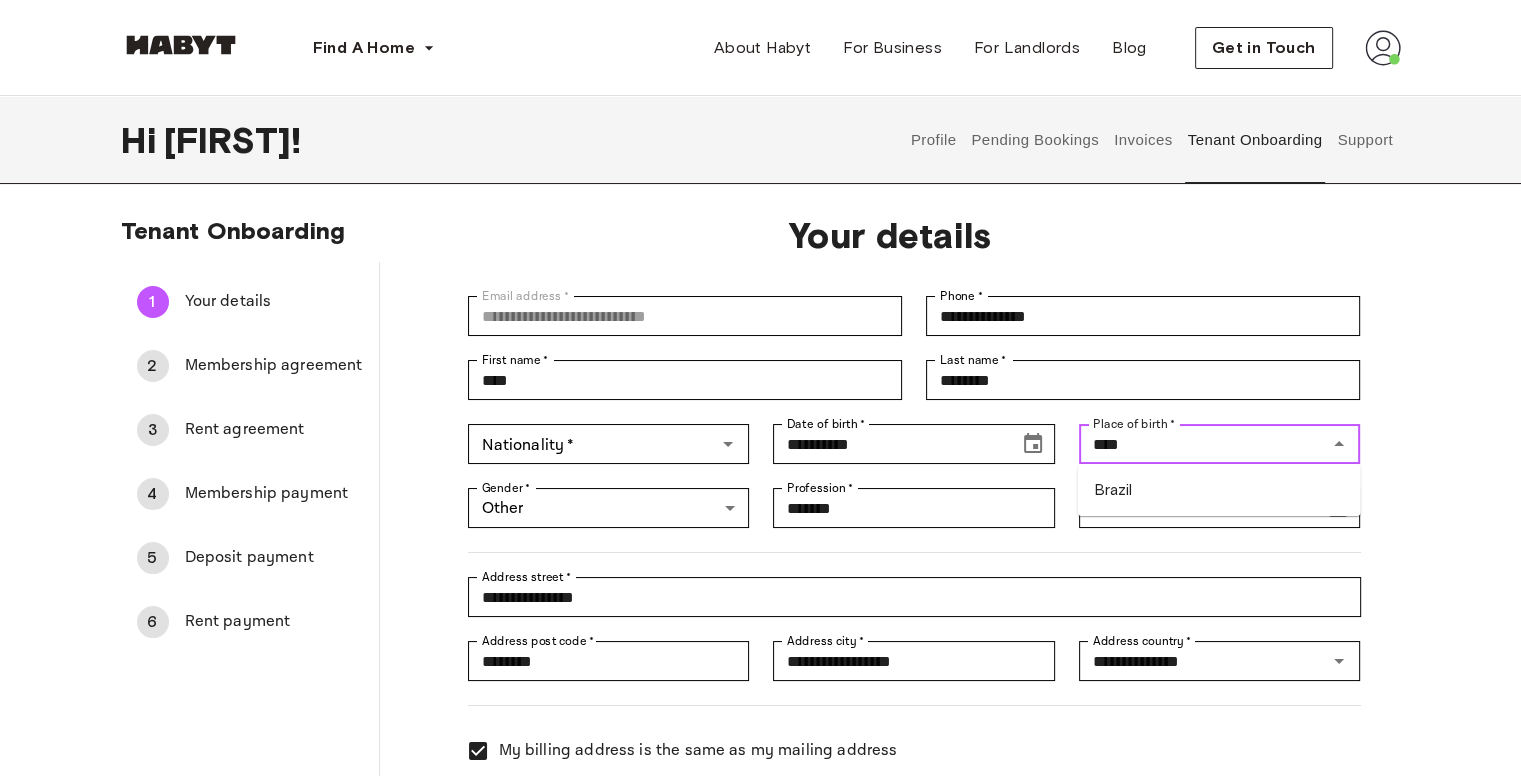 click on "Brazil" at bounding box center (1219, 490) 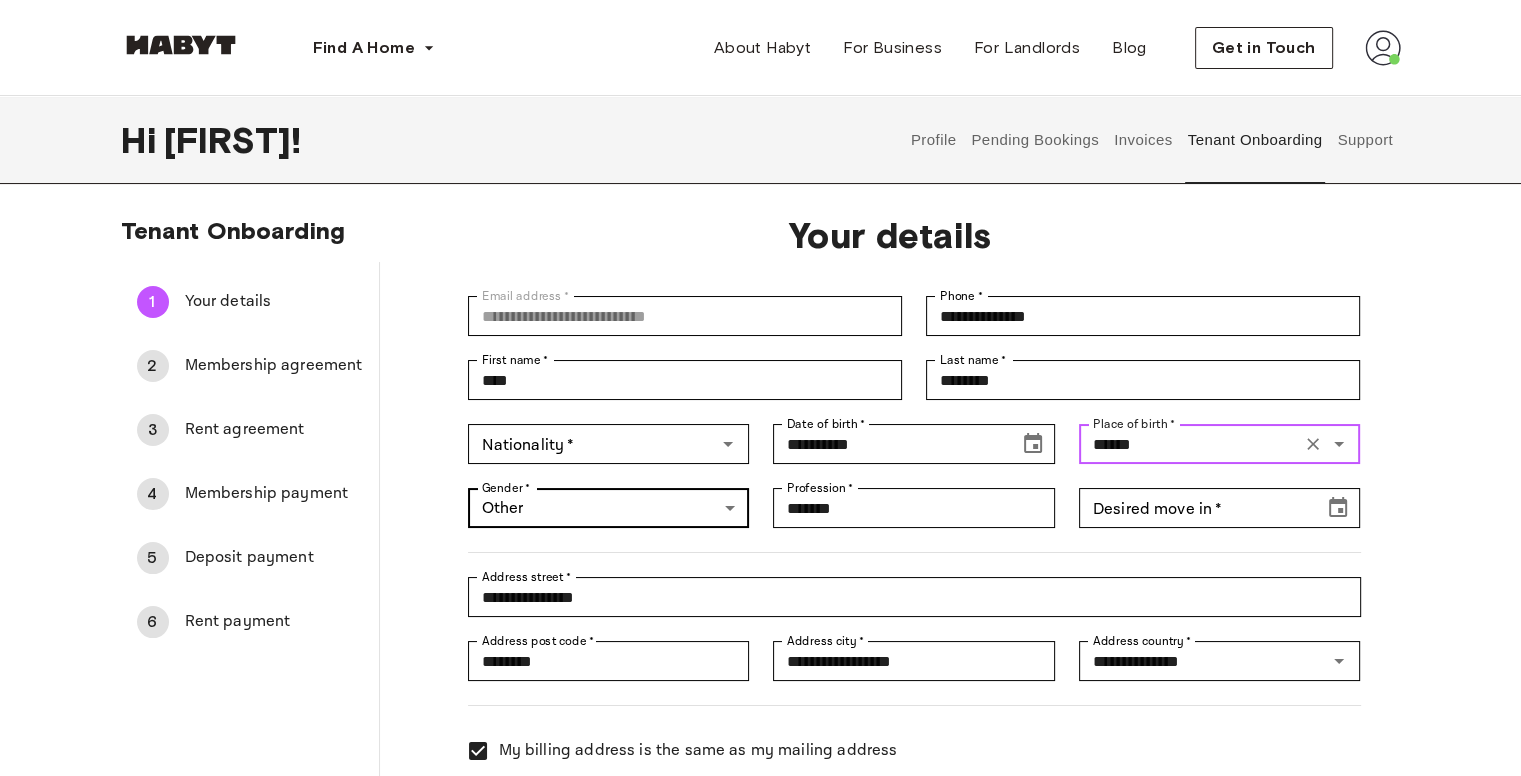 type on "******" 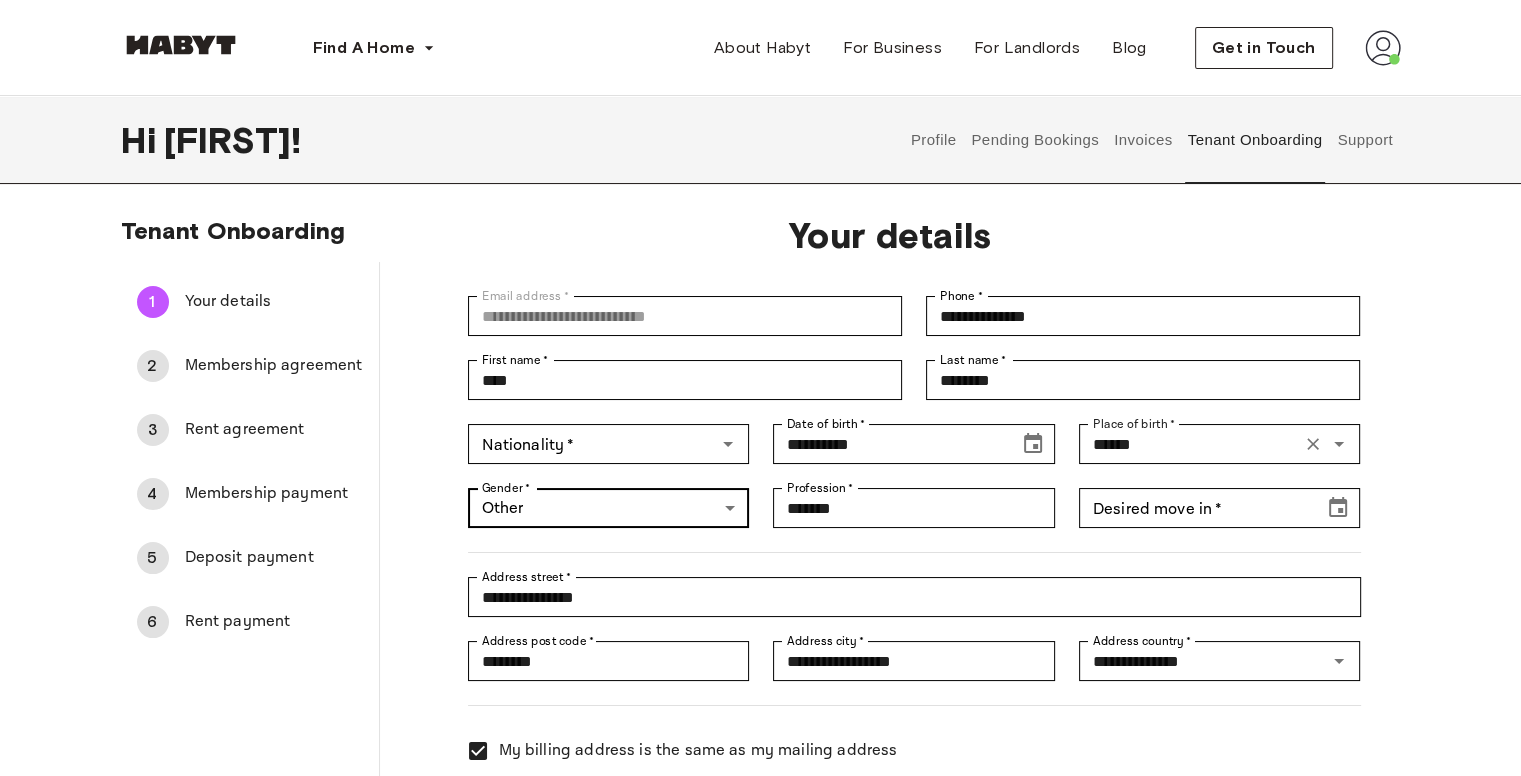 click on "**********" at bounding box center (760, 900) 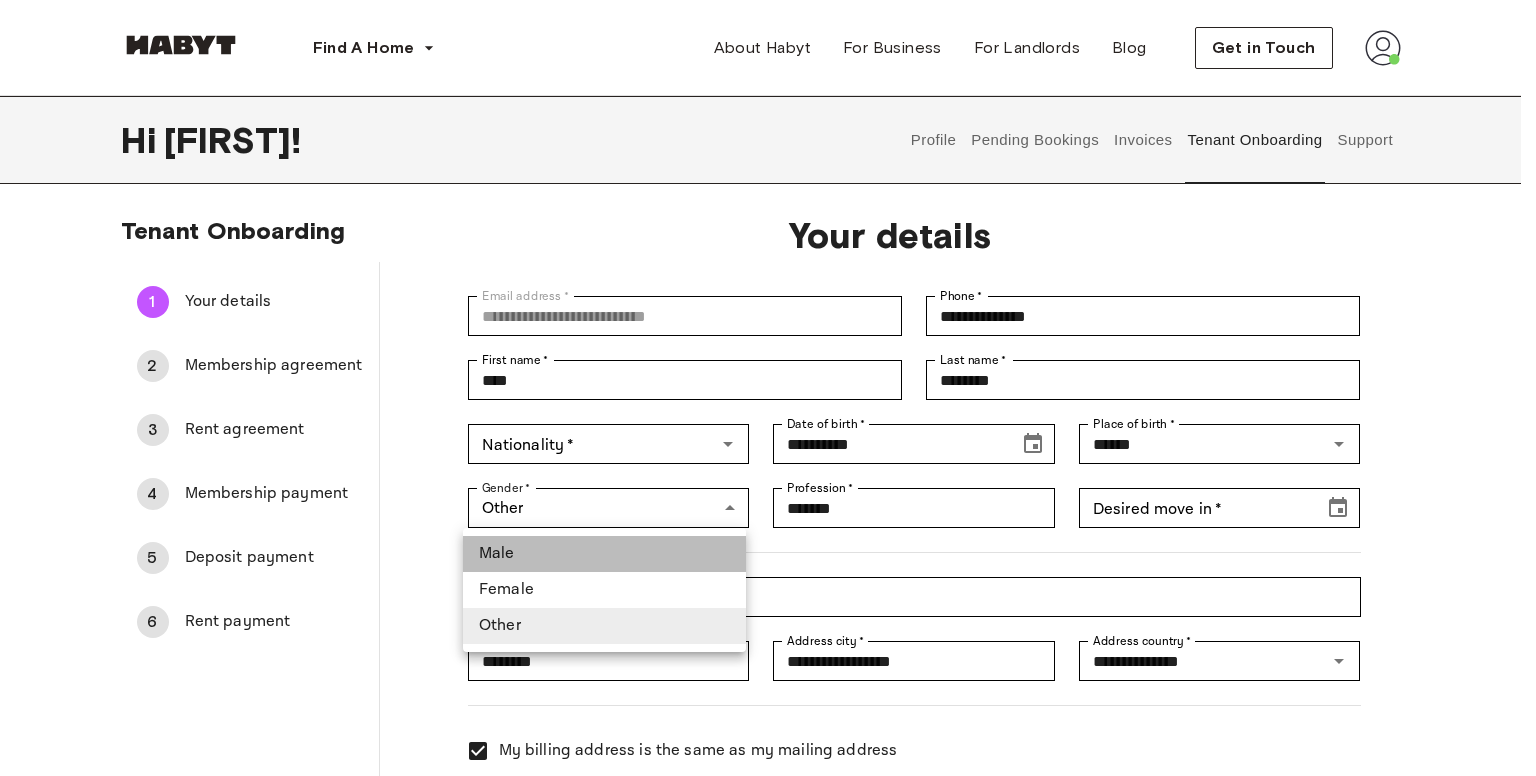 click on "Male" at bounding box center [604, 554] 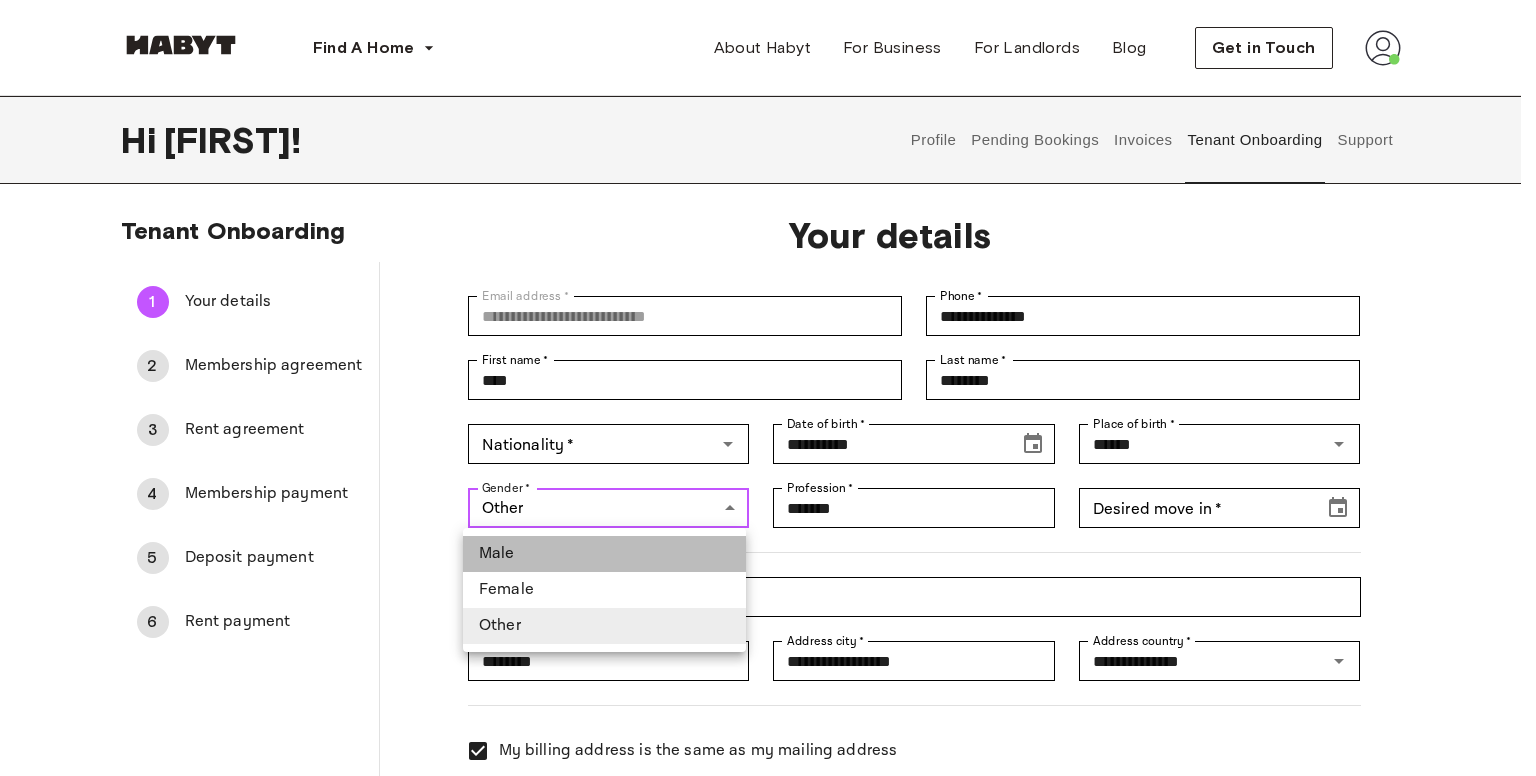 type on "****" 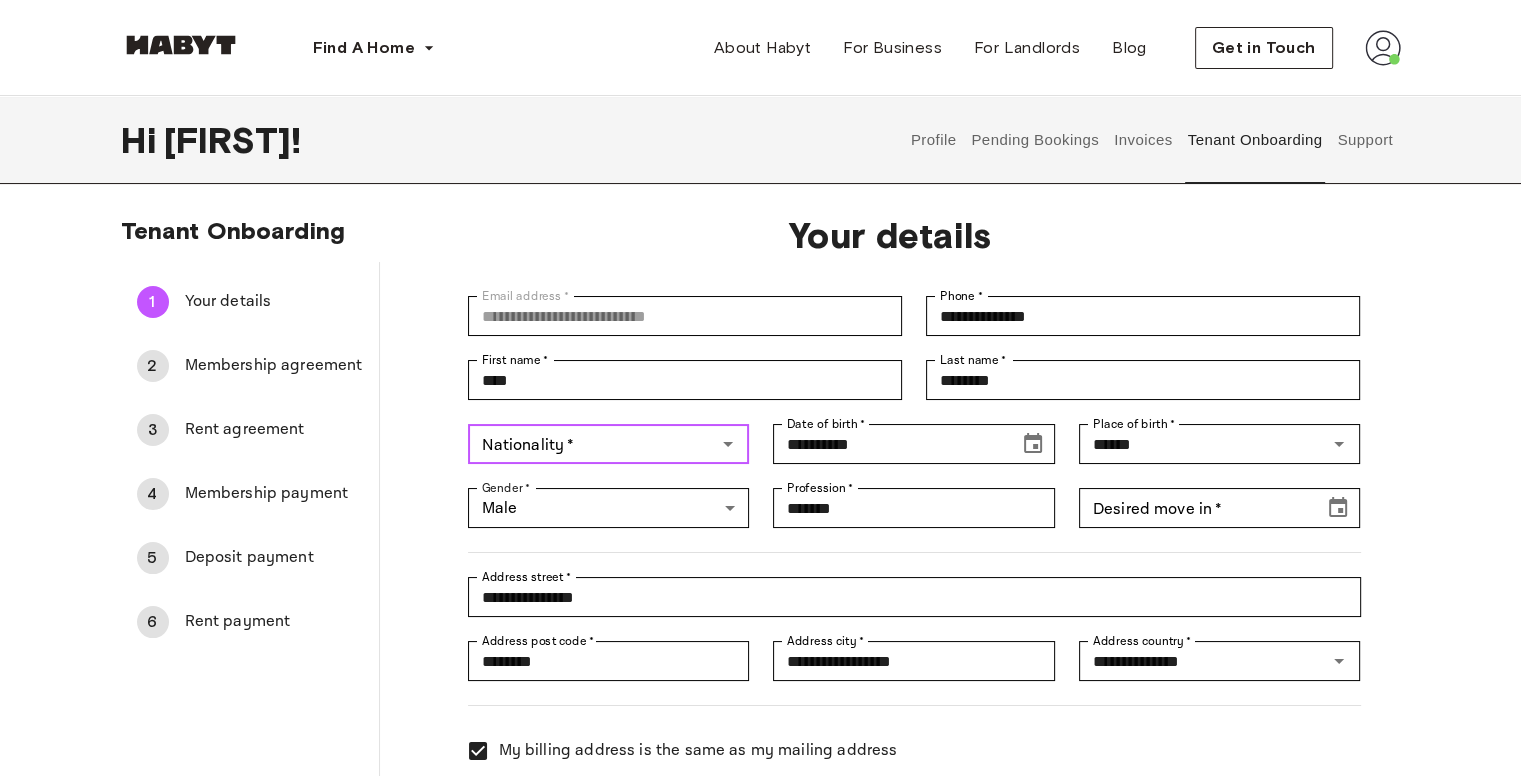 click on "Nationality   *" at bounding box center (592, 444) 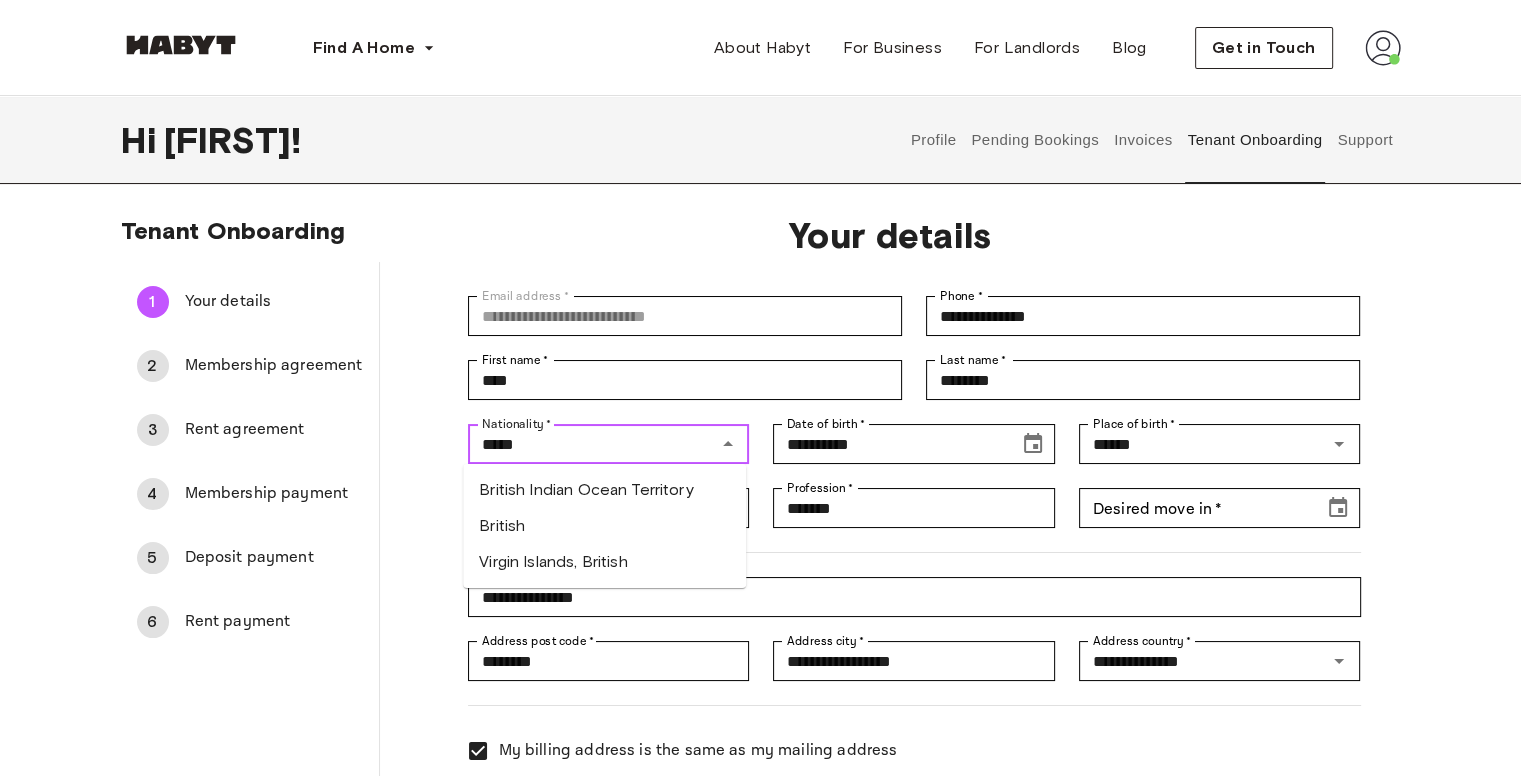 click on "British" at bounding box center (604, 526) 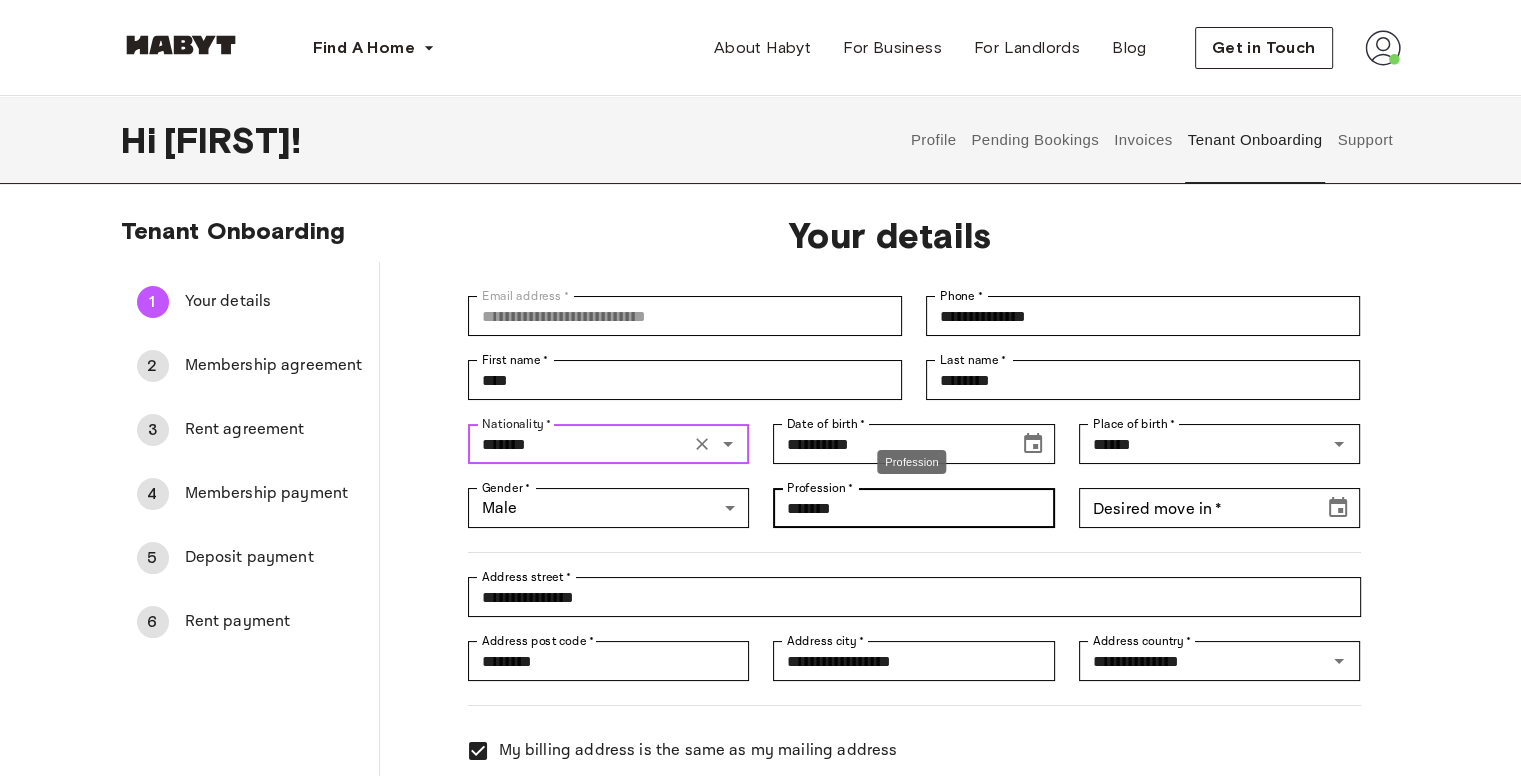 type on "*******" 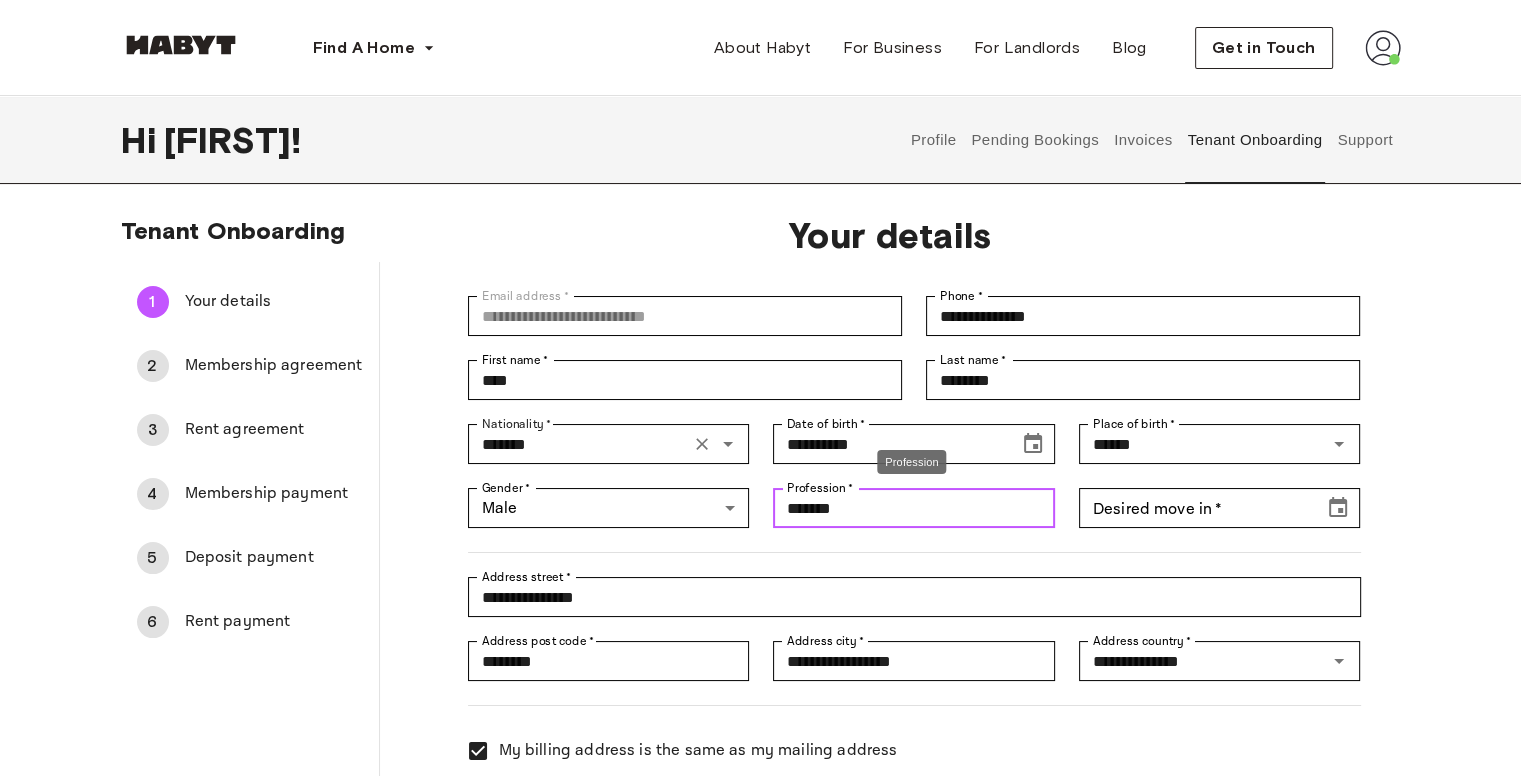 click on "*******" at bounding box center (914, 508) 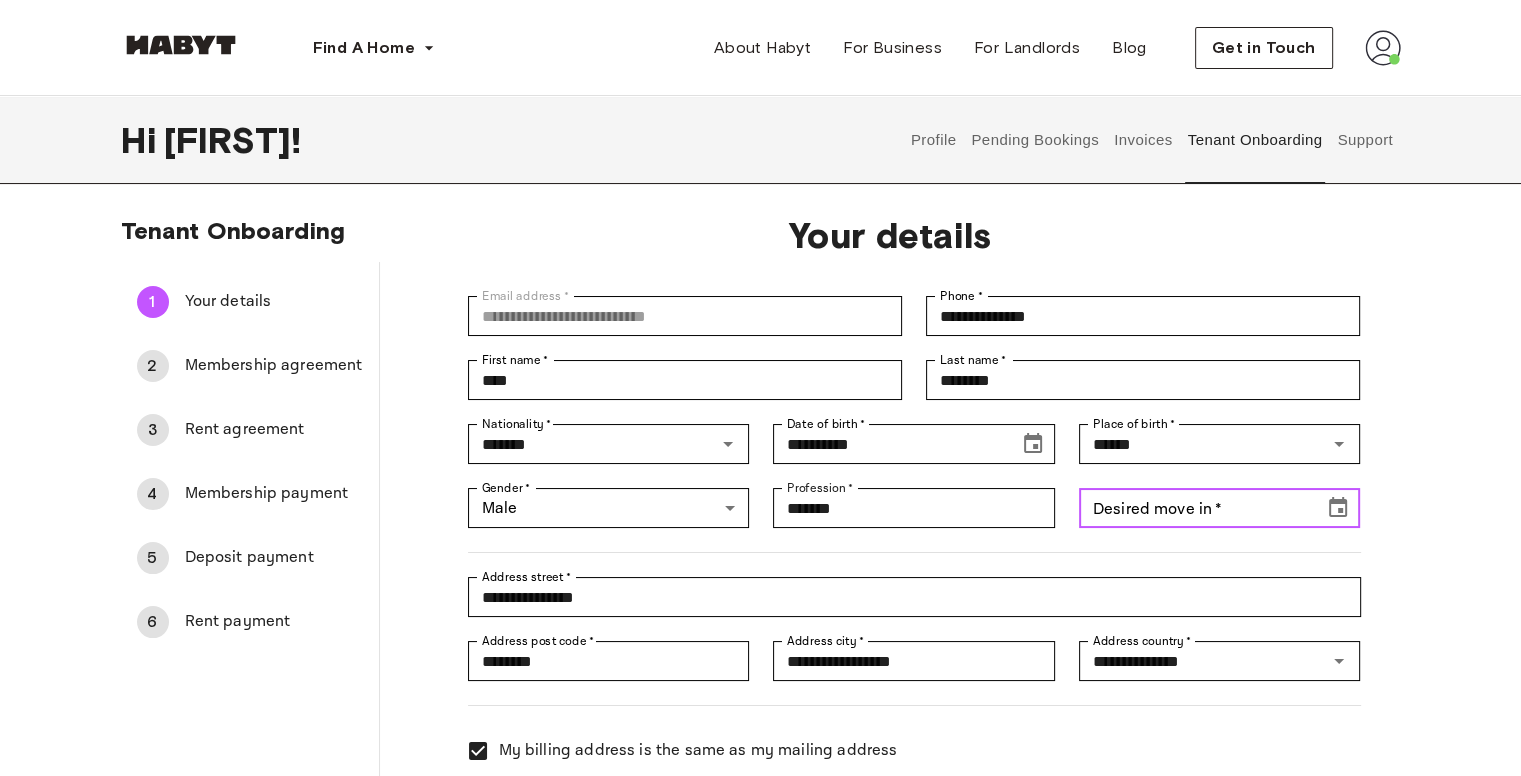 click on "Desired move in   *" at bounding box center [1195, 508] 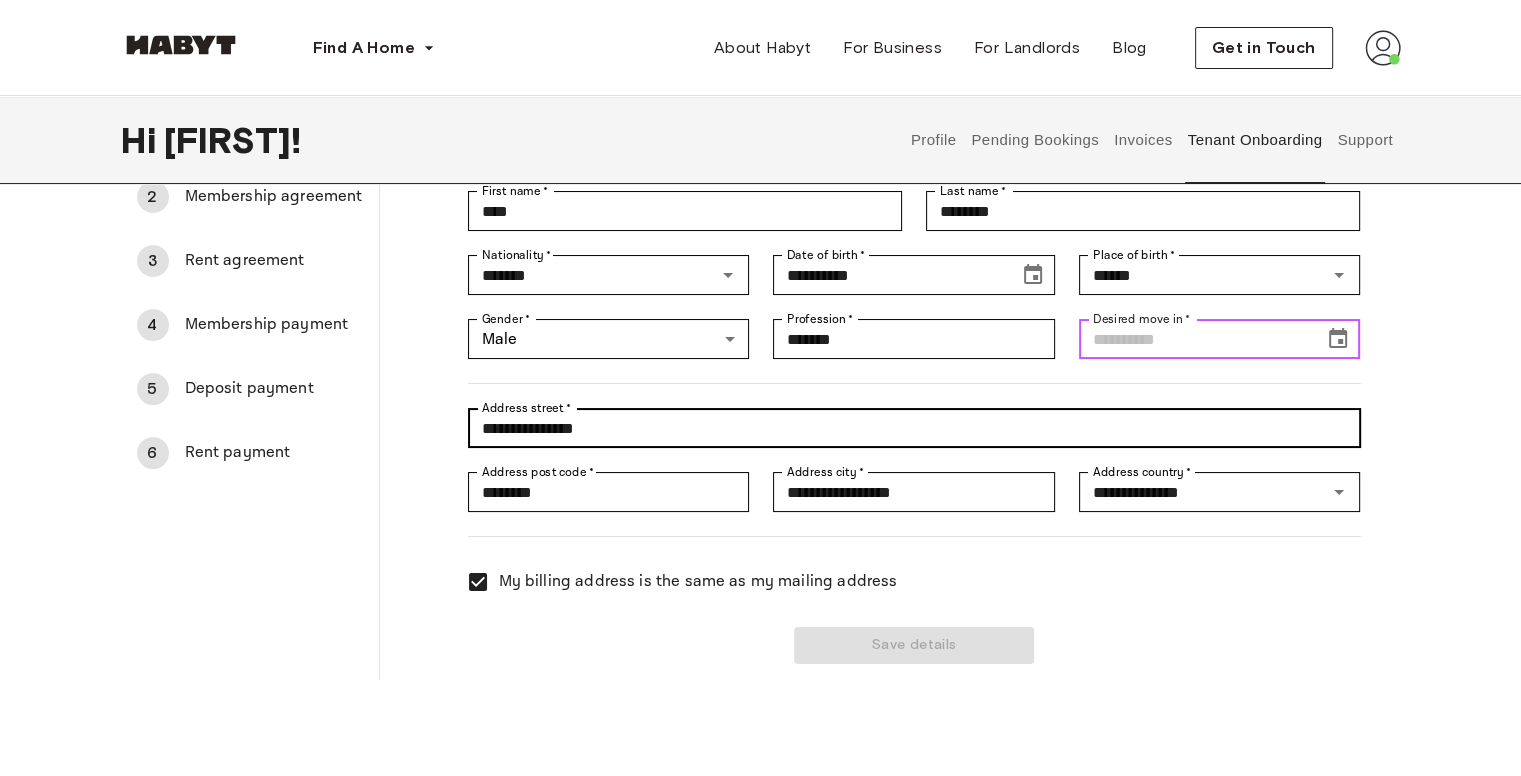 scroll, scrollTop: 200, scrollLeft: 0, axis: vertical 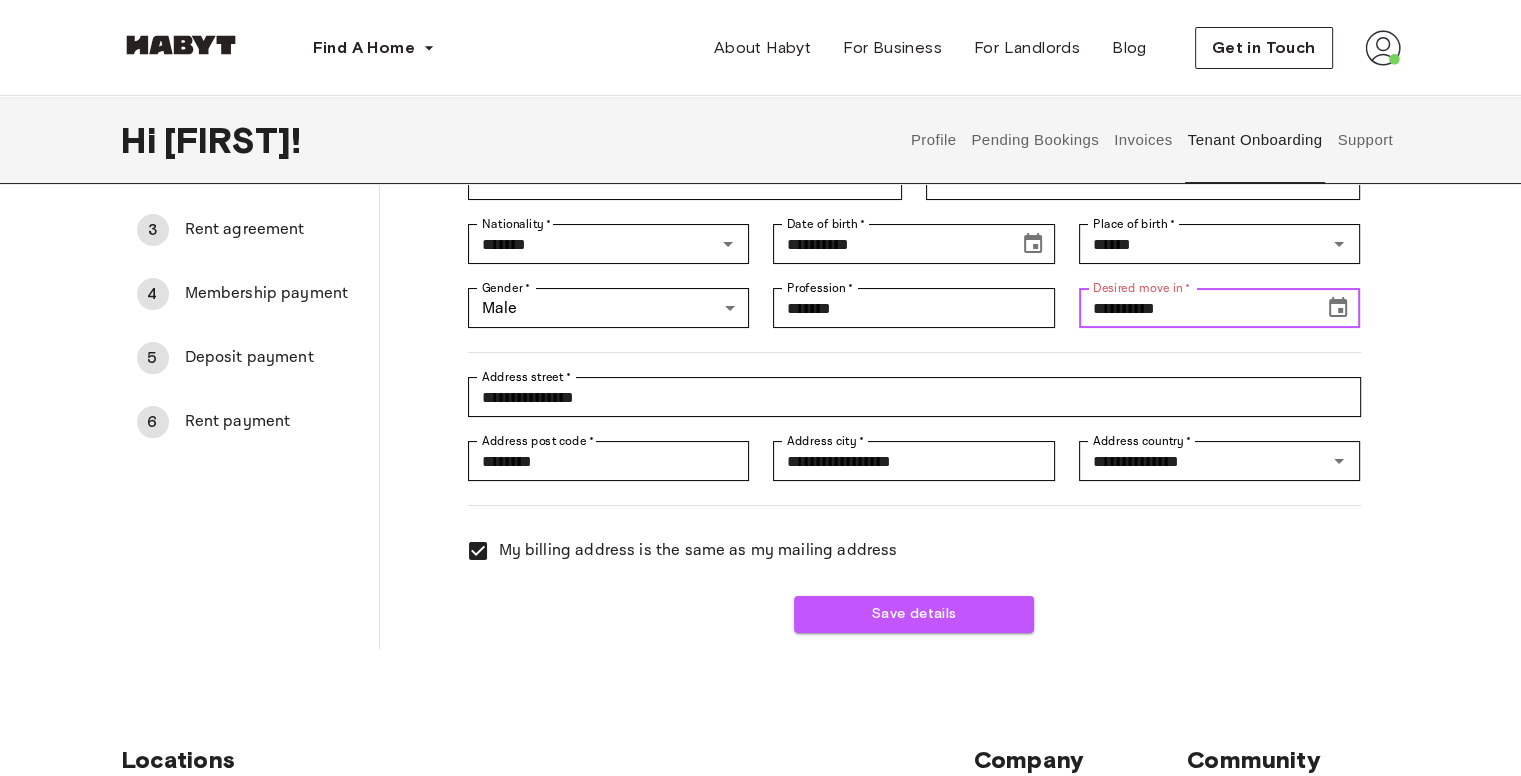 click 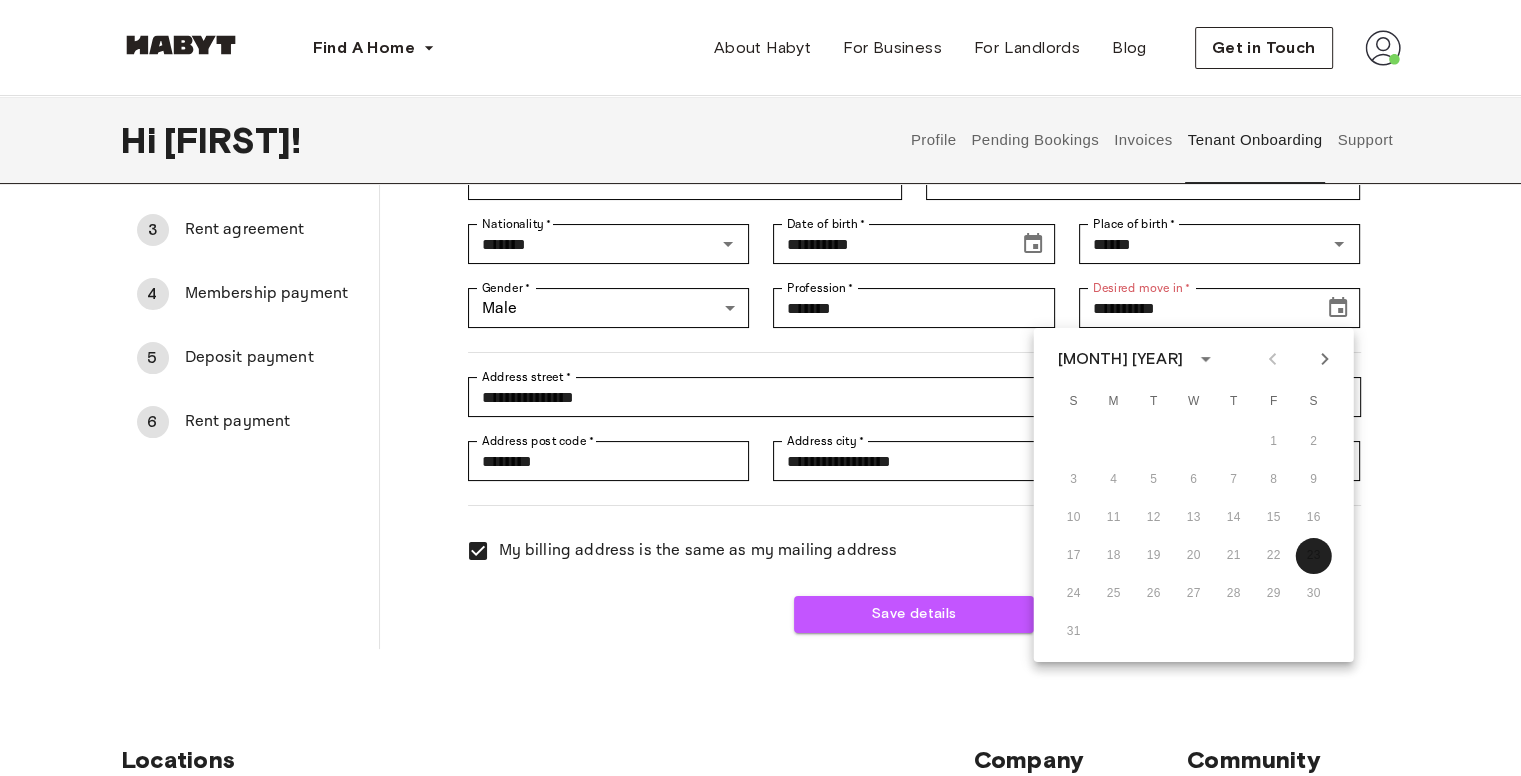 click on "August 1919" at bounding box center [1120, 359] 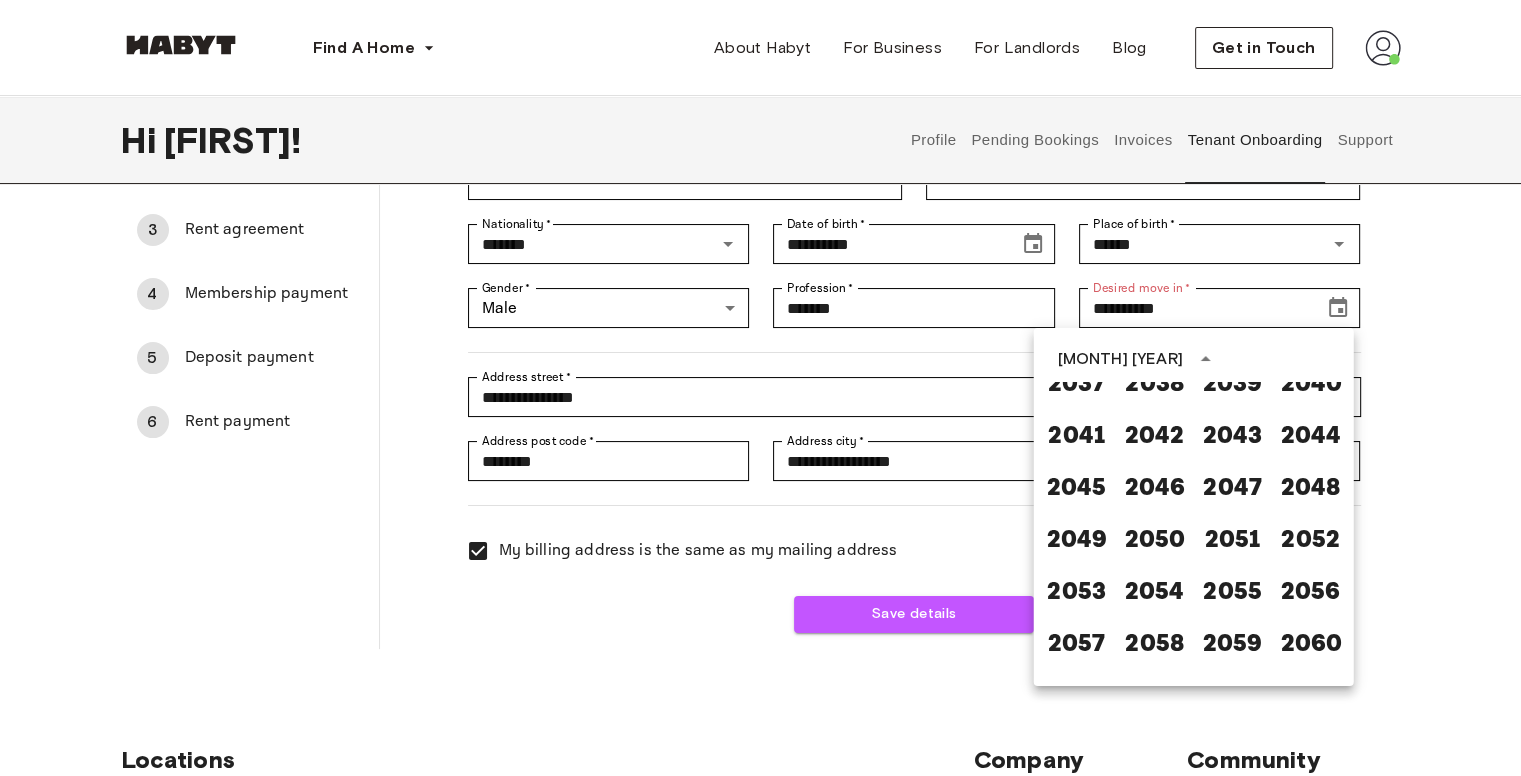 scroll, scrollTop: 0, scrollLeft: 0, axis: both 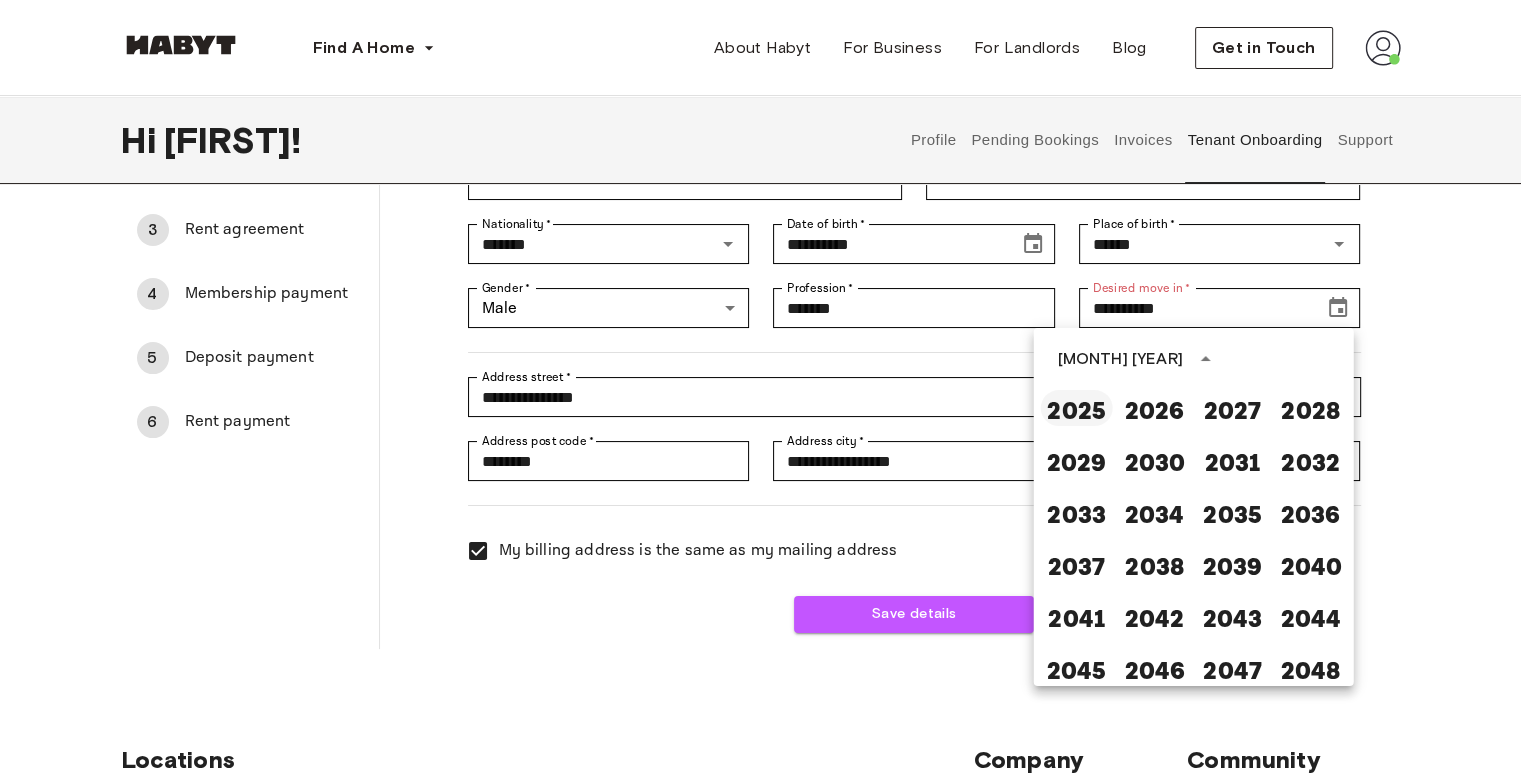 click on "2025" at bounding box center [1077, 408] 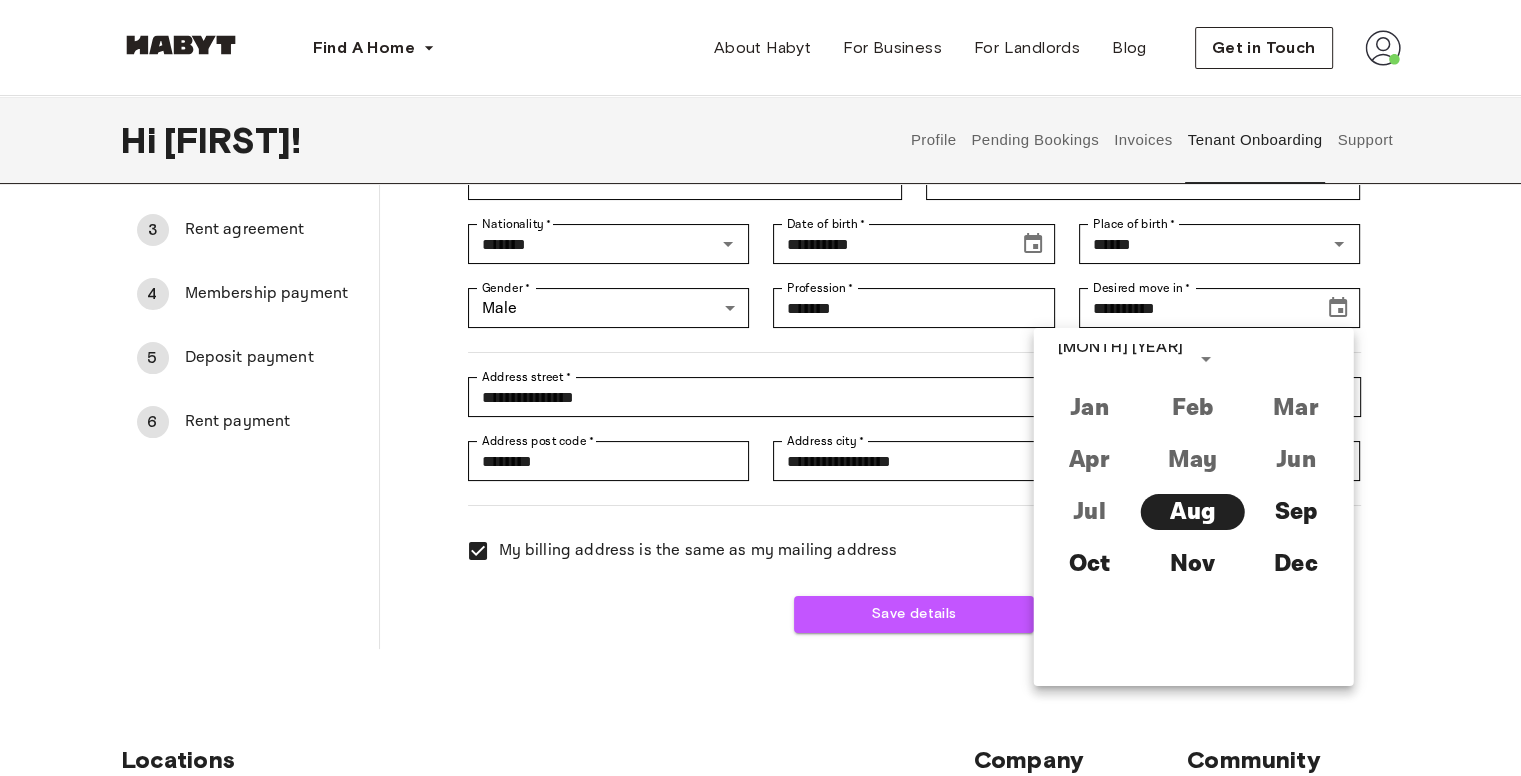 type on "**********" 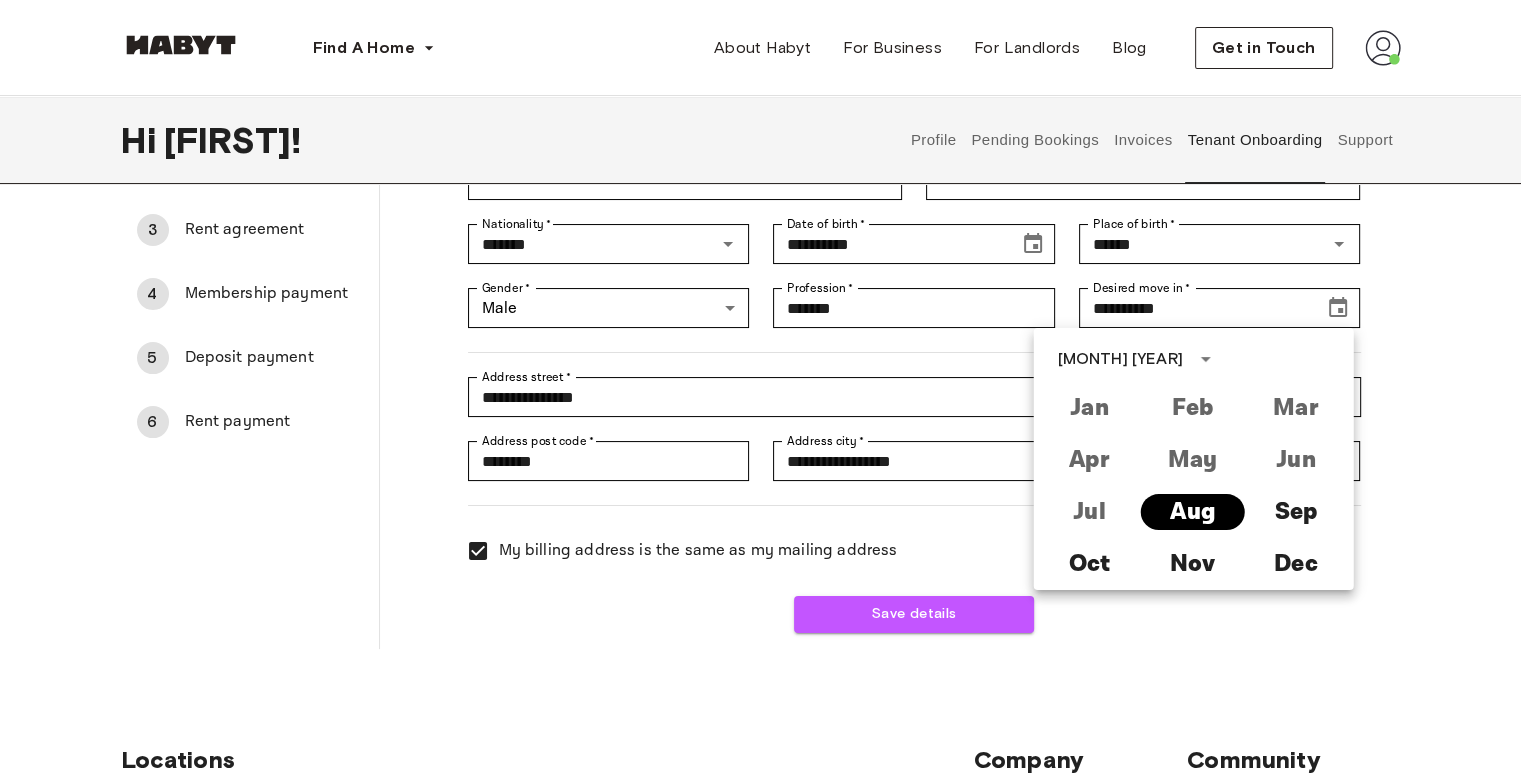 click on "Aug" at bounding box center (1192, 512) 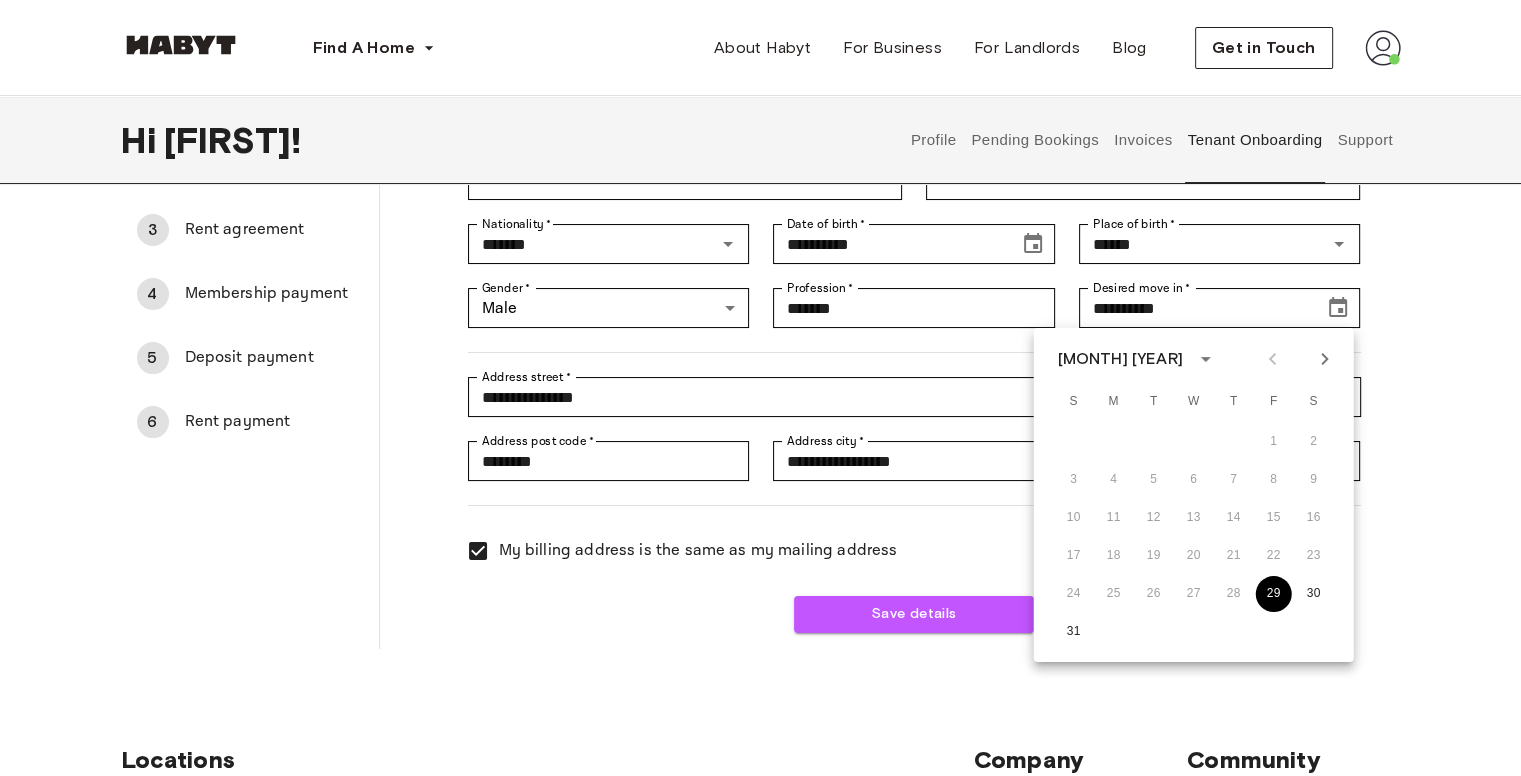 click on "29" at bounding box center (1274, 594) 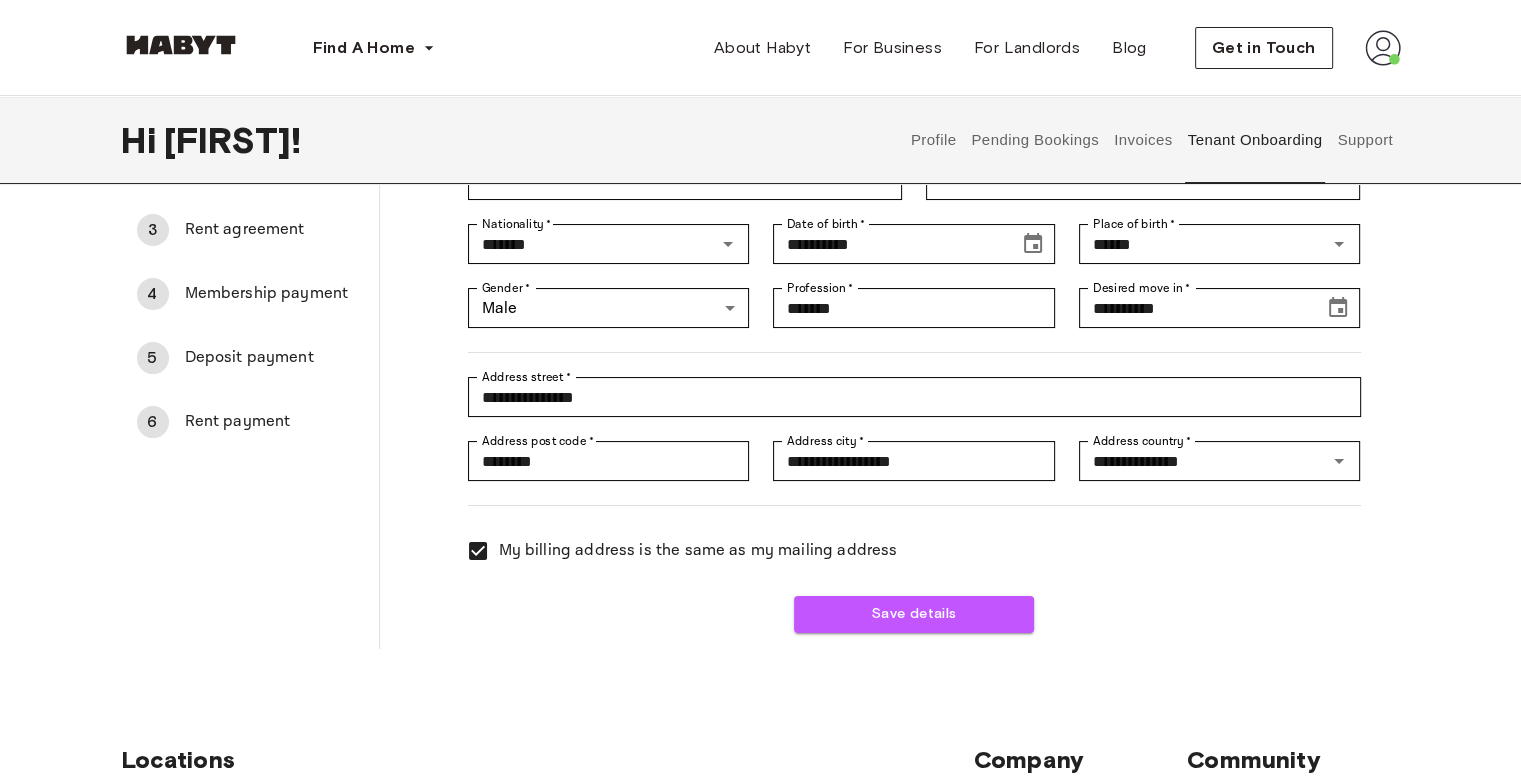 click on "**********" at bounding box center (890, 323) 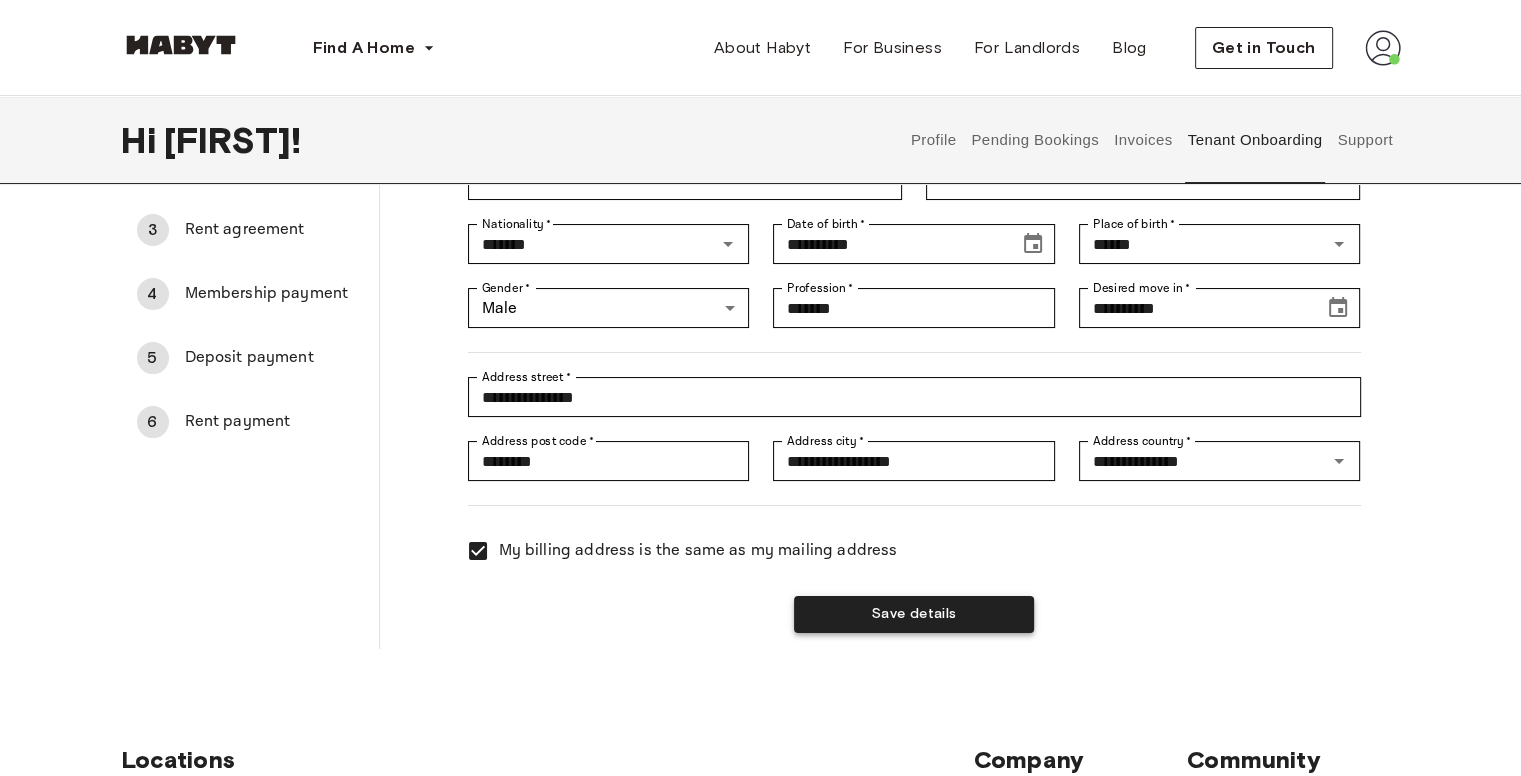 click on "Save details" at bounding box center (914, 614) 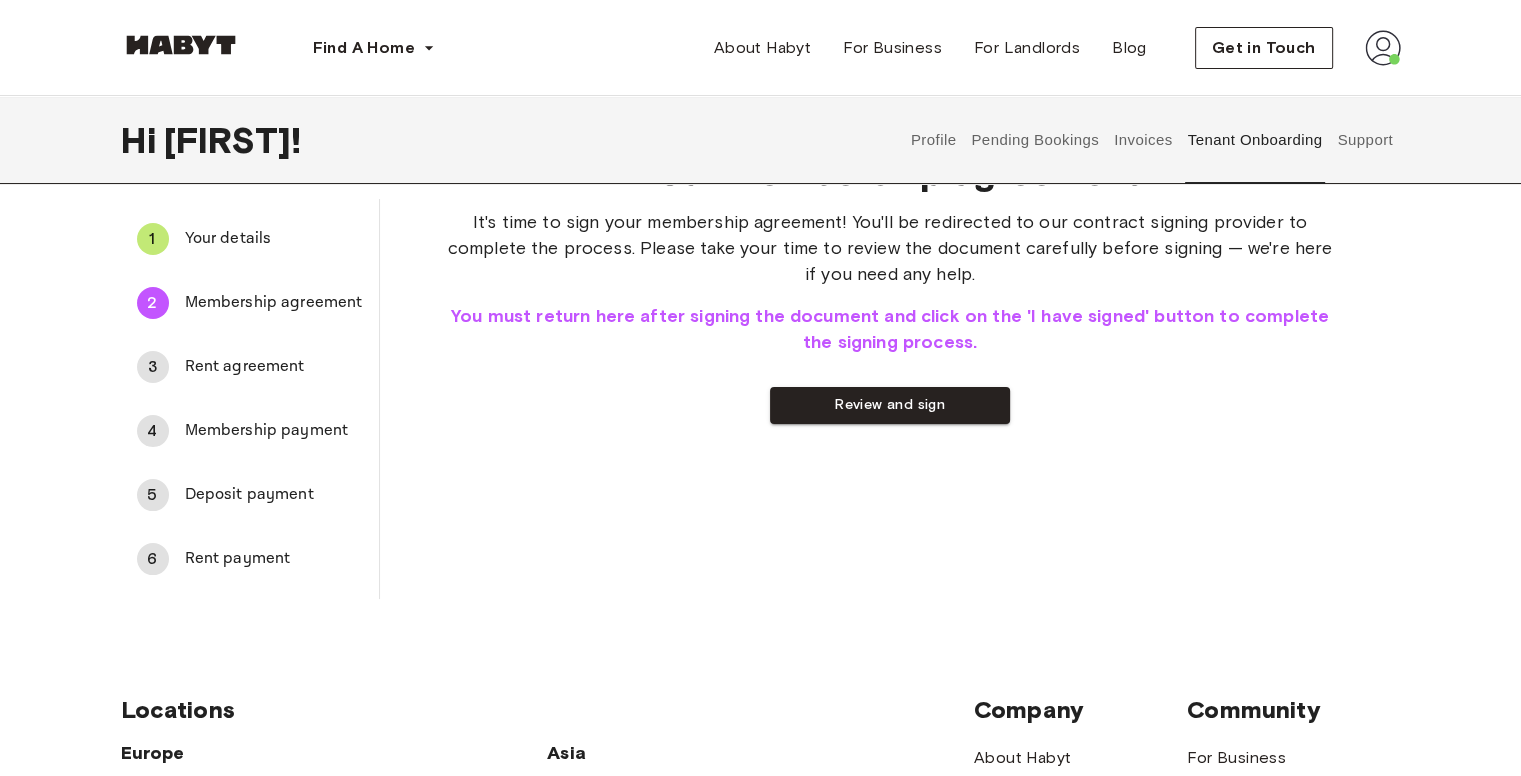 scroll, scrollTop: 0, scrollLeft: 0, axis: both 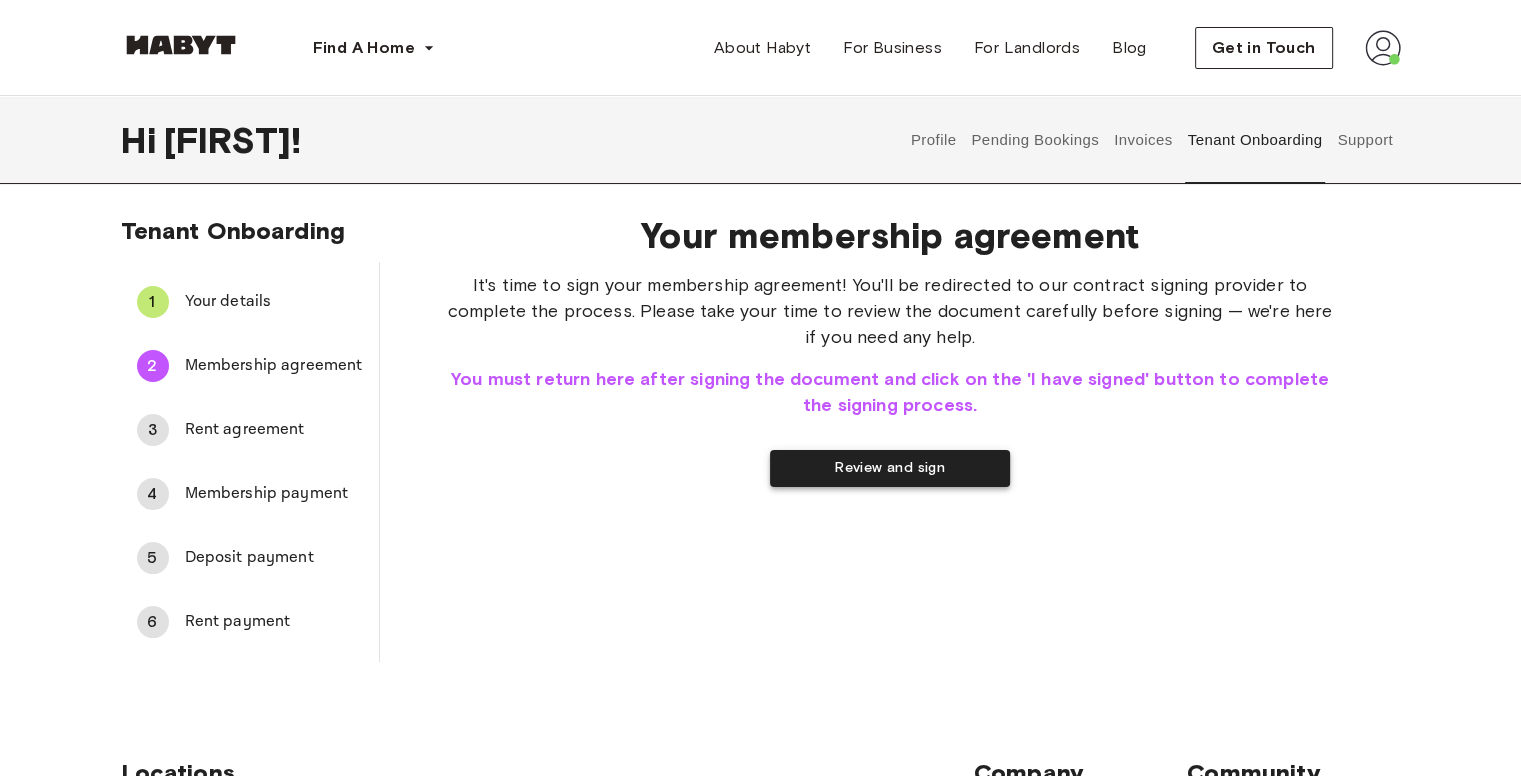 click on "Review and sign" at bounding box center (890, 468) 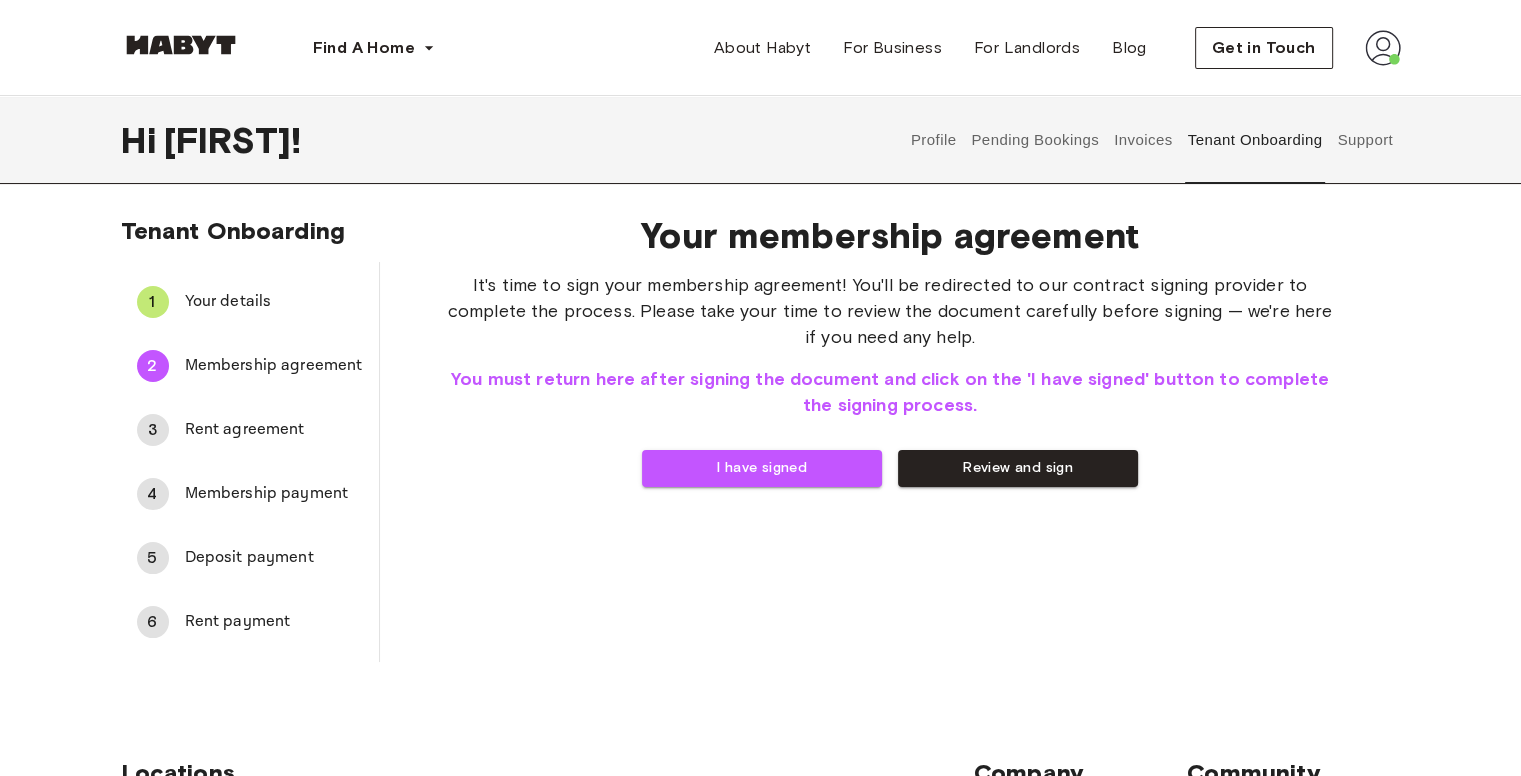 click on "Rent agreement" at bounding box center [274, 430] 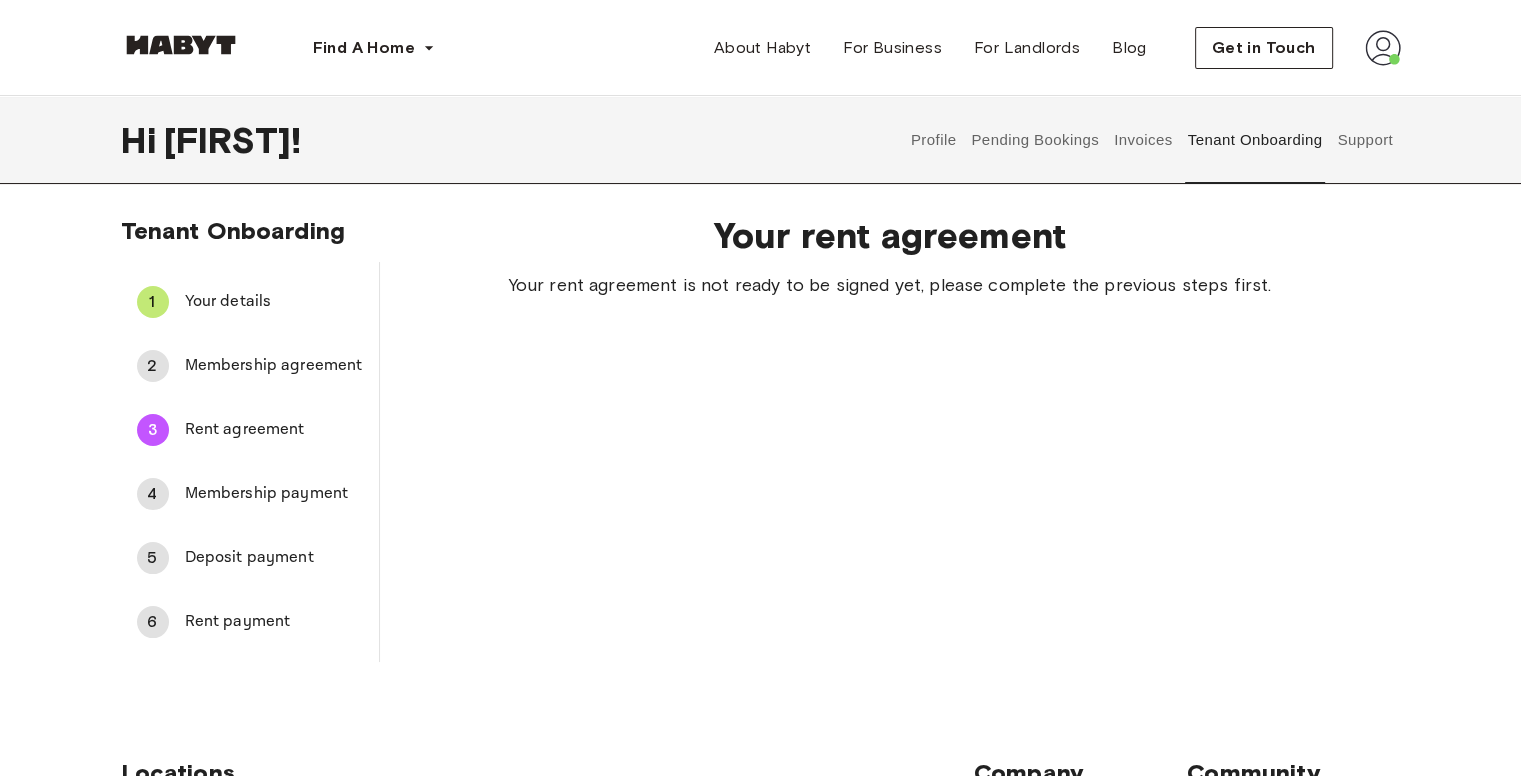 click on "2 Membership agreement" at bounding box center [250, 366] 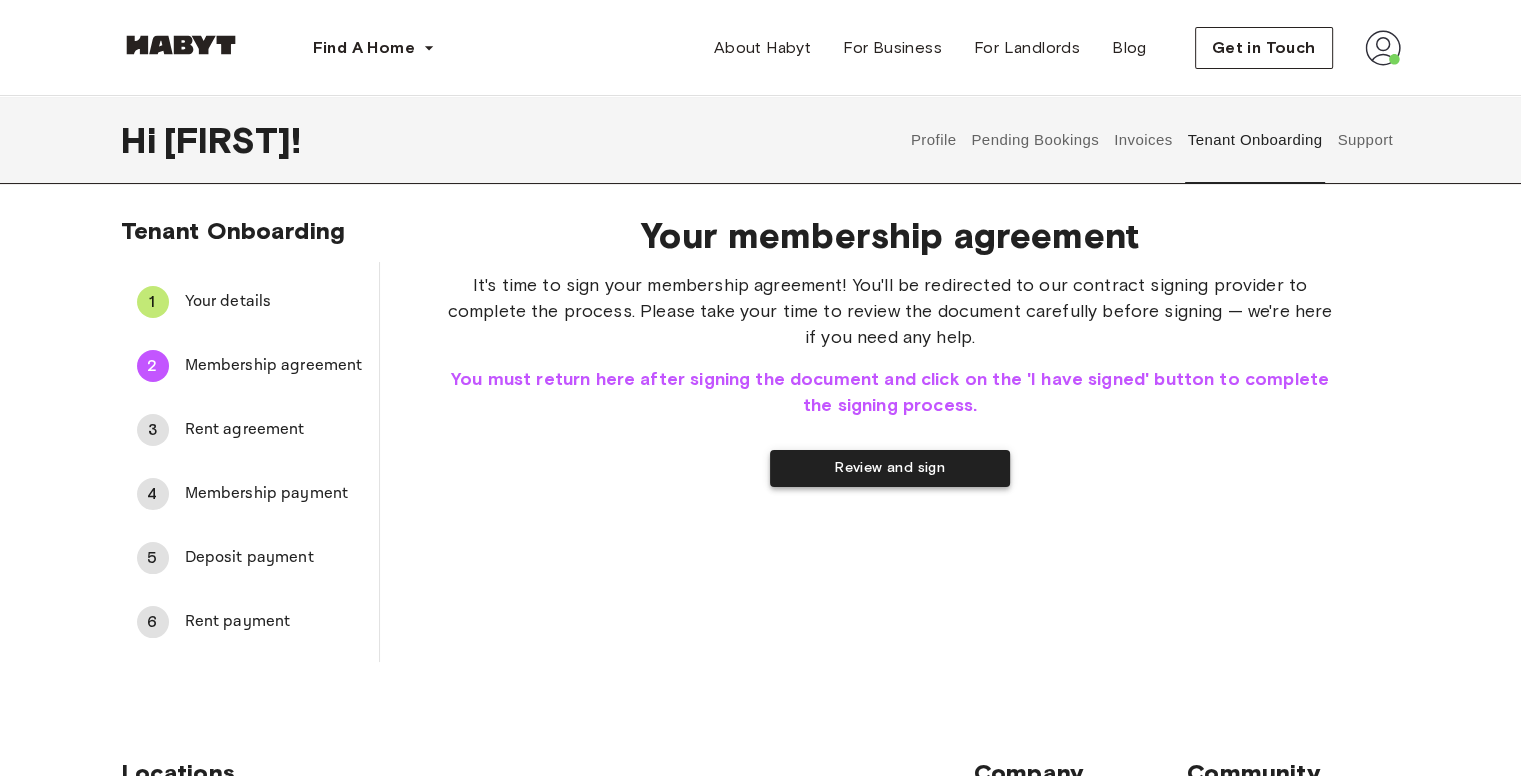 click on "Review and sign" at bounding box center [890, 468] 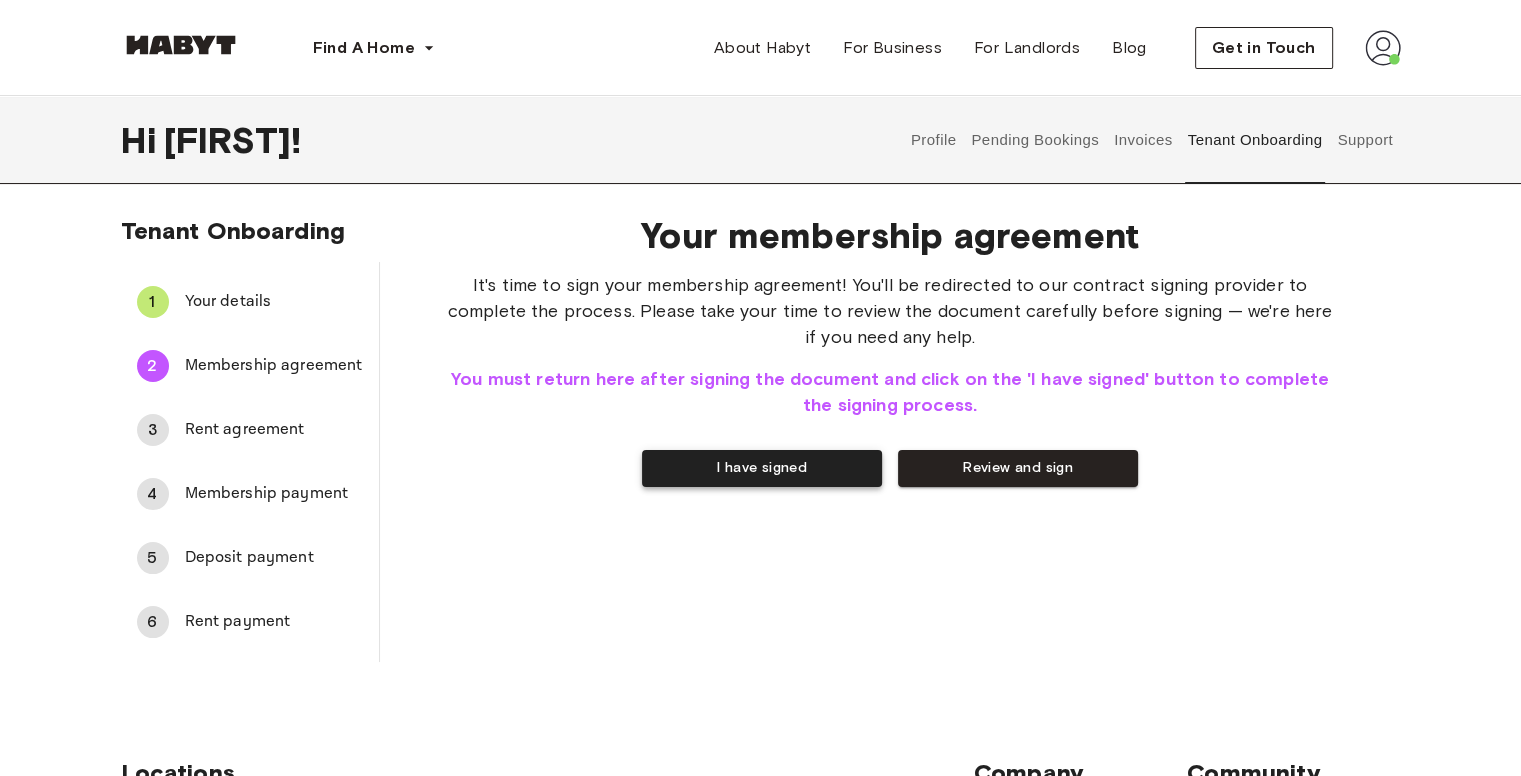 click on "I have signed" at bounding box center [762, 468] 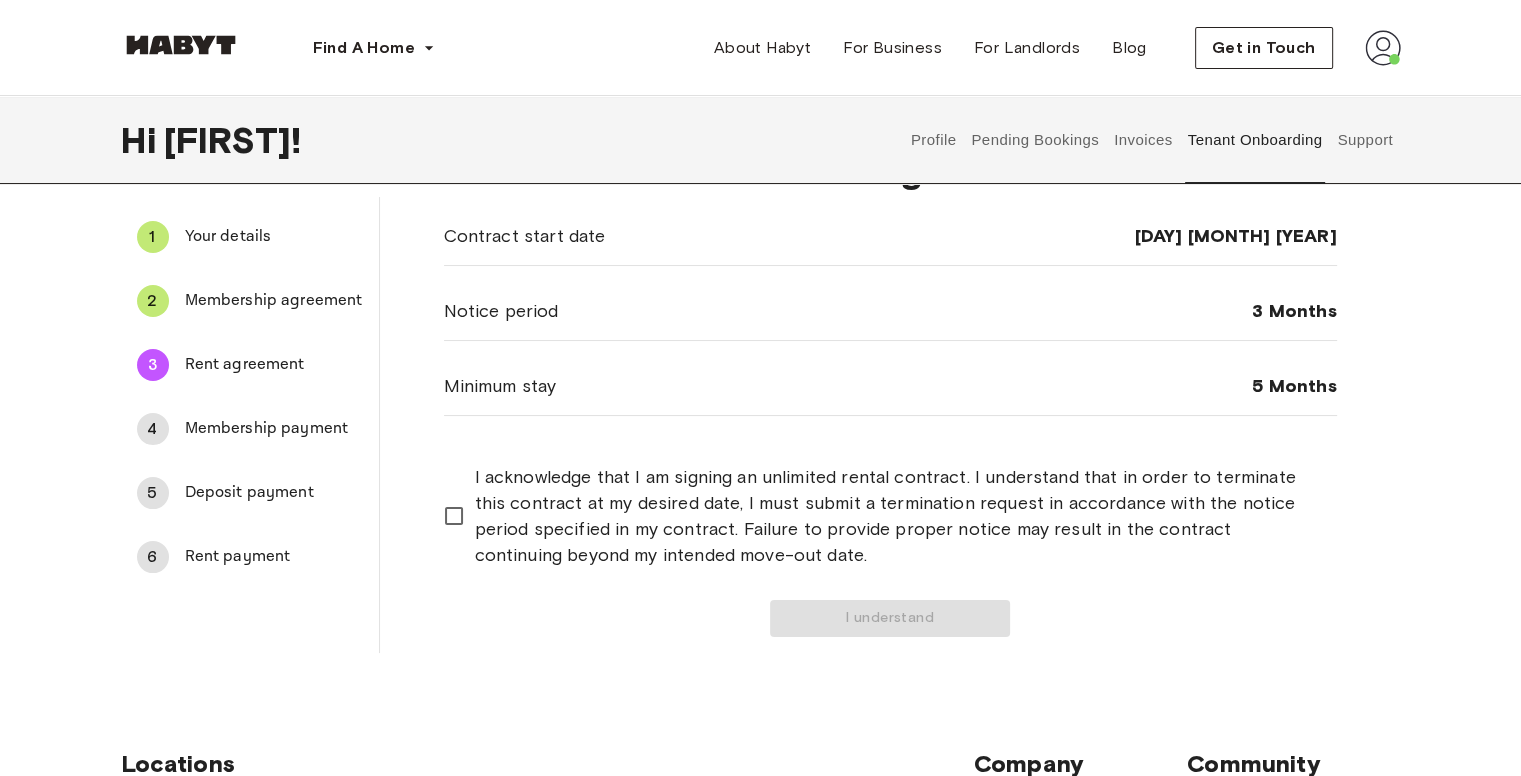 scroll, scrollTop: 200, scrollLeft: 0, axis: vertical 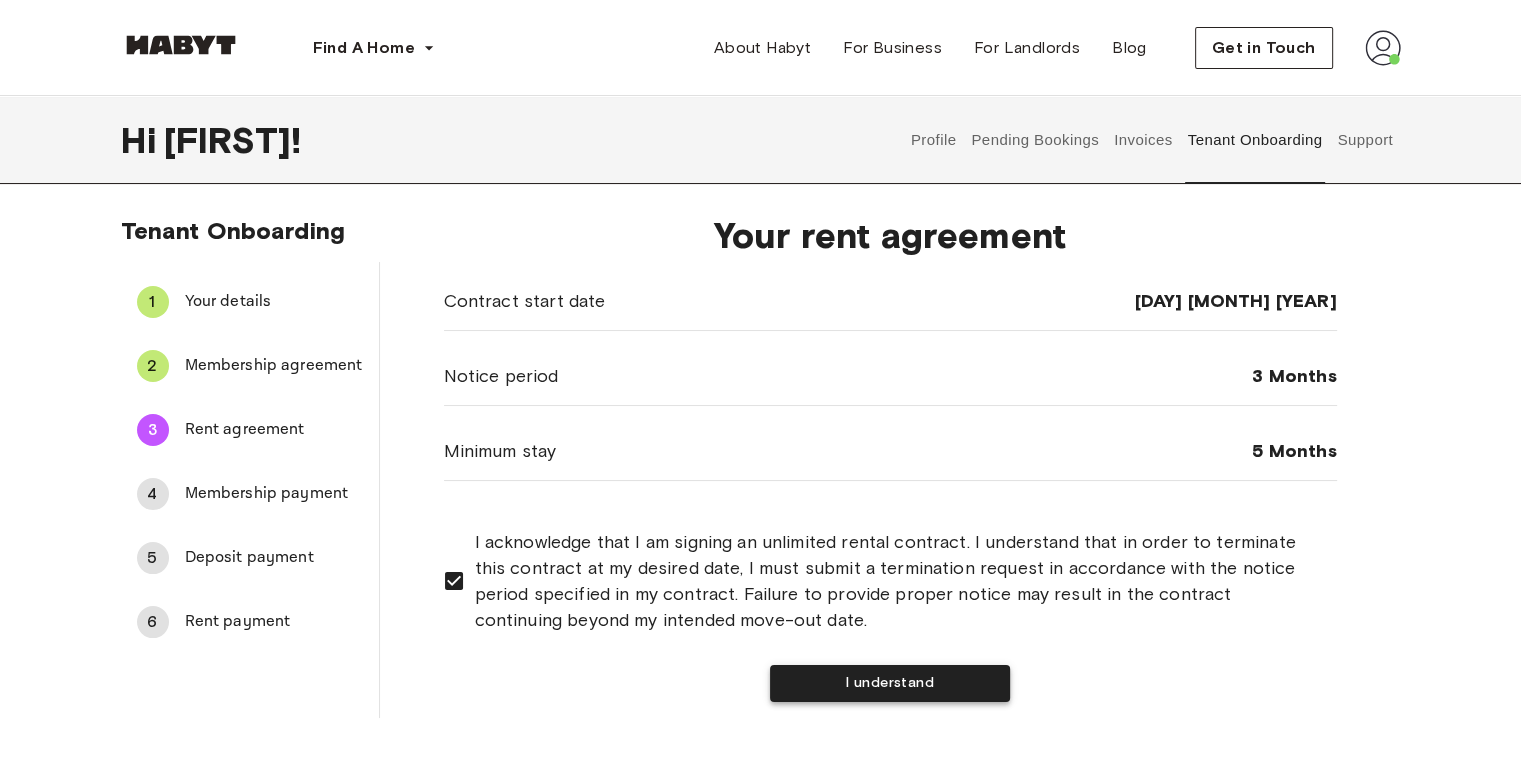 click on "I understand" at bounding box center [890, 683] 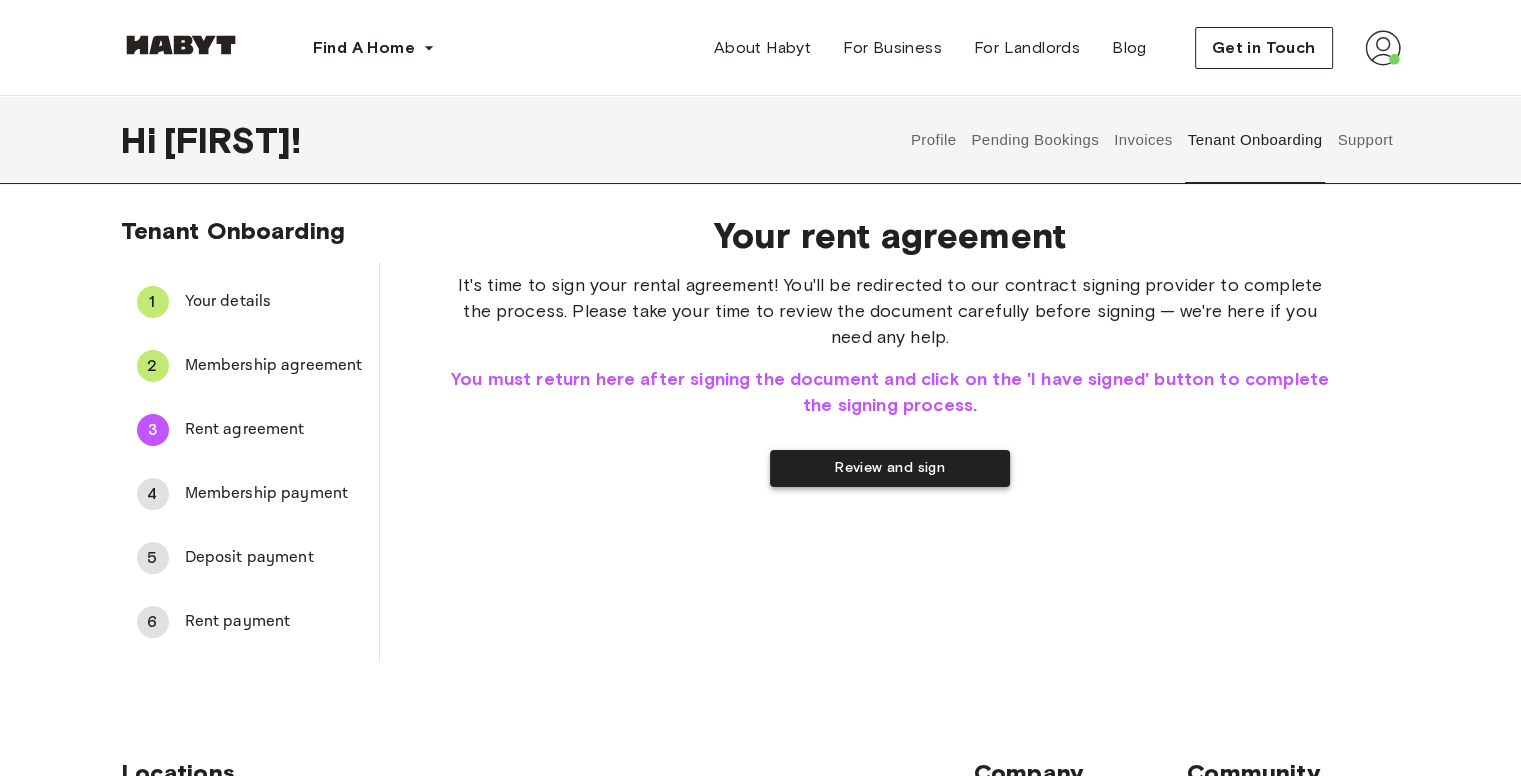 click on "Review and sign" at bounding box center [890, 468] 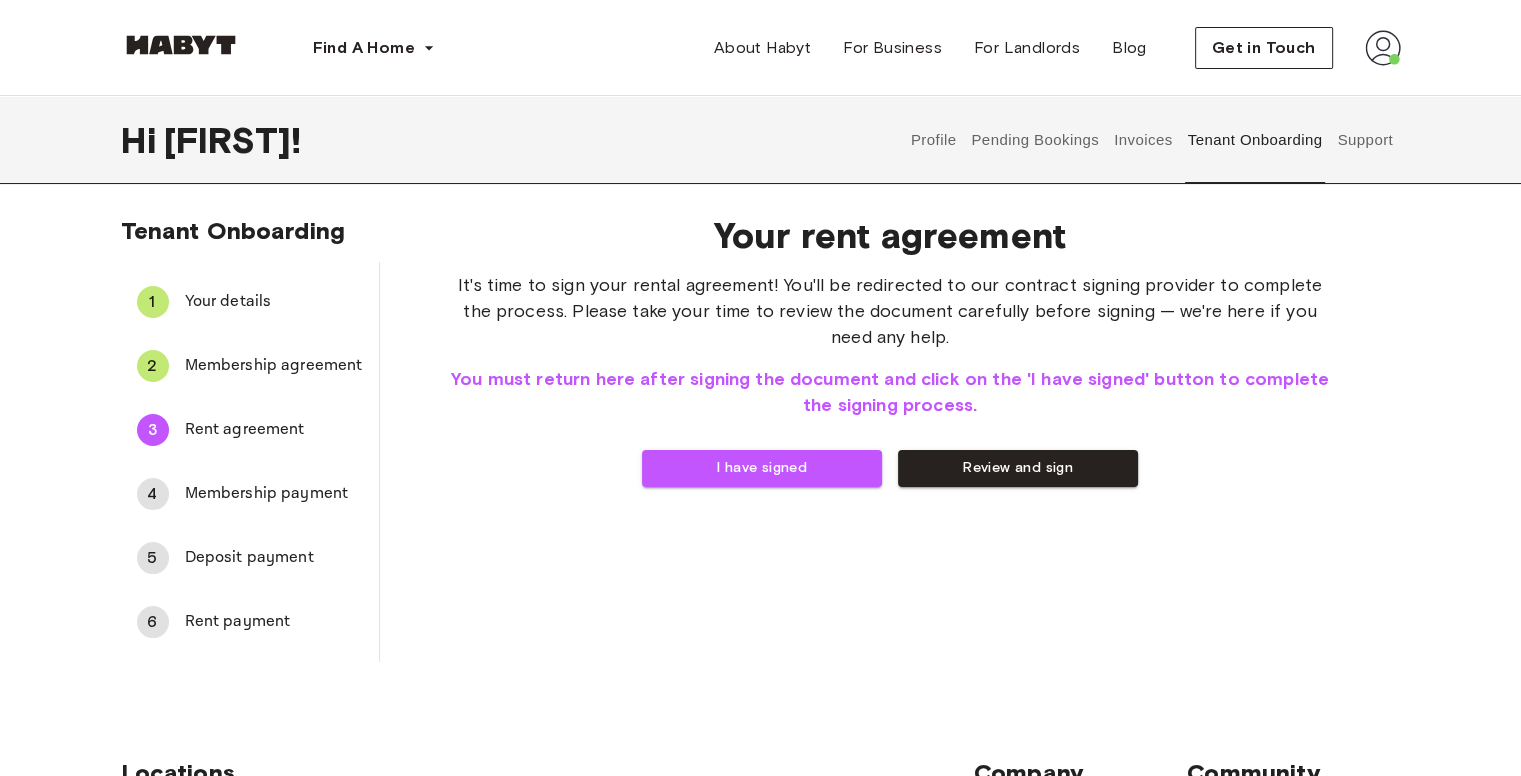 click on "Membership payment" at bounding box center [274, 494] 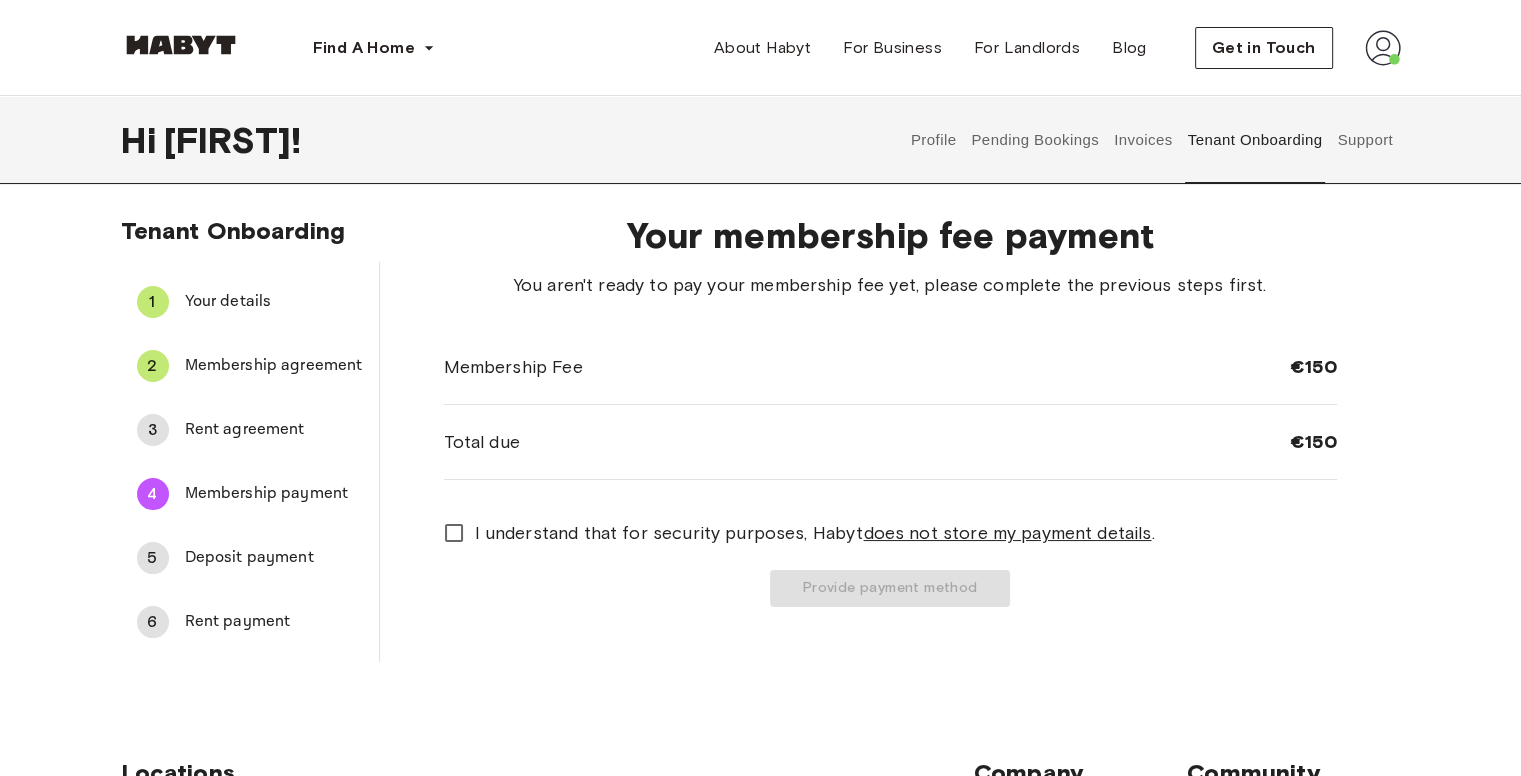 click on "5 Deposit payment" at bounding box center [250, 558] 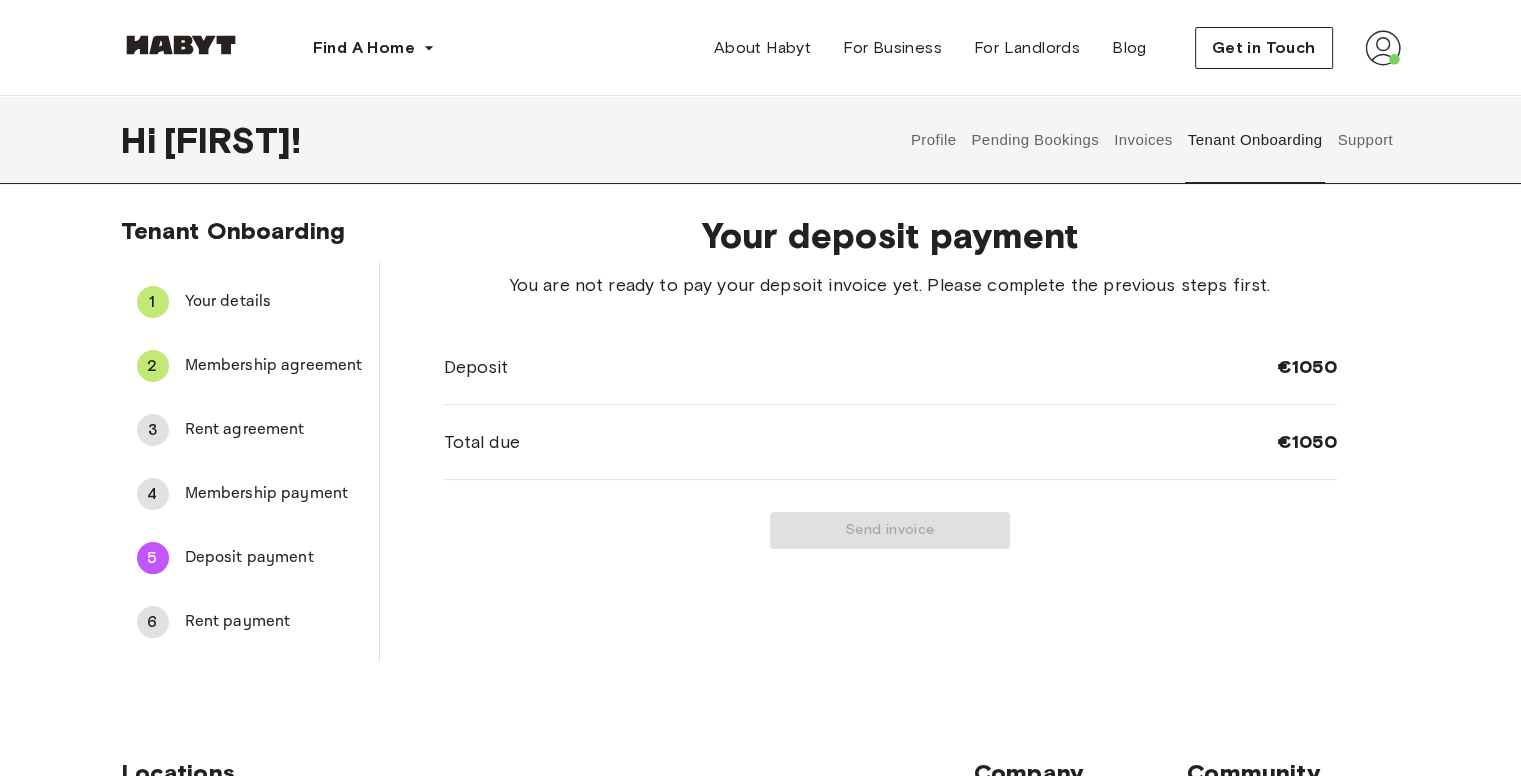 click on "Rent payment" at bounding box center [274, 622] 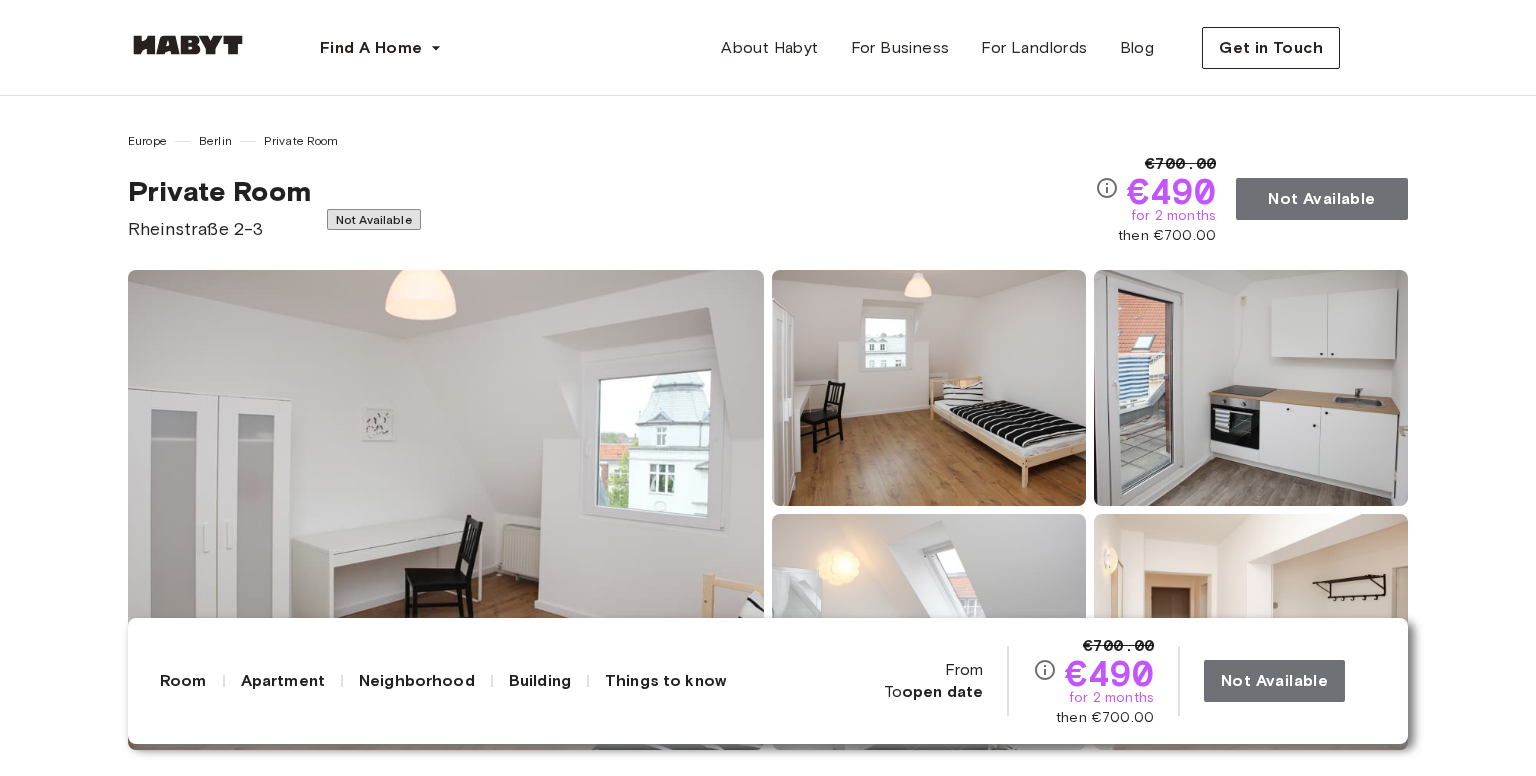 scroll, scrollTop: 0, scrollLeft: 0, axis: both 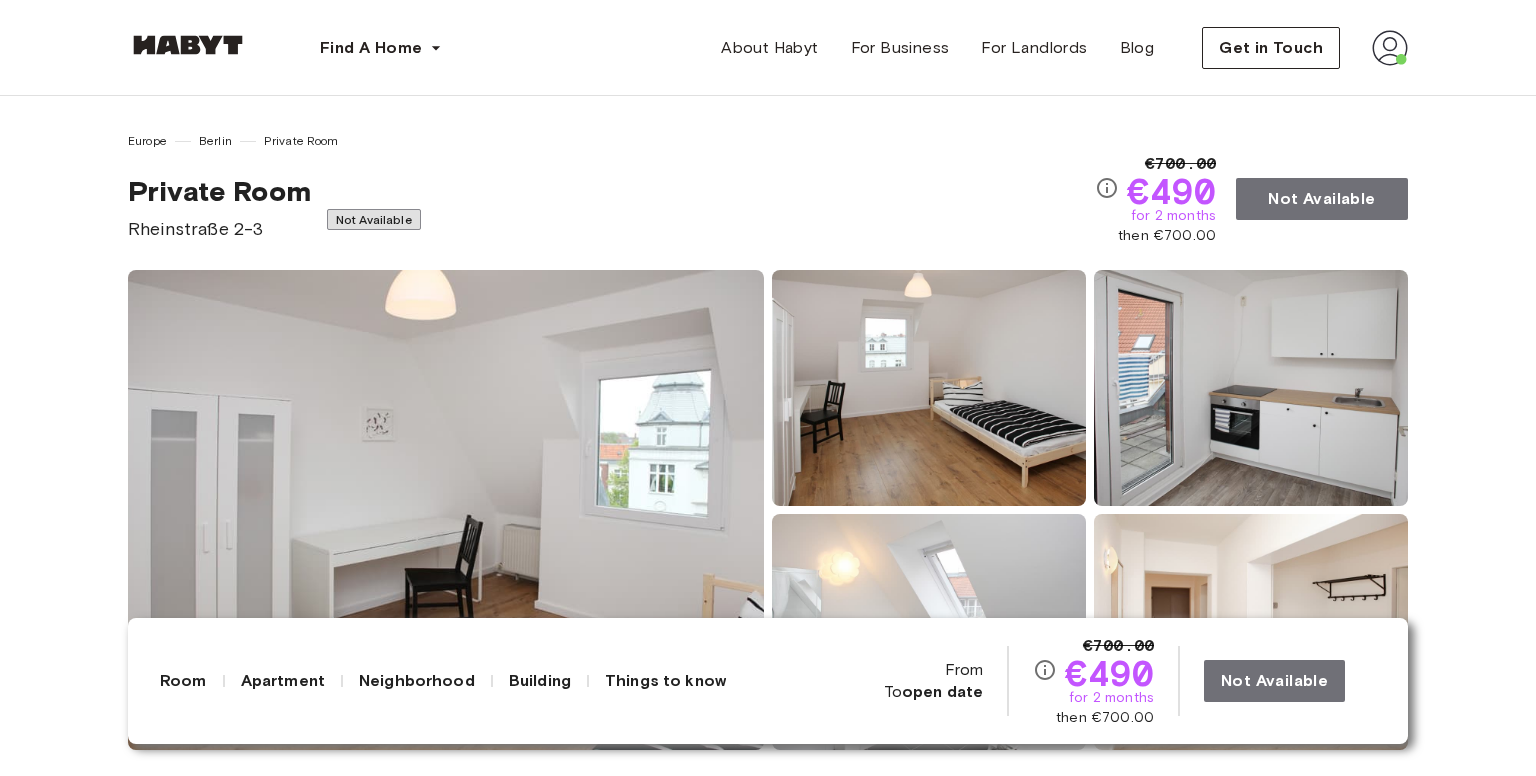 click at bounding box center (1390, 48) 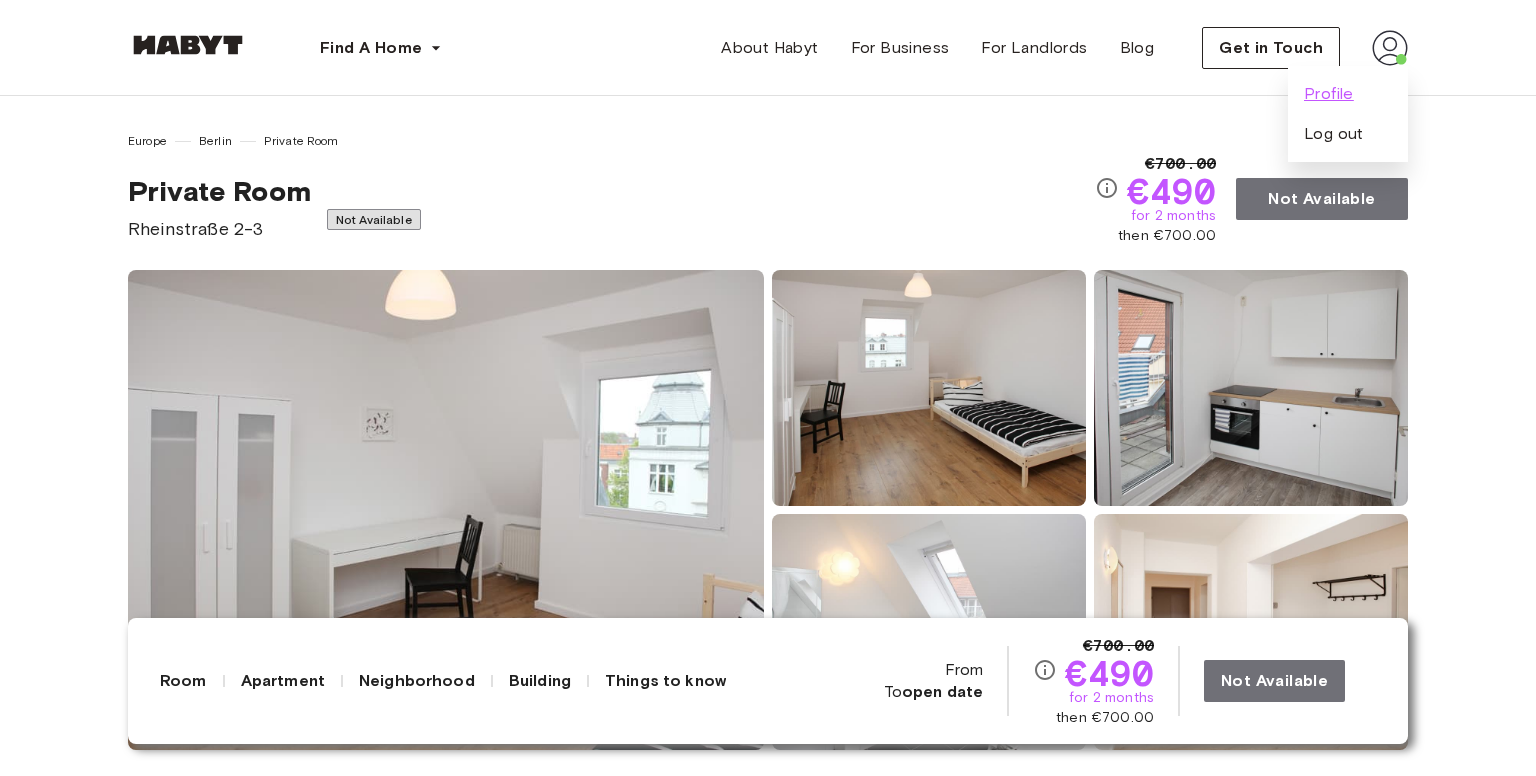 click on "Profile" at bounding box center (1329, 94) 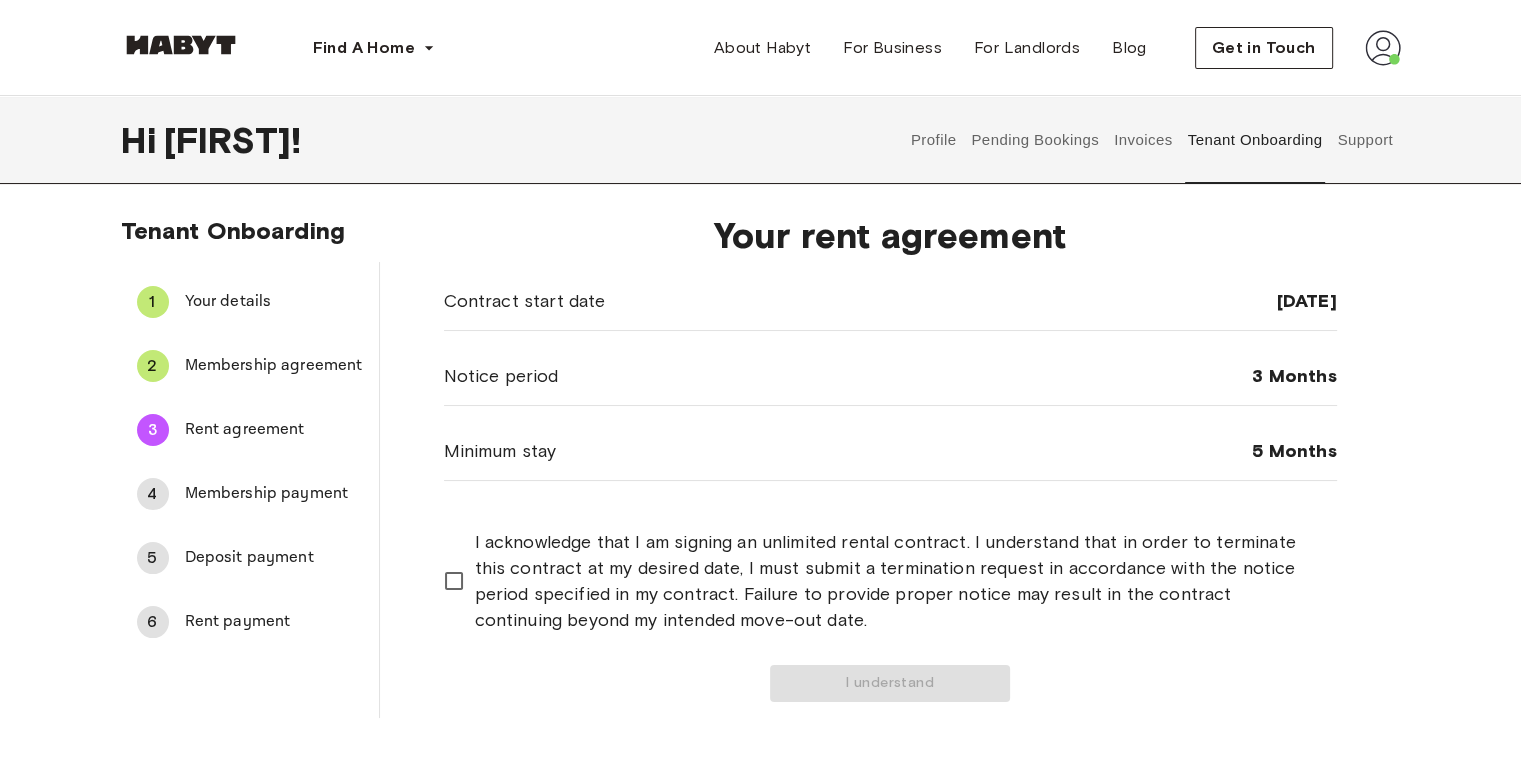click on "Tenant Onboarding" at bounding box center [1255, 140] 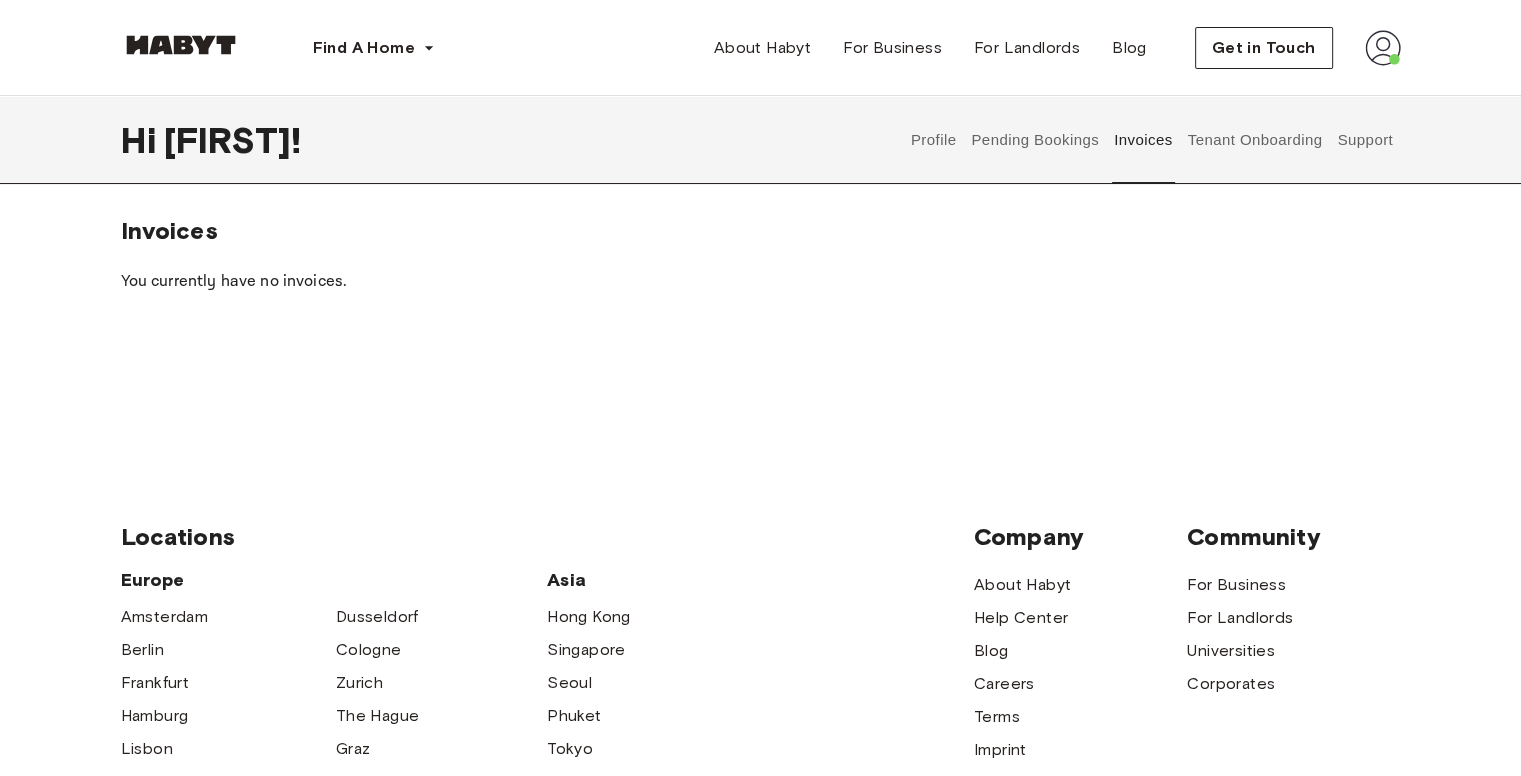 click on "Tenant Onboarding" at bounding box center (1255, 140) 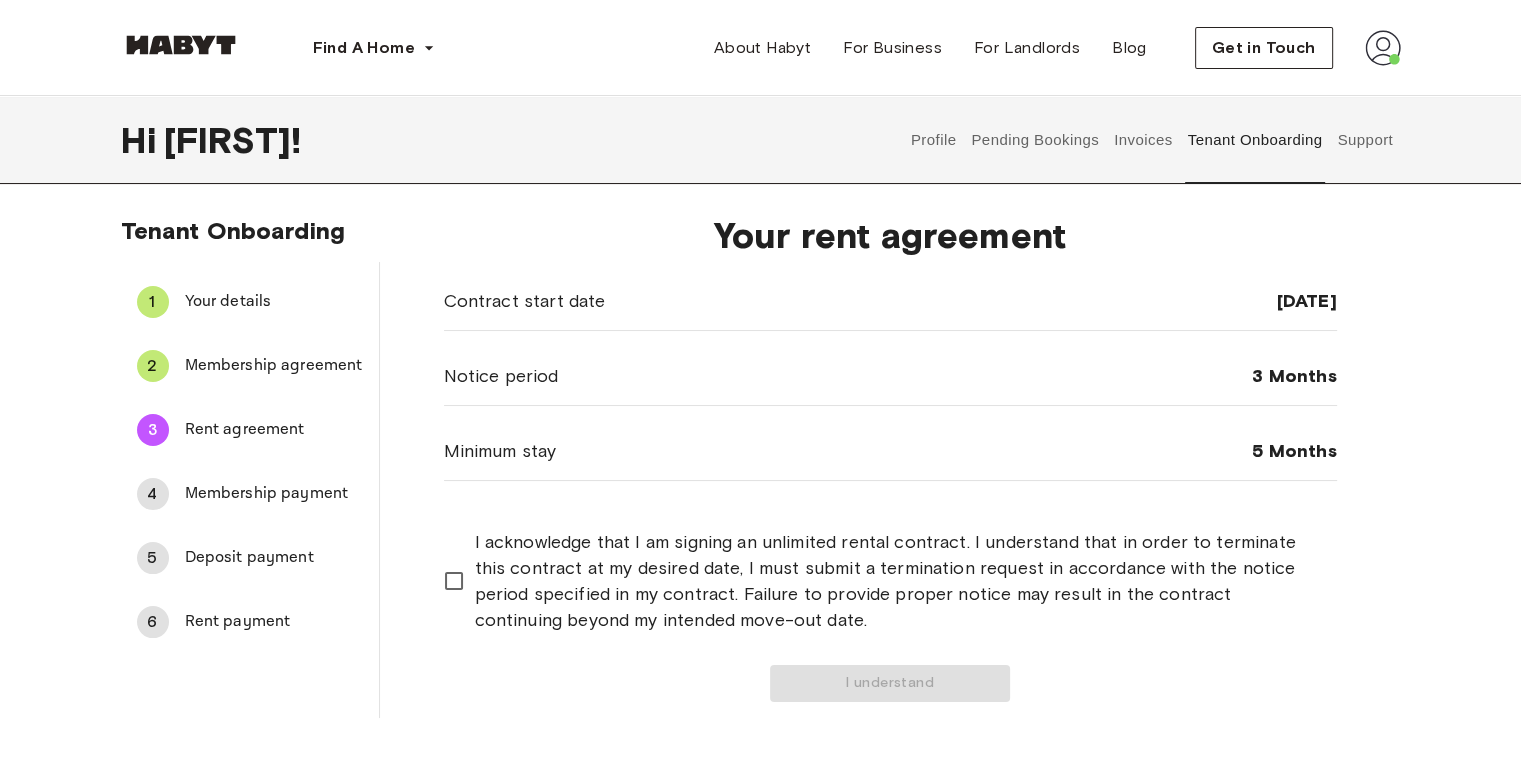 click on "Pending Bookings" at bounding box center (1035, 140) 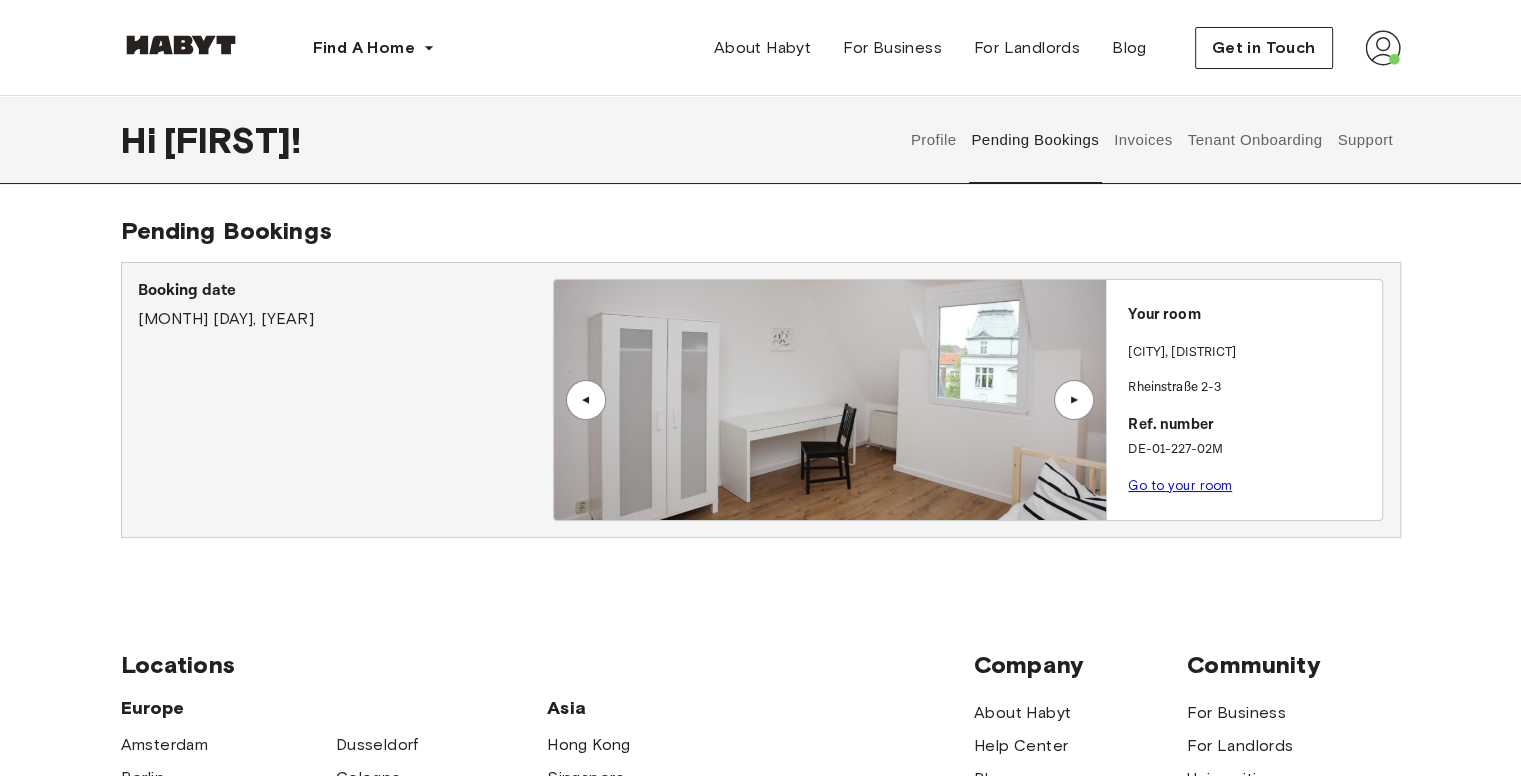 click on "Tenant Onboarding" at bounding box center (1255, 140) 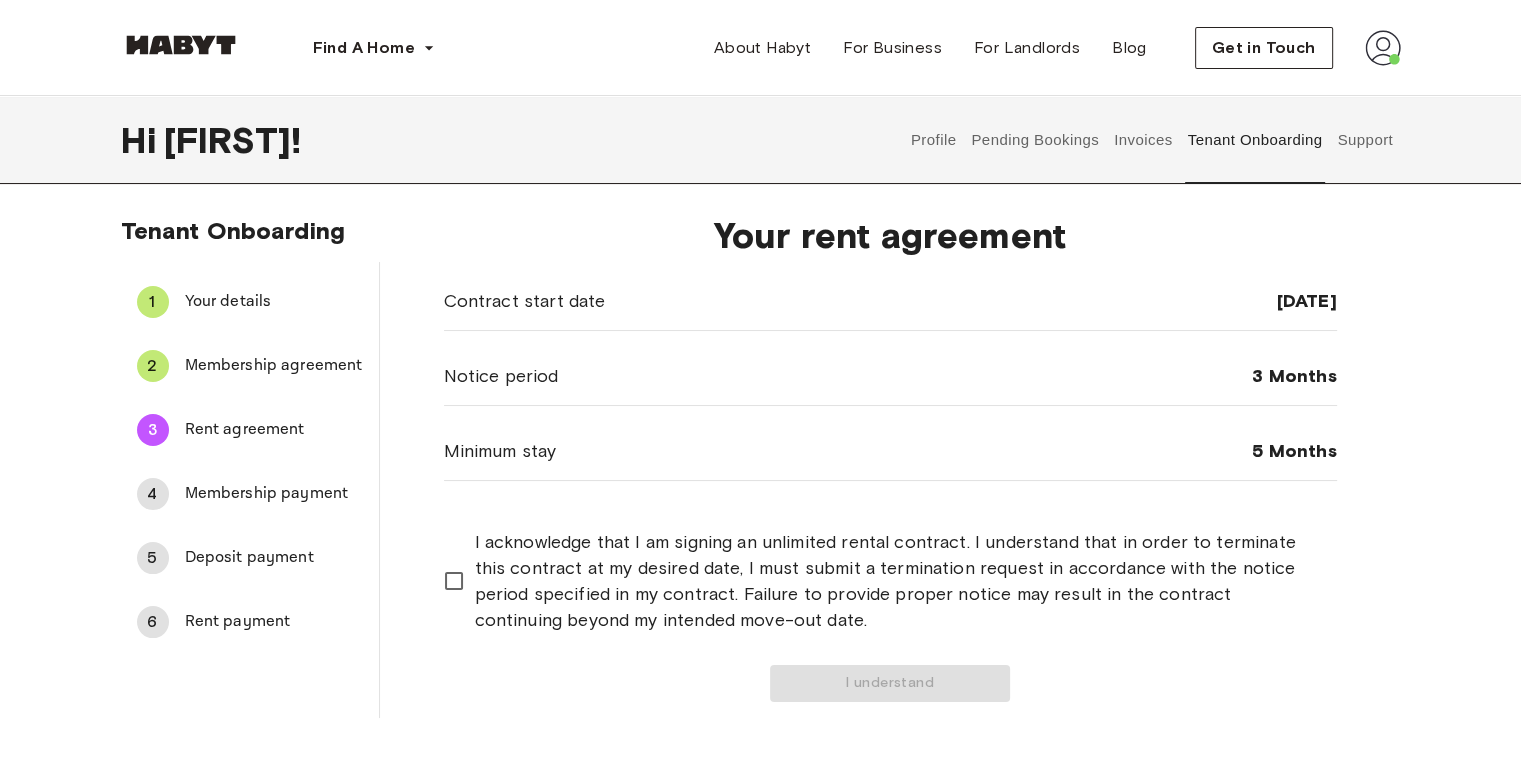 drag, startPoint x: 1310, startPoint y: 432, endPoint x: 1304, endPoint y: 469, distance: 37.48333 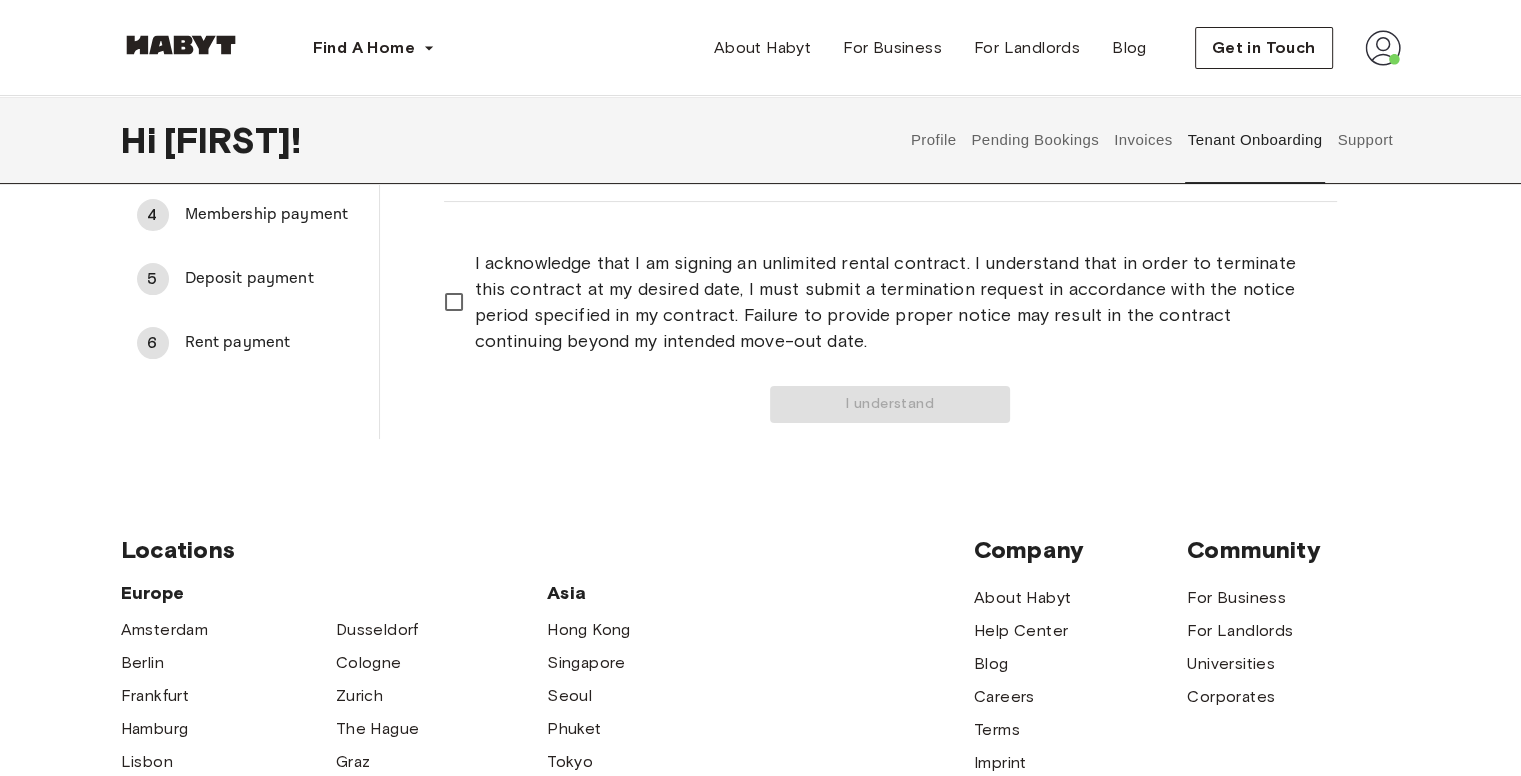 scroll, scrollTop: 300, scrollLeft: 0, axis: vertical 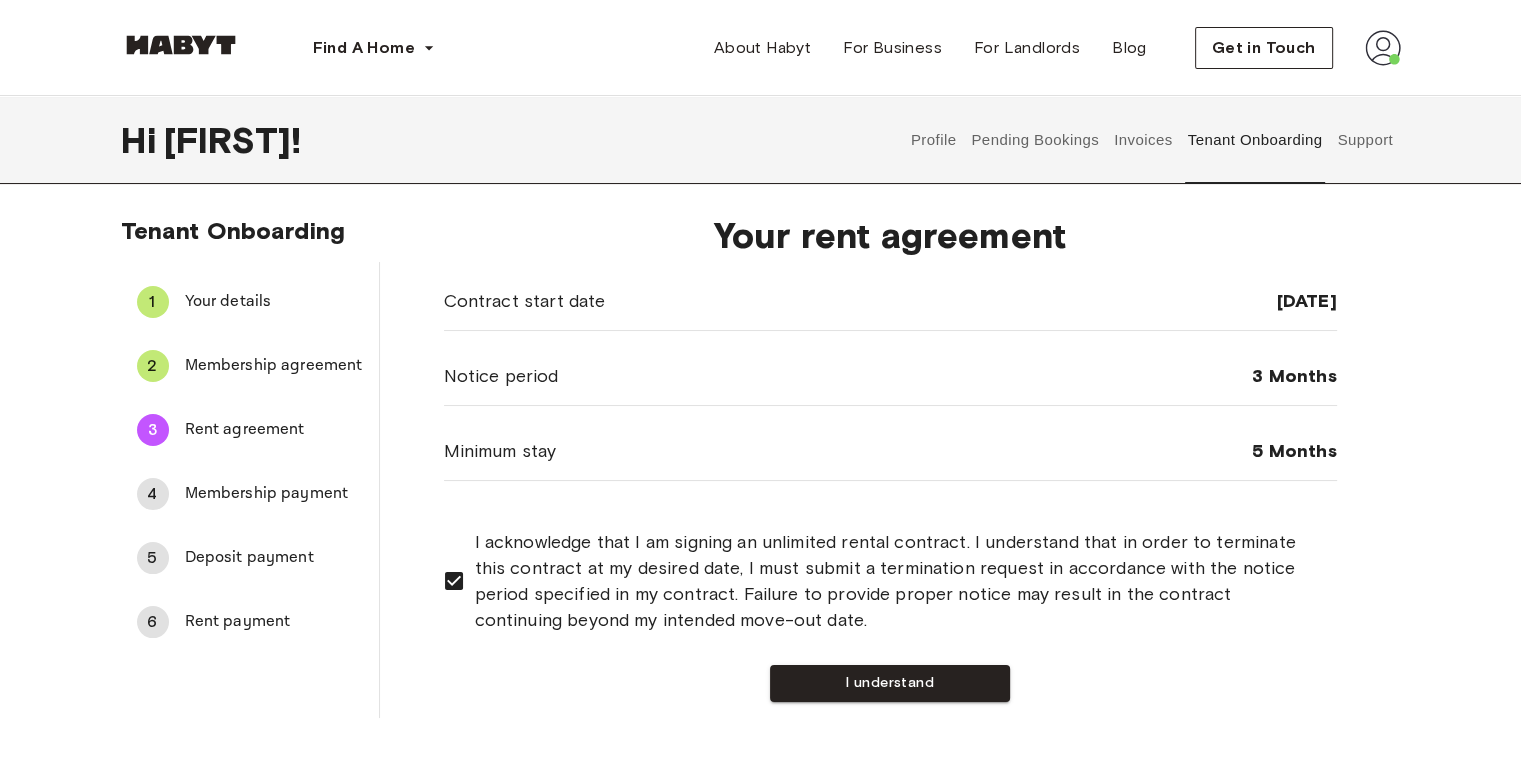click on "Contract start date [DATE]" at bounding box center (890, 301) 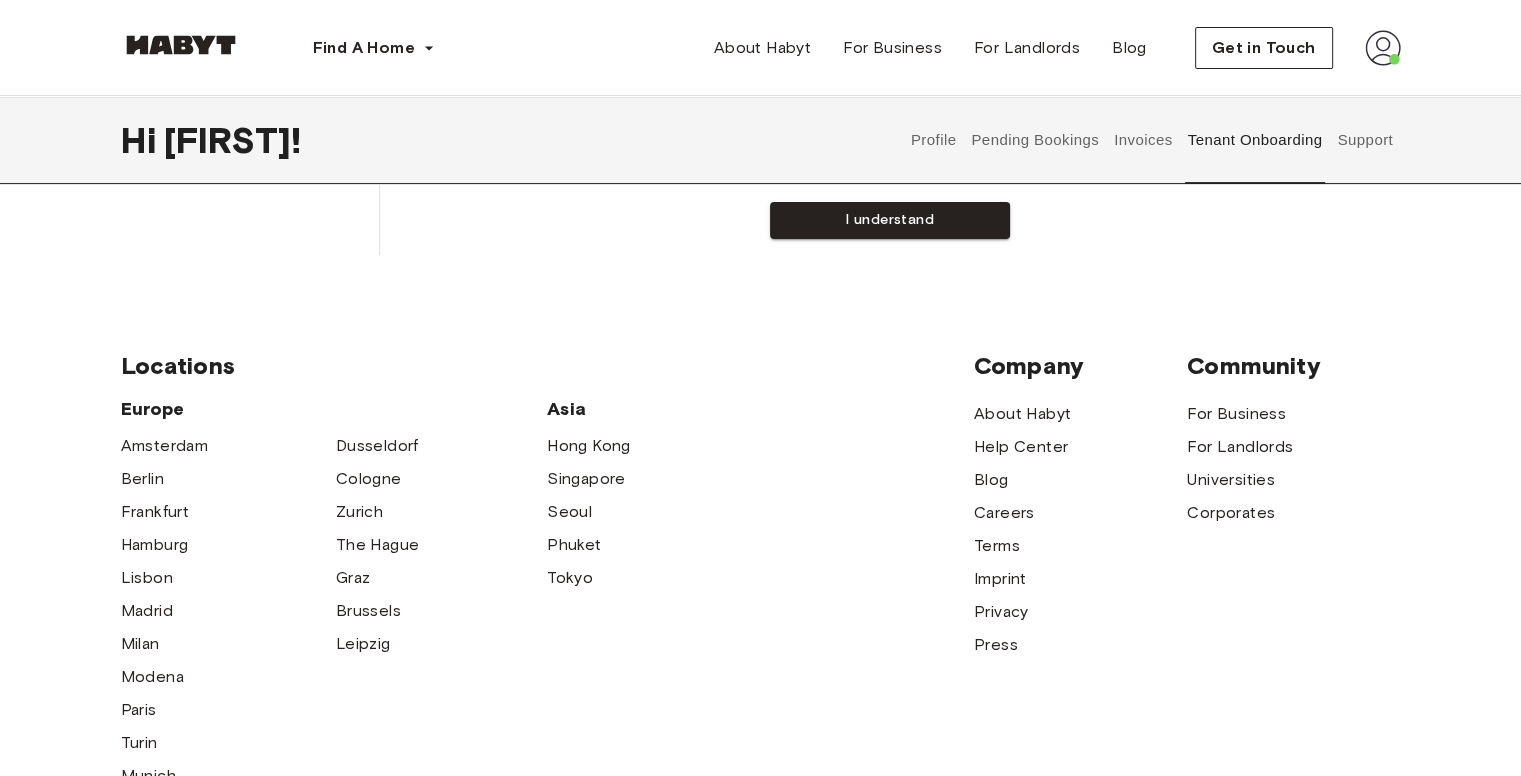 scroll, scrollTop: 200, scrollLeft: 0, axis: vertical 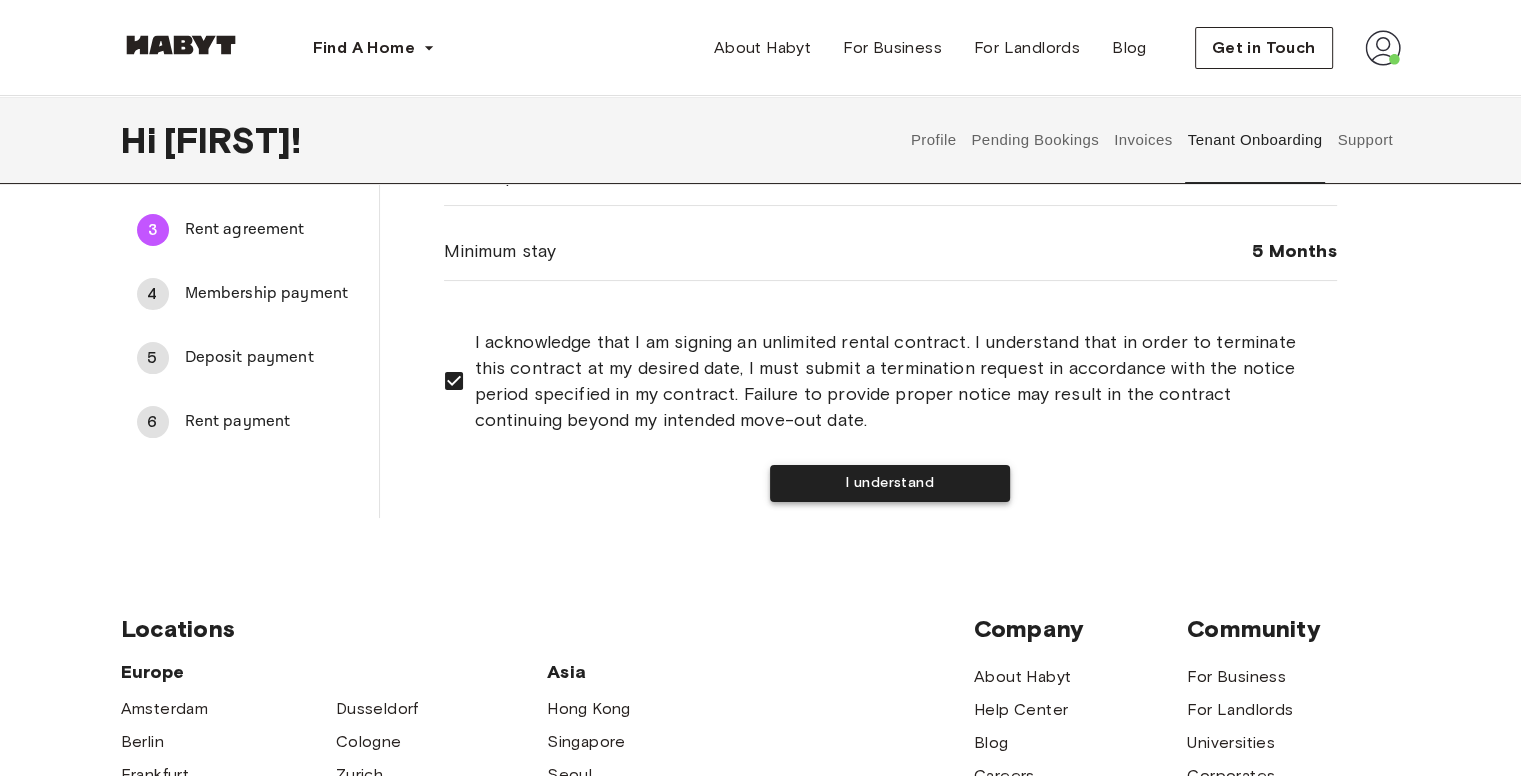 click on "I understand" at bounding box center [890, 483] 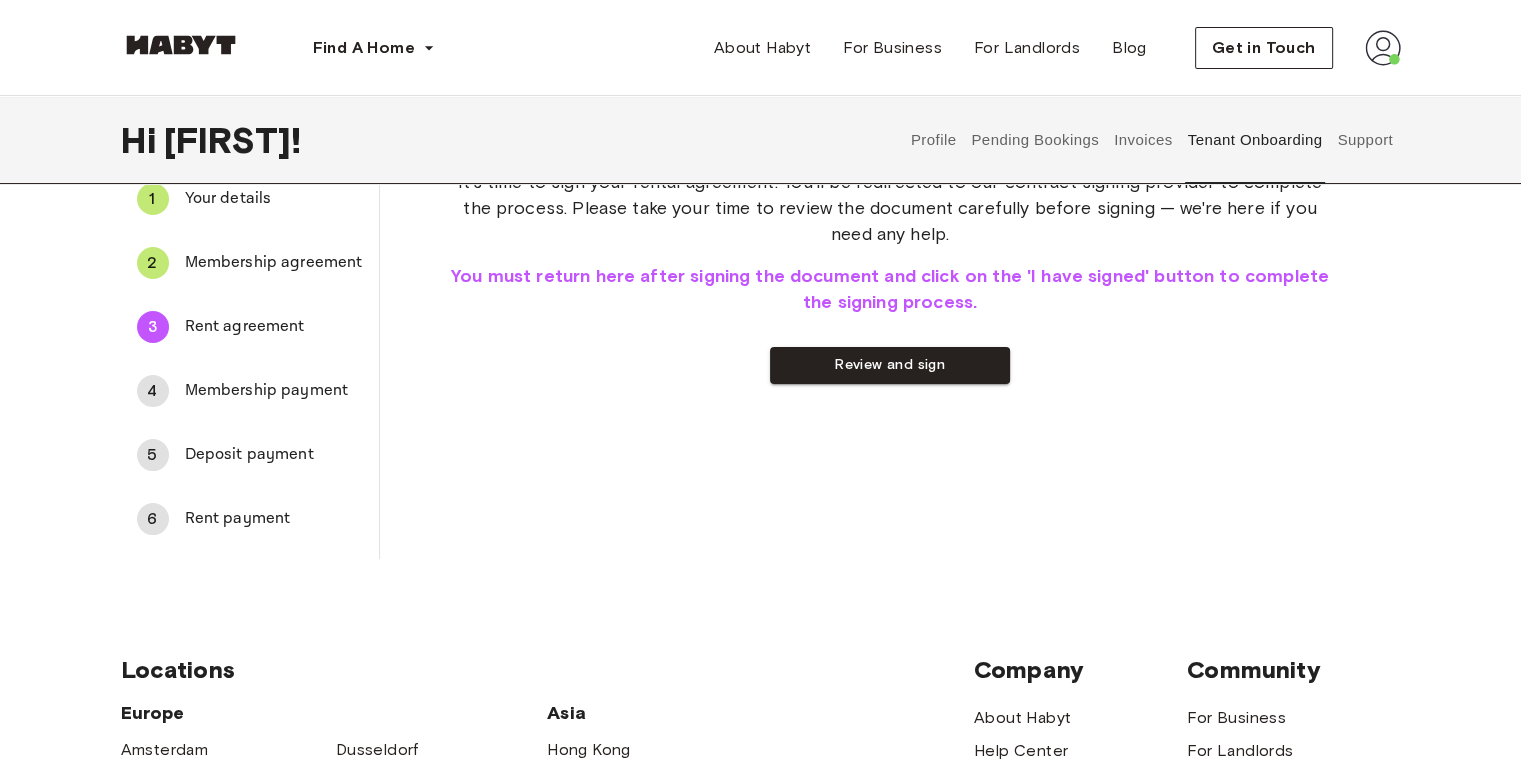 scroll, scrollTop: 0, scrollLeft: 0, axis: both 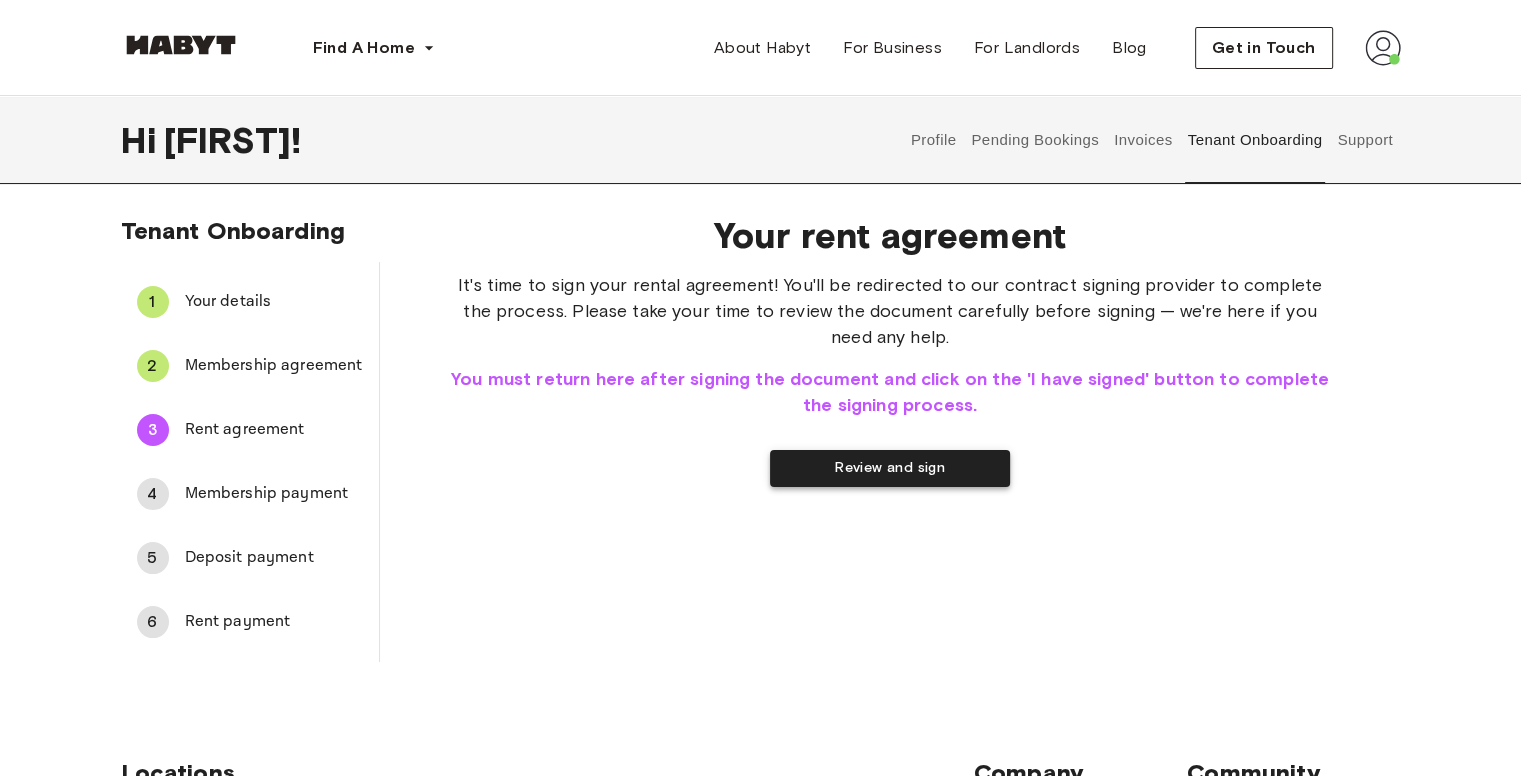click on "Review and sign" at bounding box center [890, 468] 